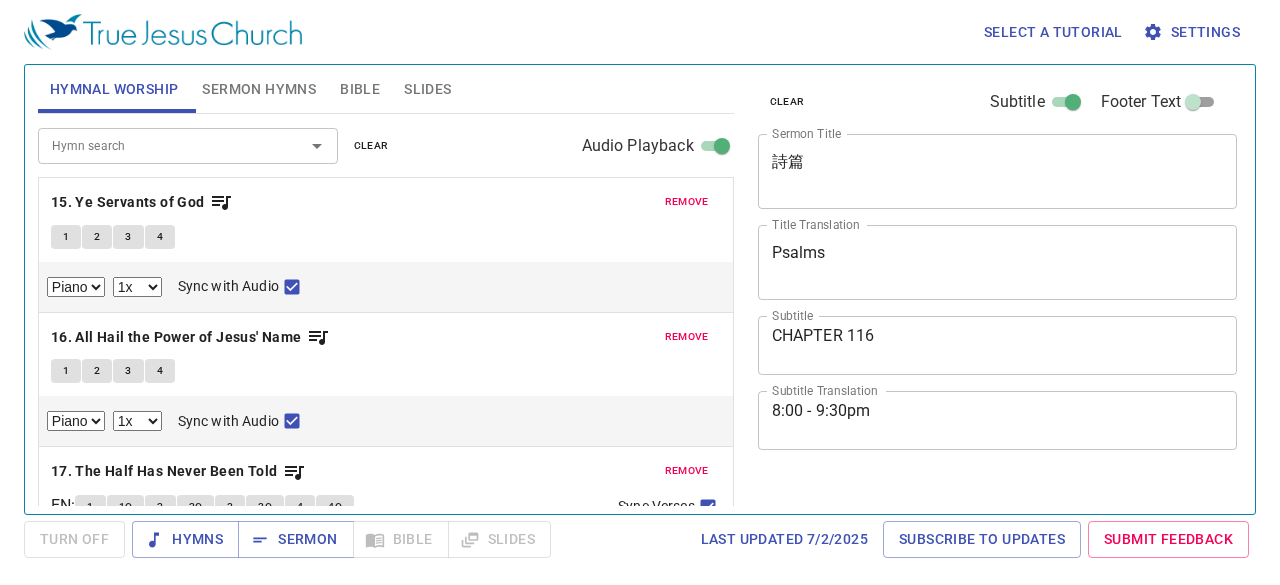 select on "1" 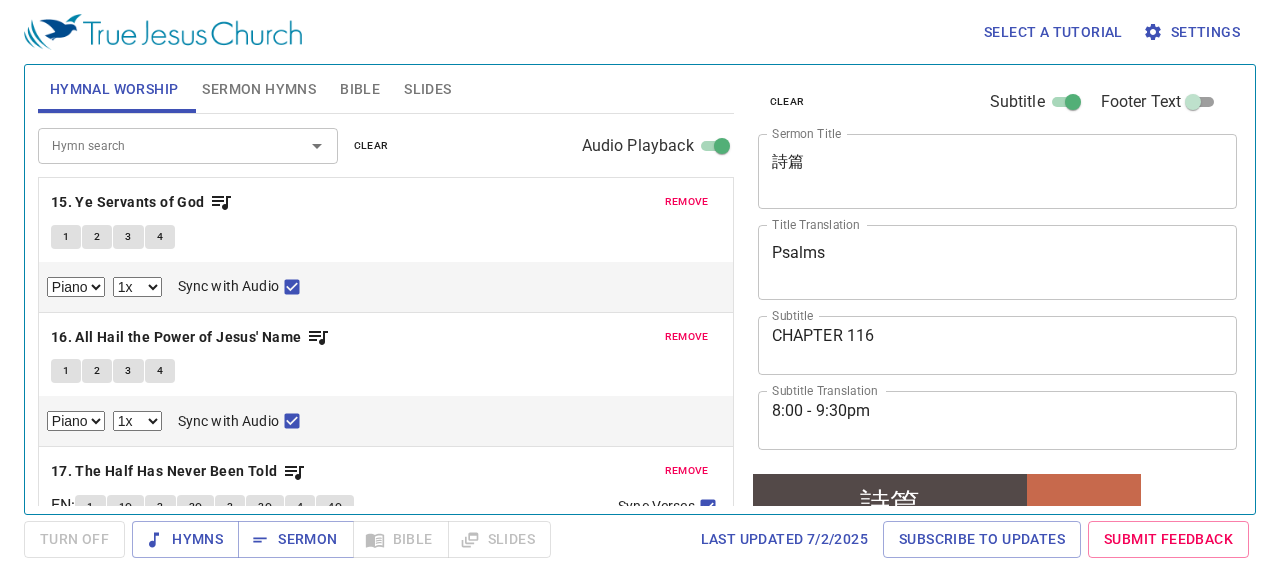 scroll, scrollTop: 0, scrollLeft: 0, axis: both 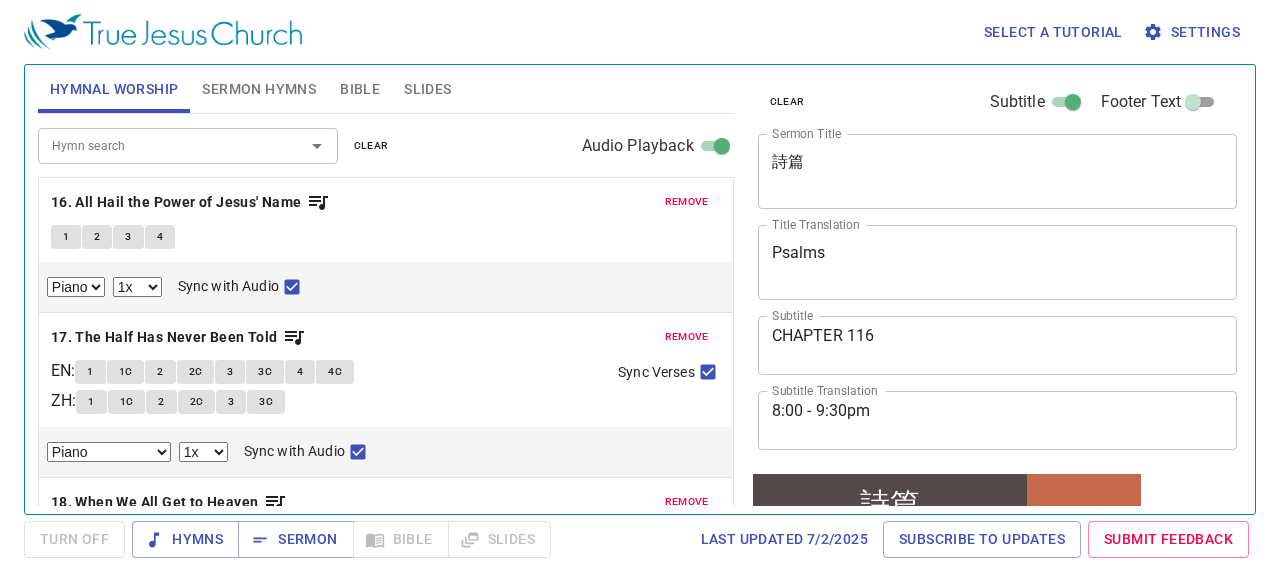 click on "remove" at bounding box center [687, 202] 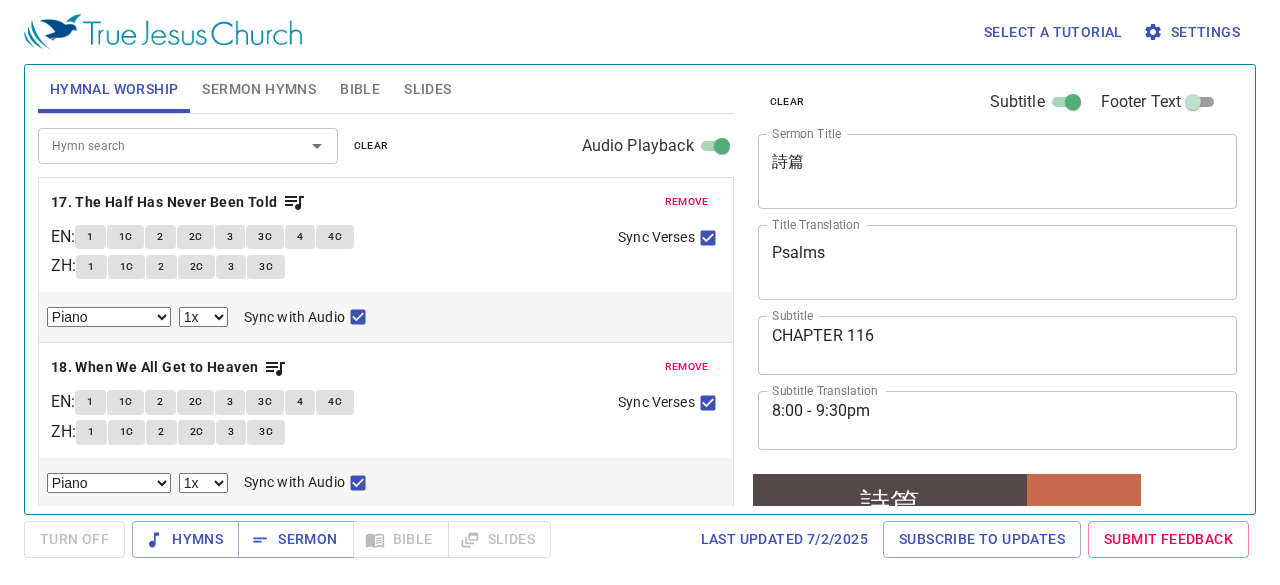 click on "remove" at bounding box center [687, 202] 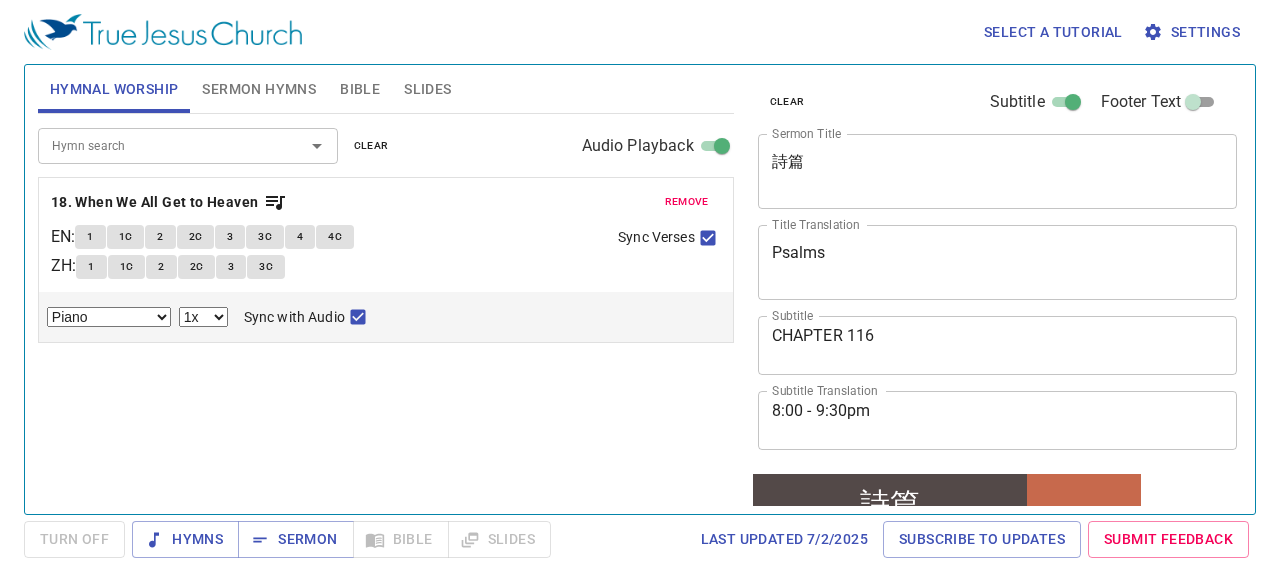 click on "remove" at bounding box center (687, 202) 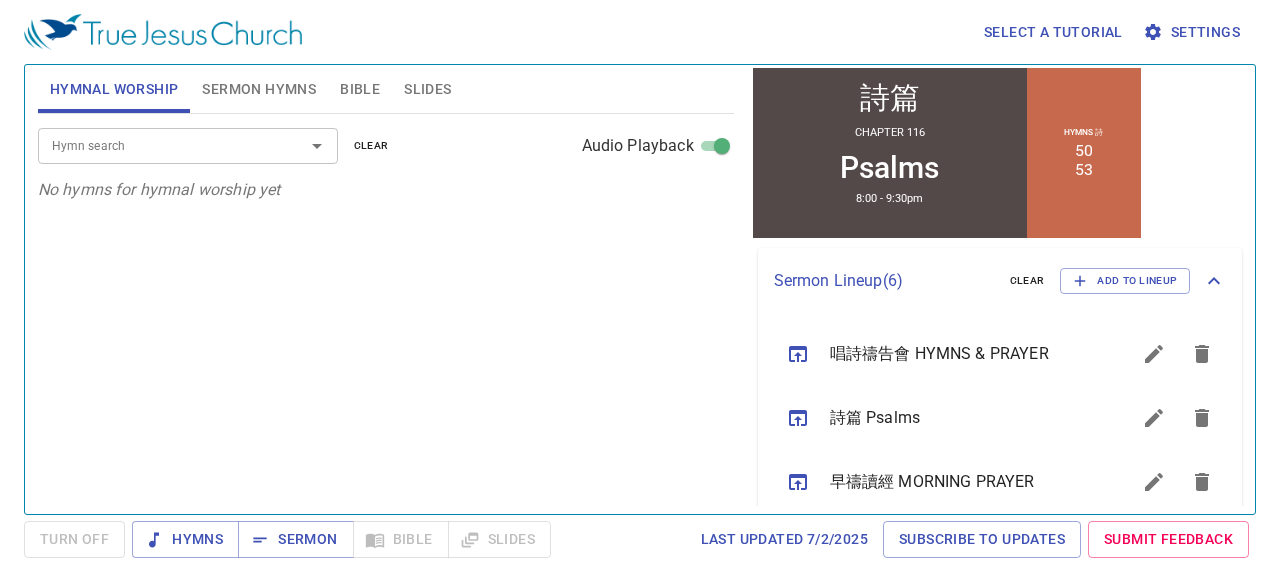 scroll, scrollTop: 500, scrollLeft: 0, axis: vertical 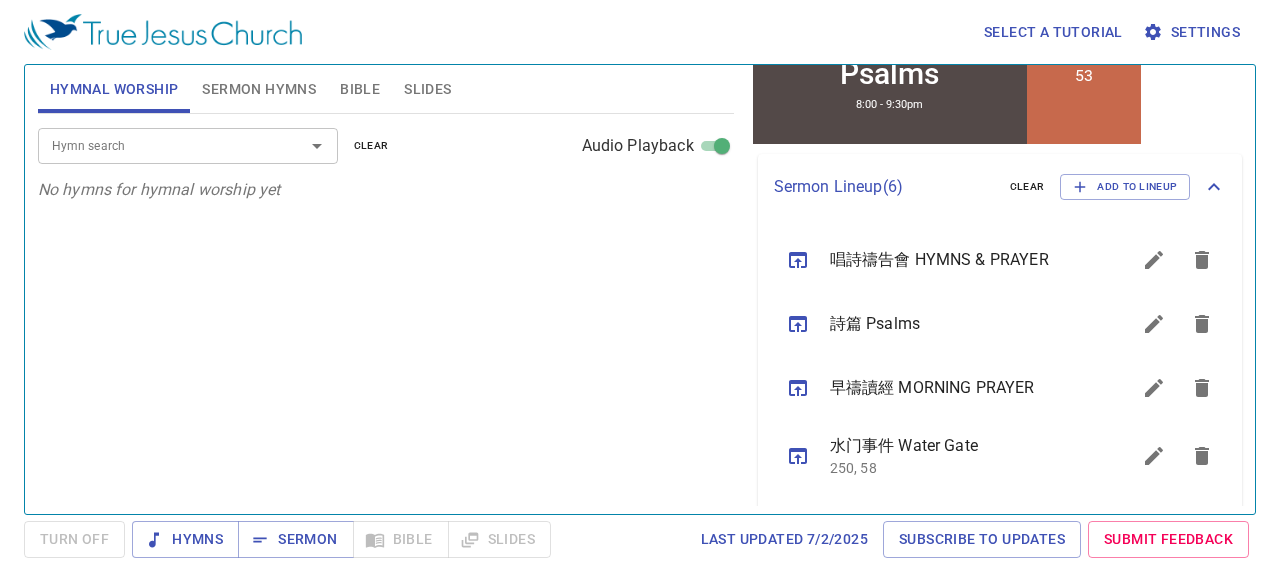 click 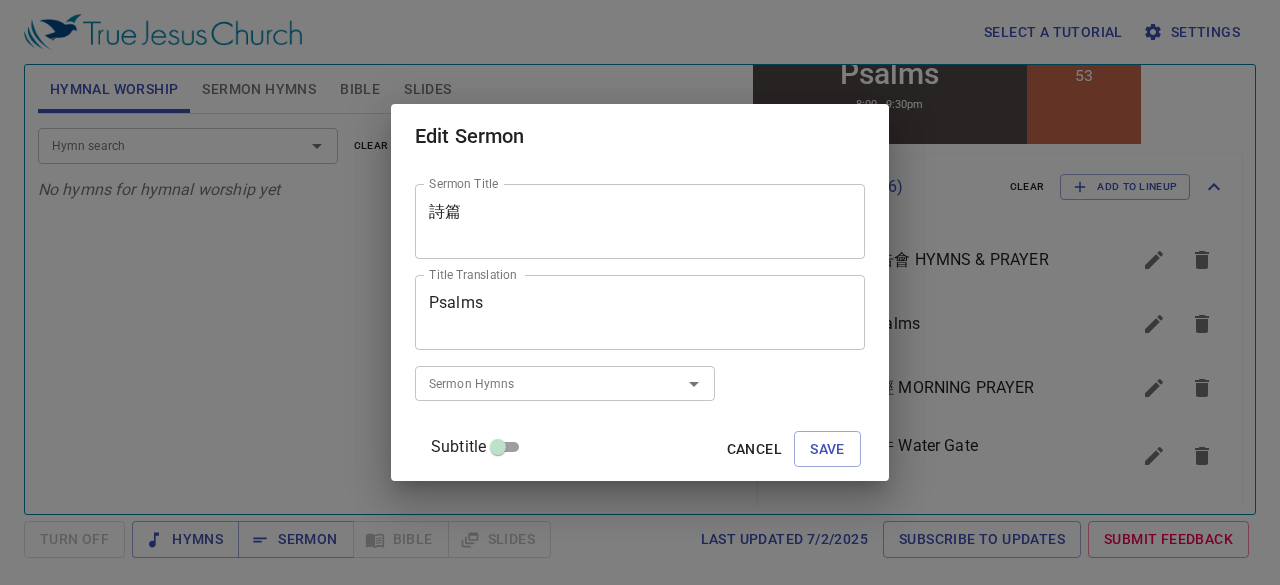 click on "Subtitle" at bounding box center (498, 451) 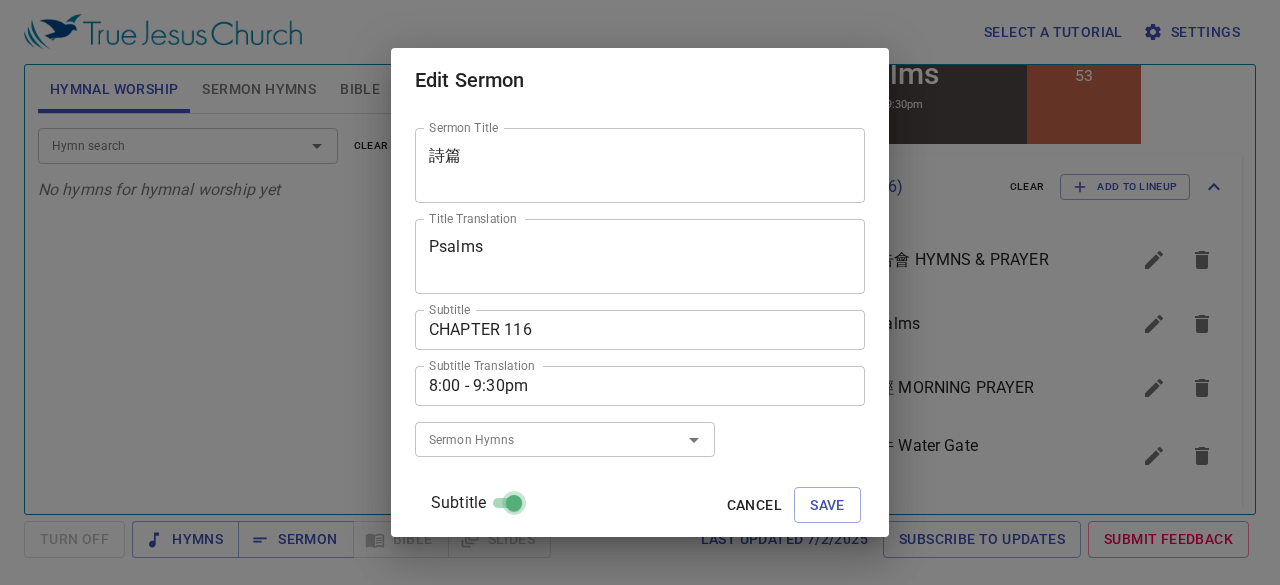 click on "Subtitle Cancel Save" at bounding box center (640, 505) 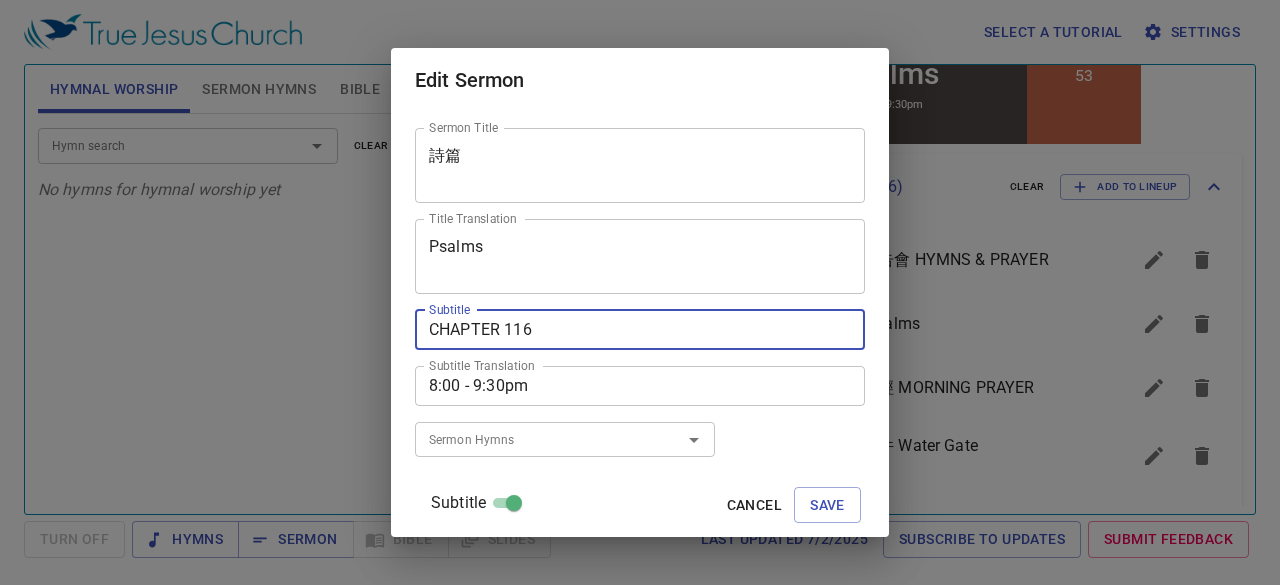 click on "CHAPTER 116" at bounding box center (640, 329) 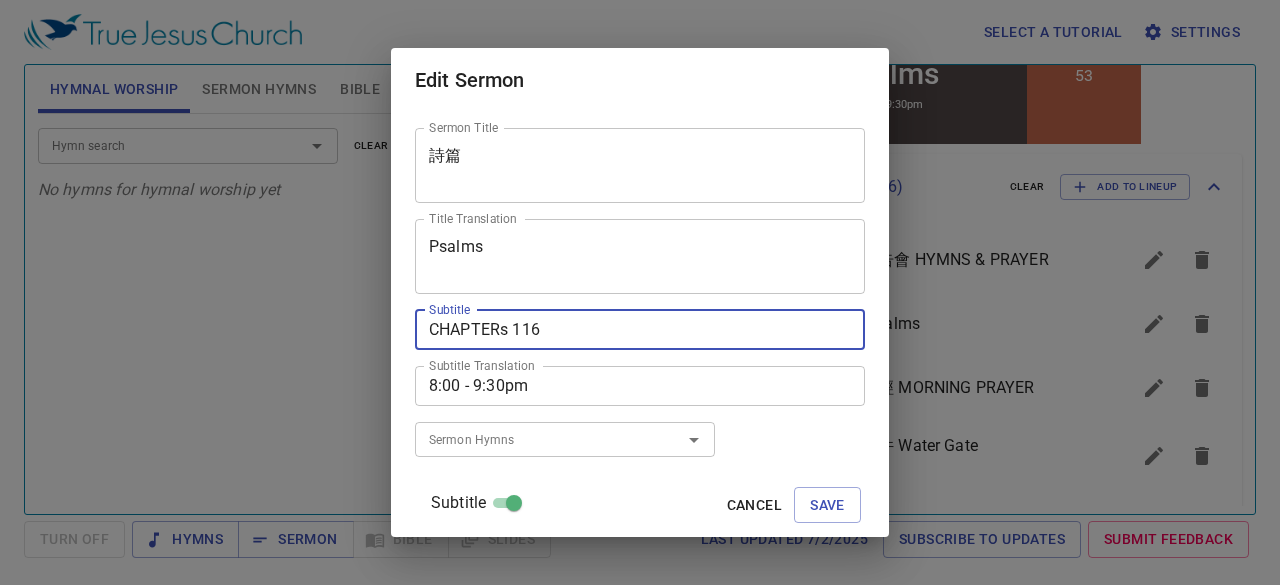 click on "CHAPTERs 116" at bounding box center (640, 329) 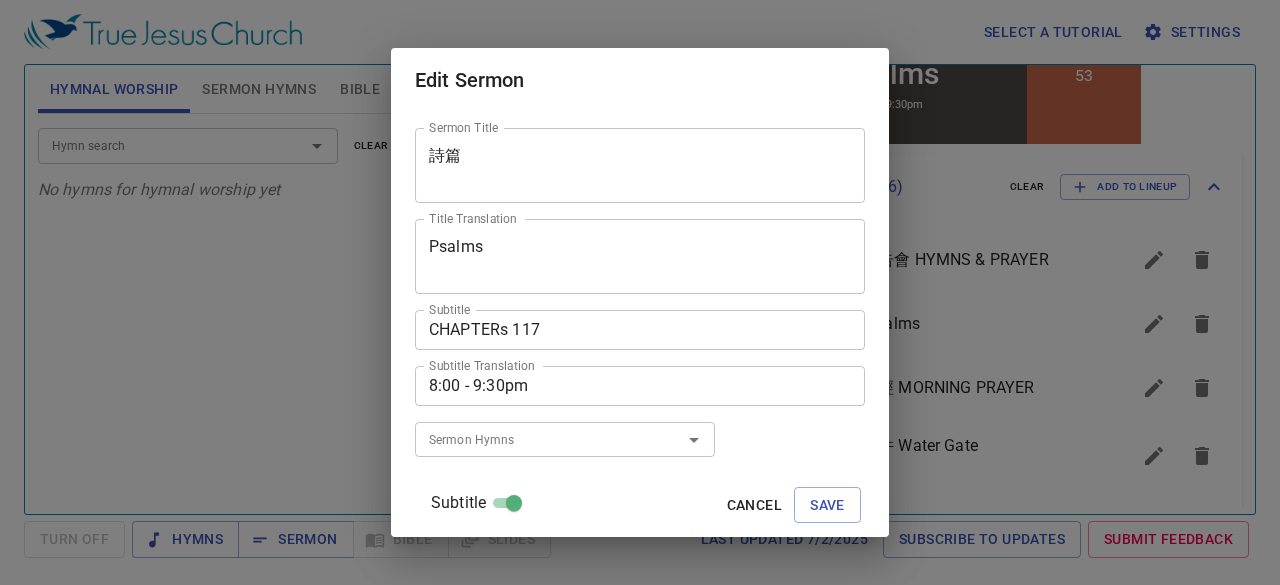 click on "Edit Sermon Sermon Title 詩篇 Sermon Title Title Translation Psalms  Title Translation Subtitle CHAPTERs 117  Subtitle Subtitle Translation 8:00 - 9:30pm Subtitle Translation Sermon Hymns Sermon Hymns Subtitle Cancel Save" at bounding box center (640, 292) 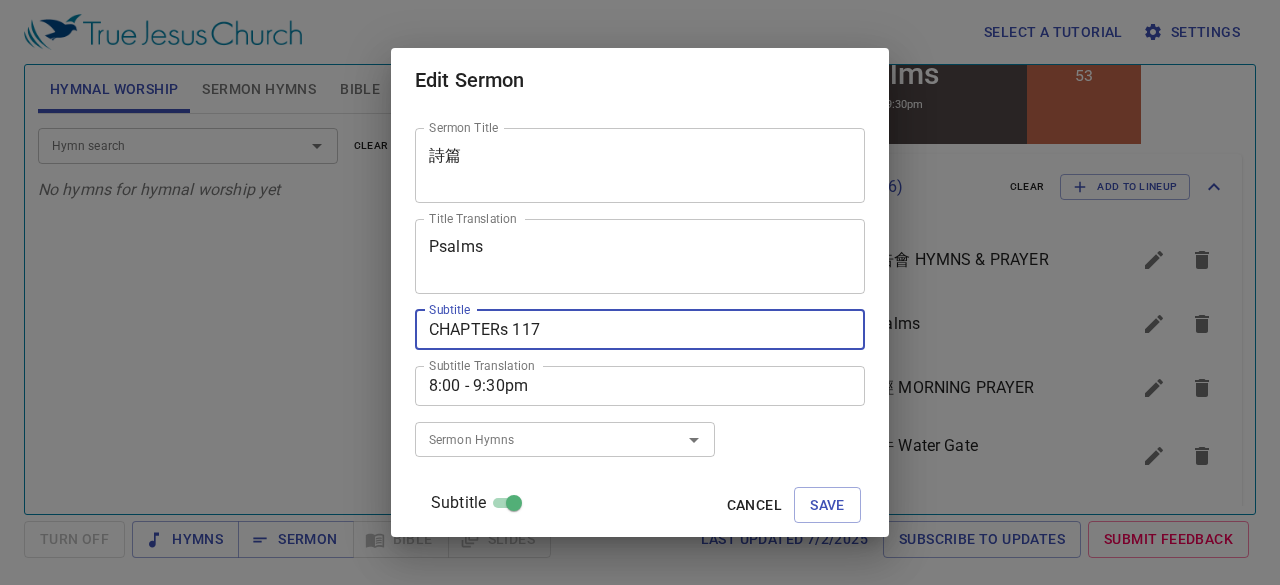 click on "CHAPTERs 117" at bounding box center (640, 329) 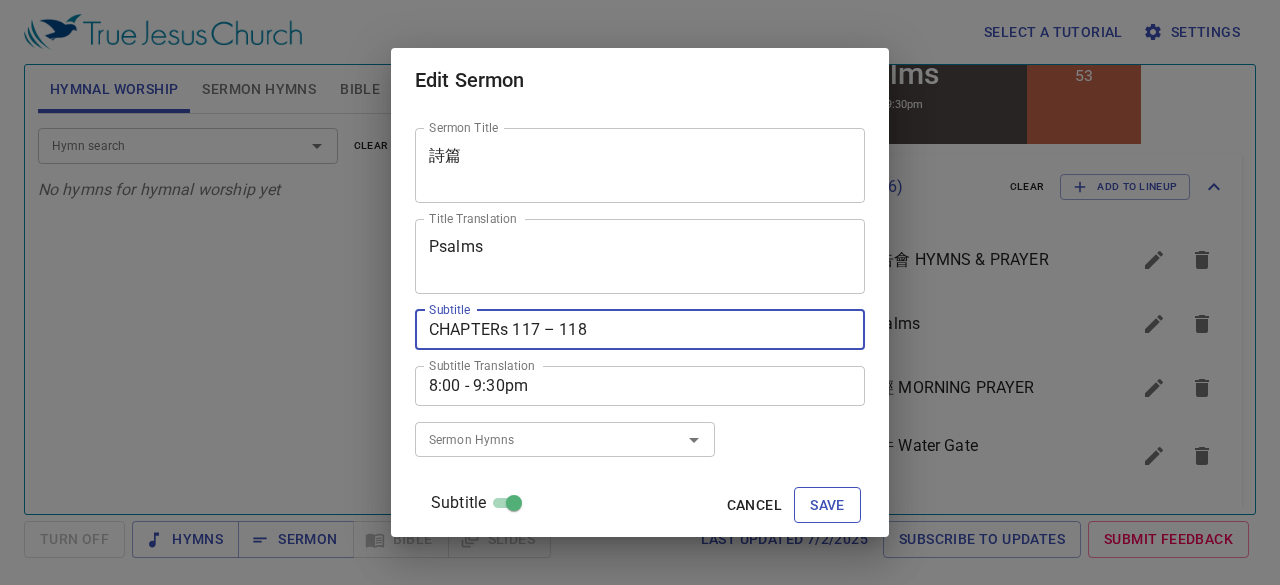 type on "CHAPTERs 117 – 118" 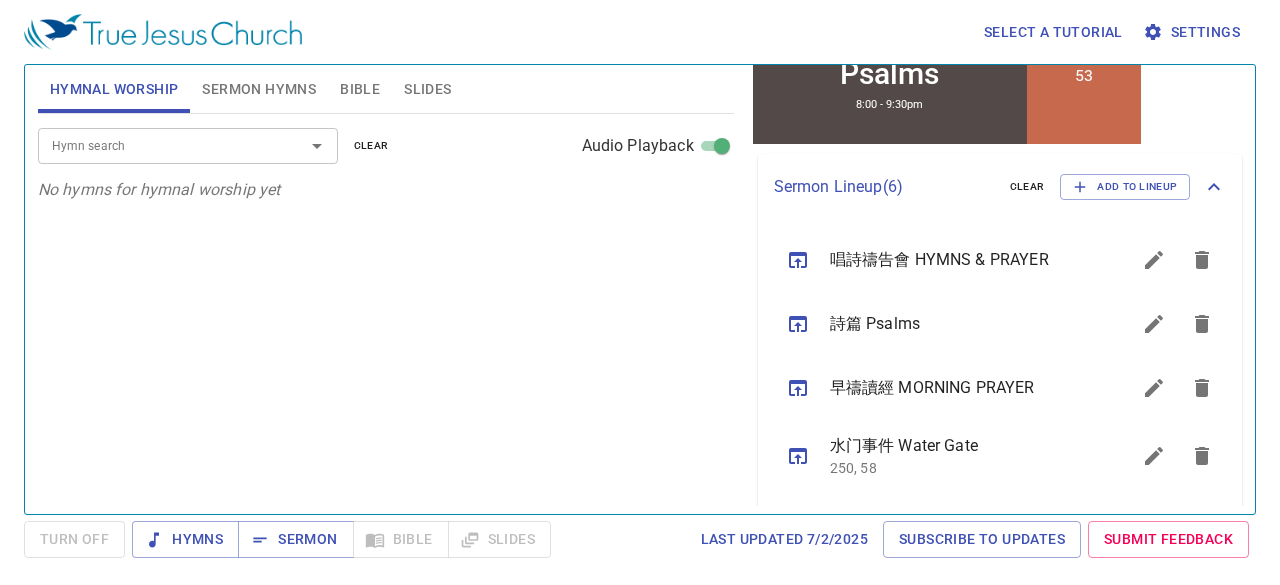 click 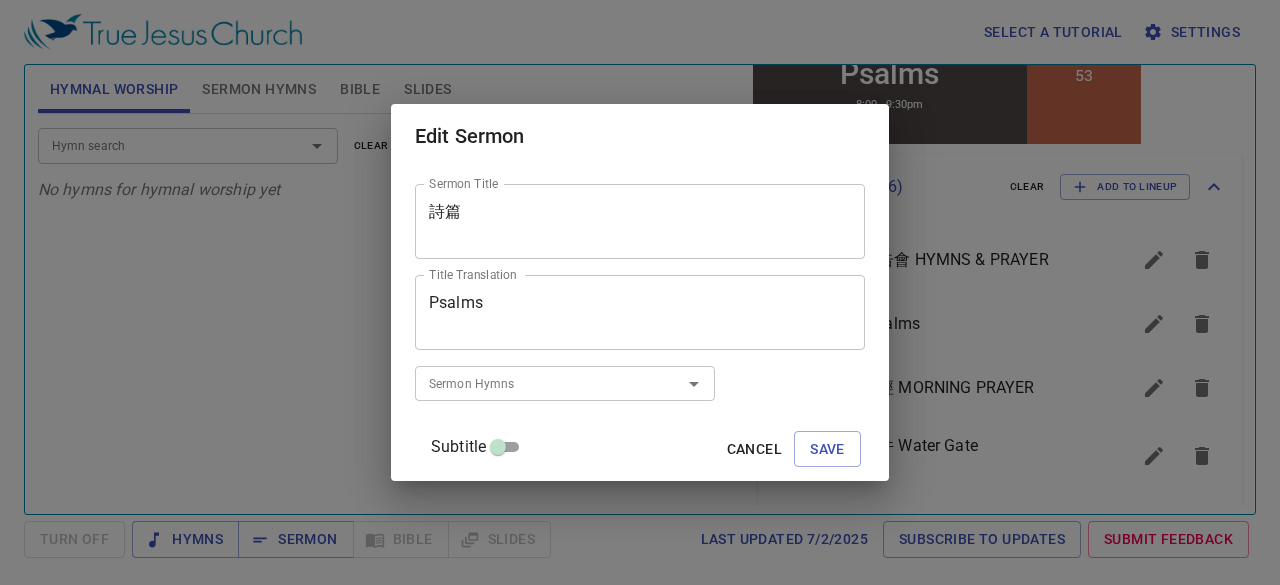 click on "Subtitle" at bounding box center (498, 451) 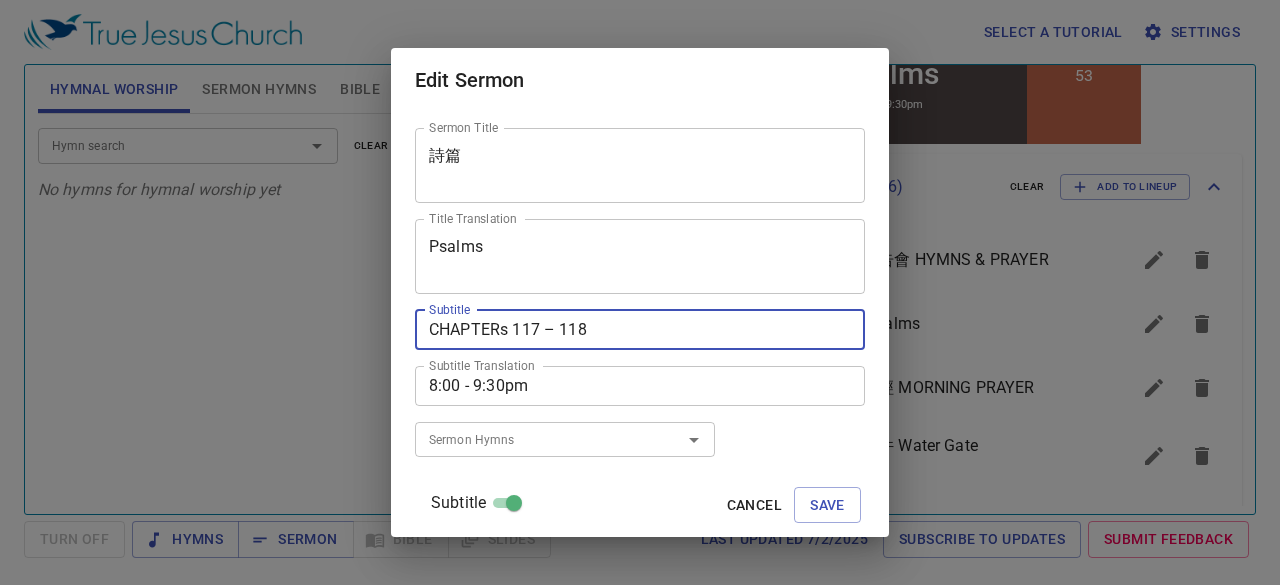 click on "CHAPTERs 117 – 118" at bounding box center [640, 329] 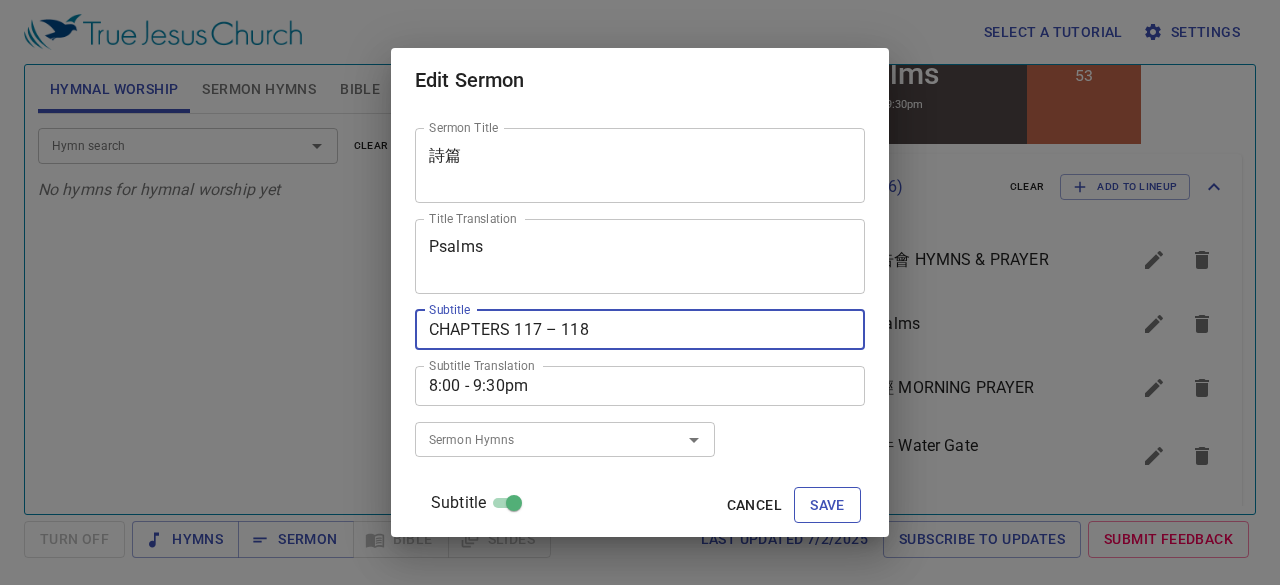 type on "CHAPTERS 117 – 118" 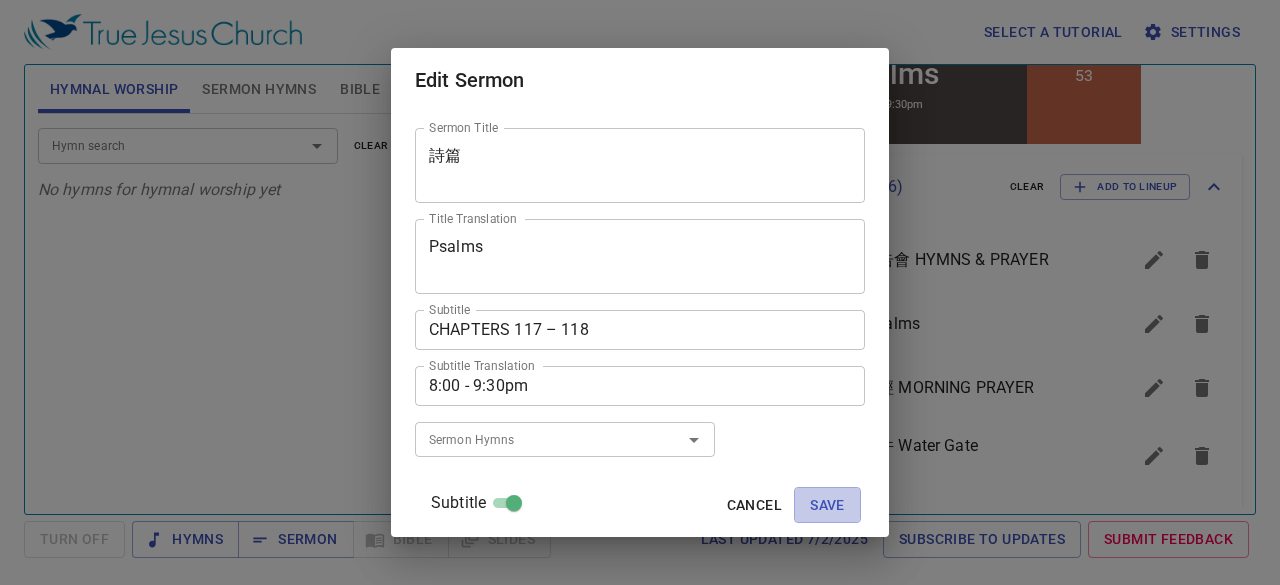 drag, startPoint x: 809, startPoint y: 505, endPoint x: 616, endPoint y: 491, distance: 193.50711 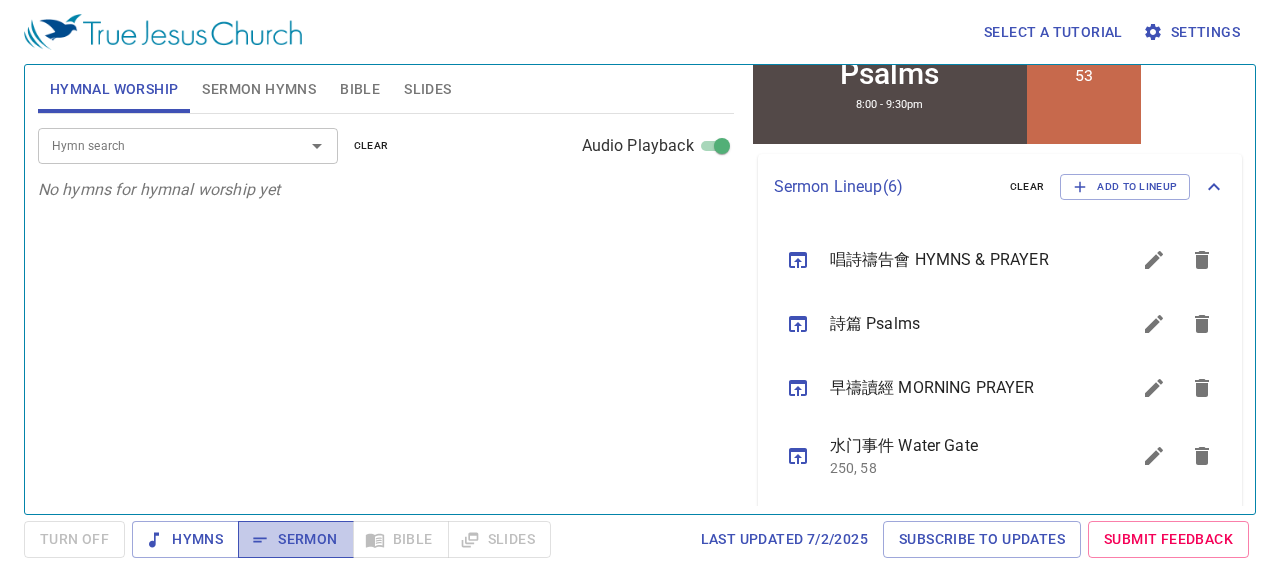 click on "Sermon" at bounding box center [295, 539] 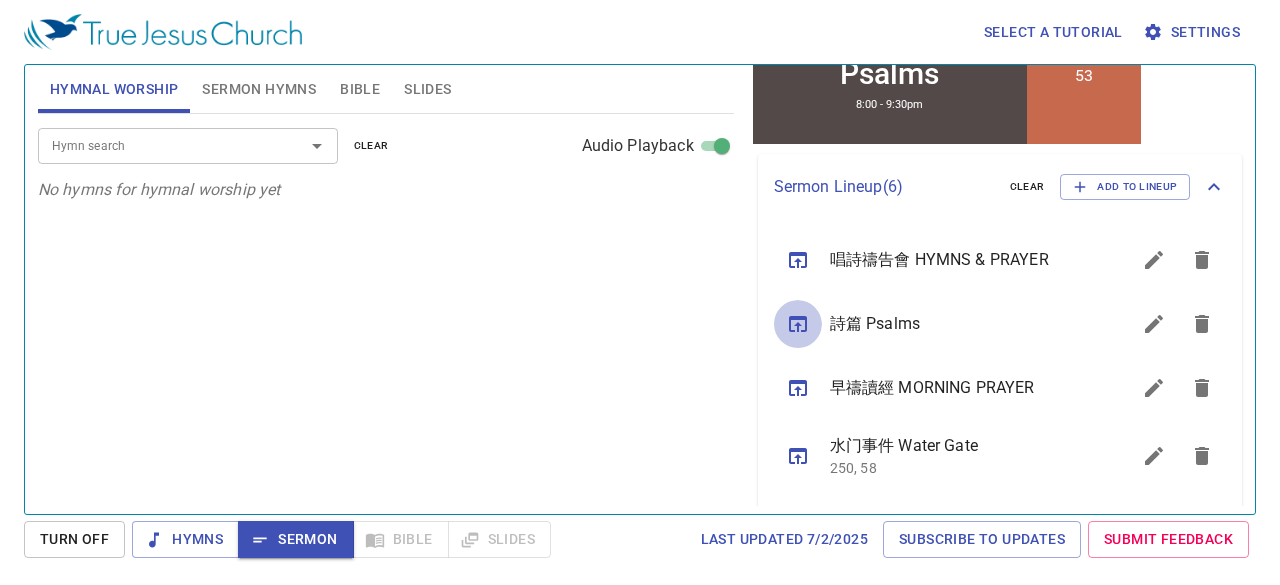 click 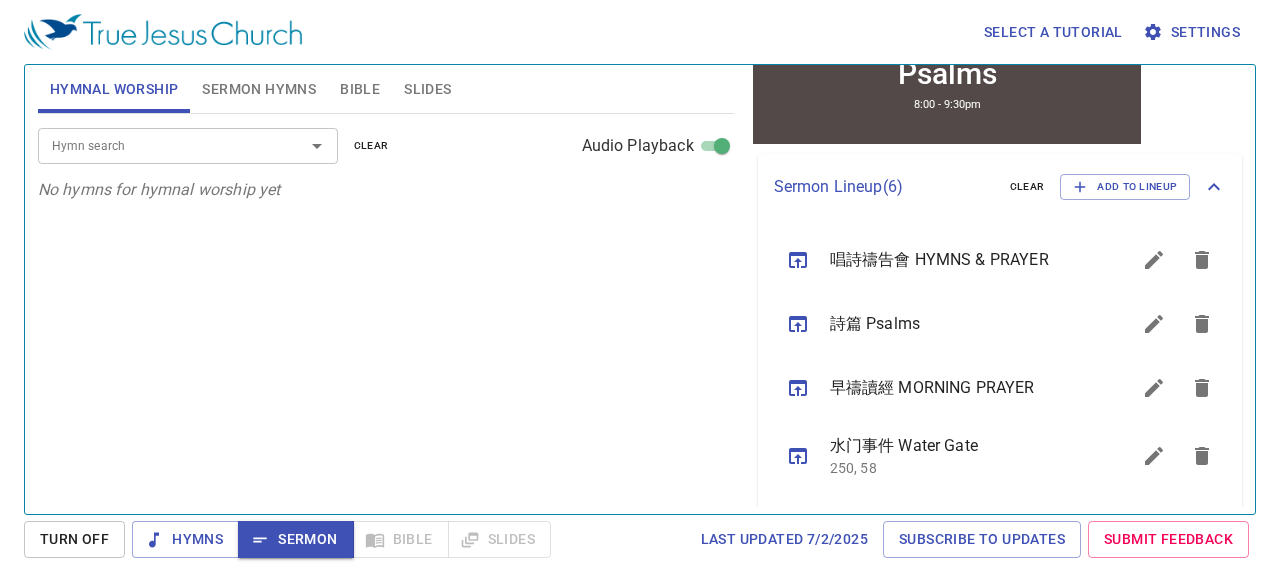 click on "Bible" at bounding box center [360, 89] 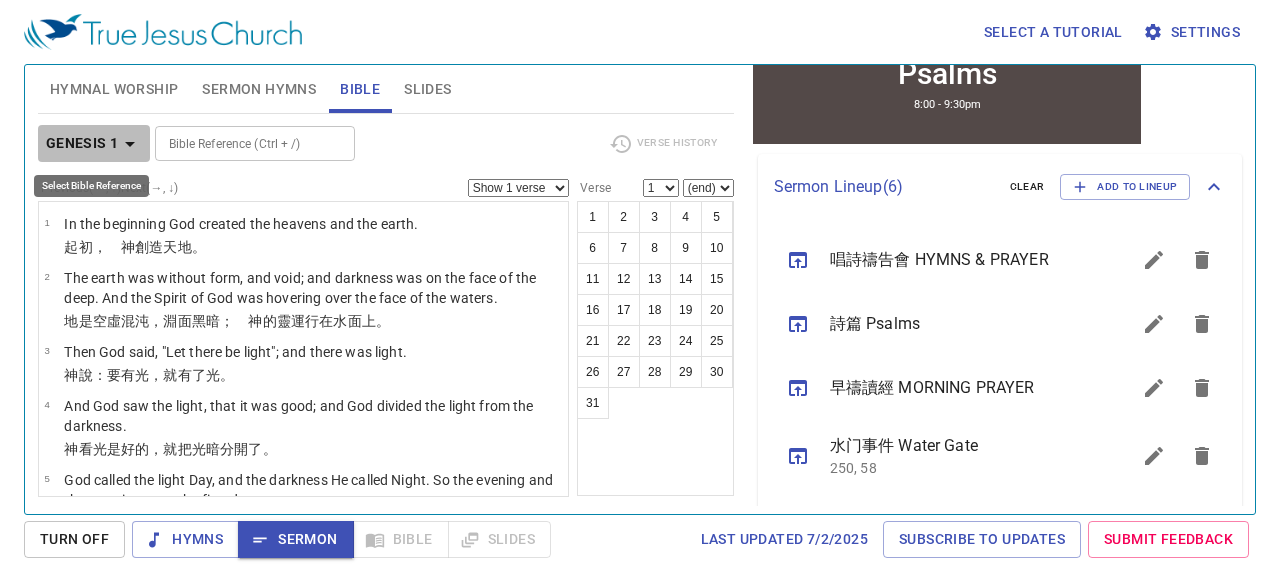 click on "Genesis 1" at bounding box center [82, 143] 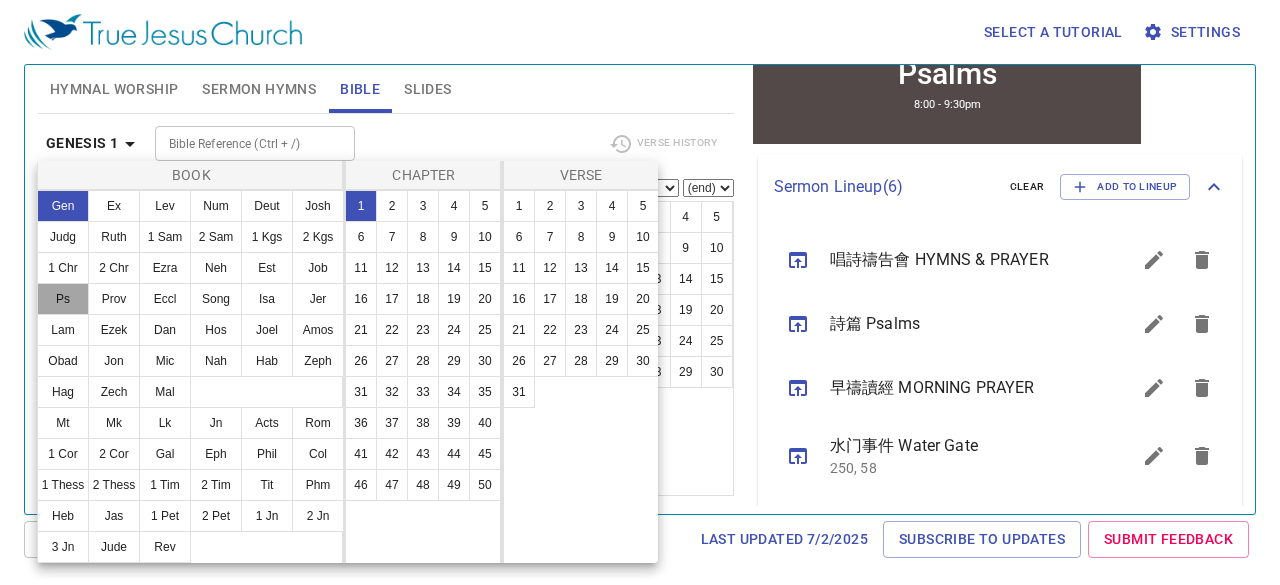 click on "Ps" at bounding box center [63, 299] 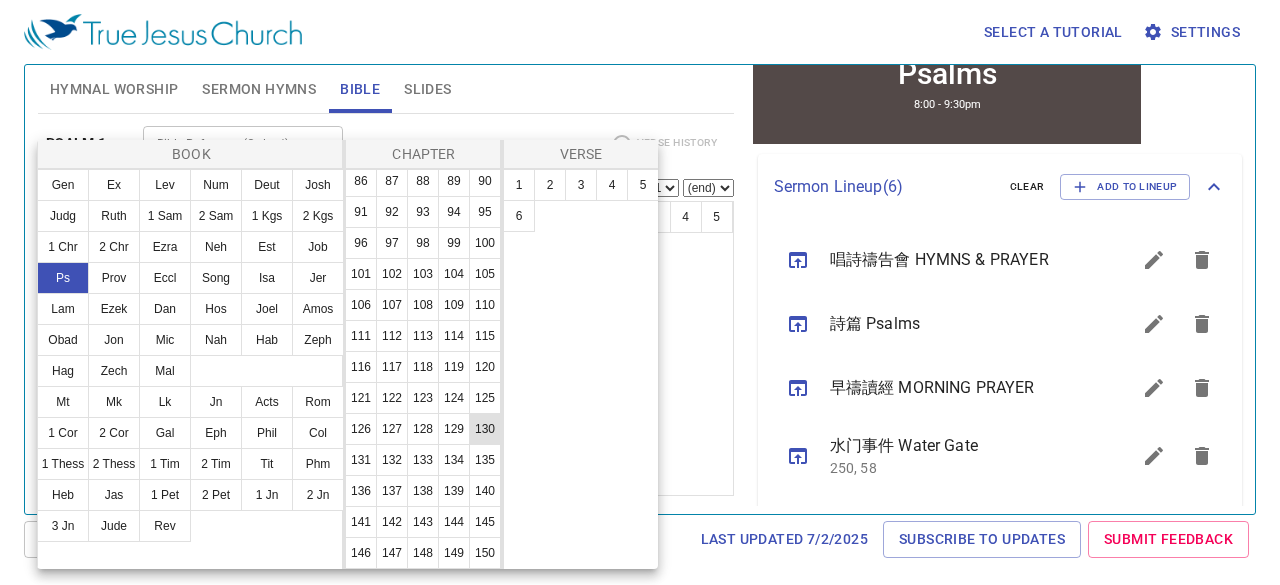 scroll, scrollTop: 778, scrollLeft: 0, axis: vertical 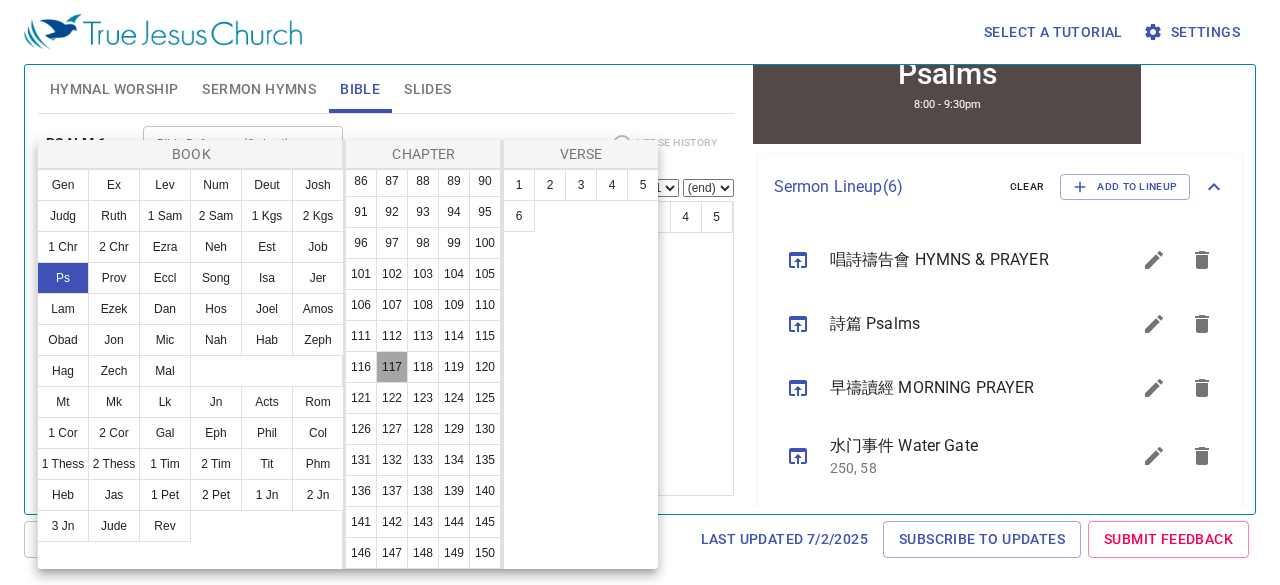click on "117" at bounding box center [392, 367] 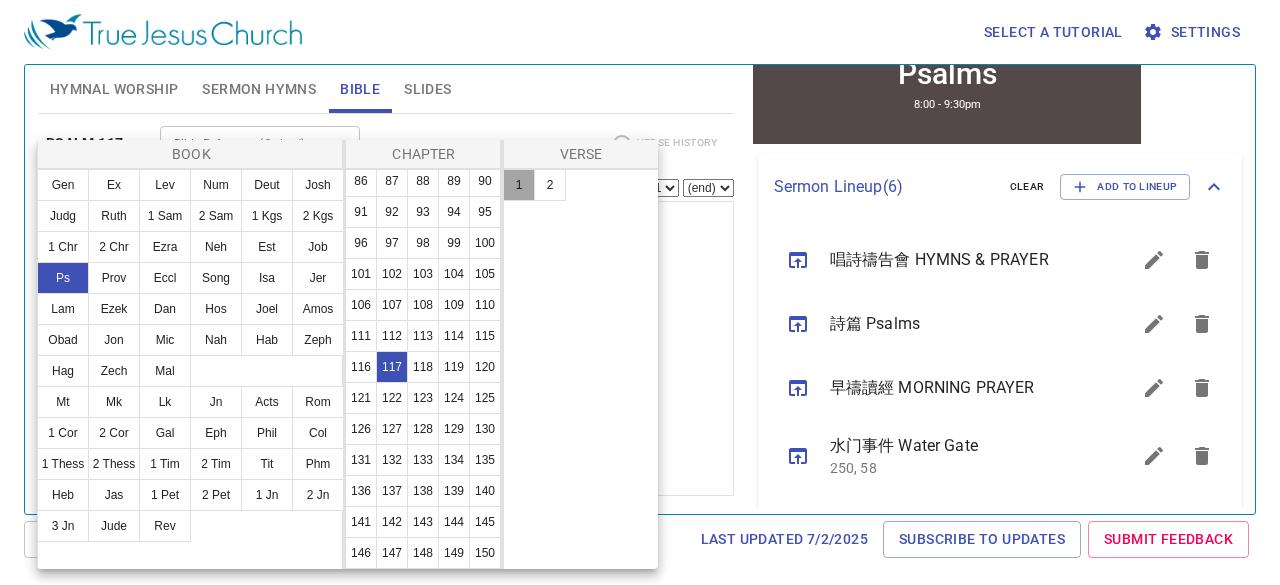 click on "1" at bounding box center [519, 185] 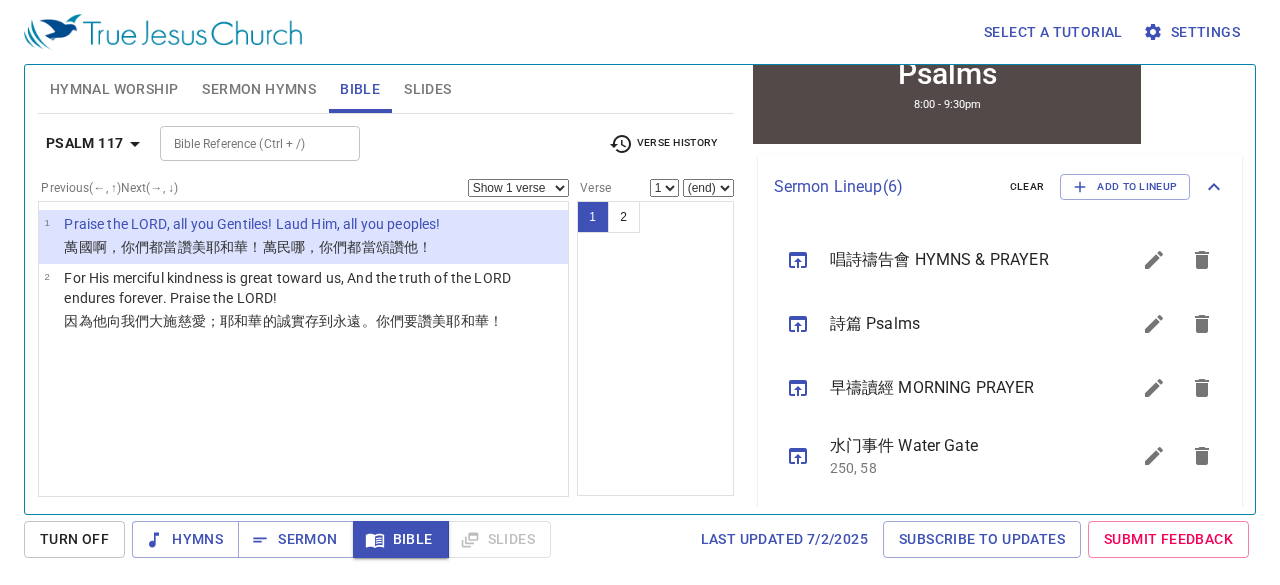 click on "Sermon Hymns" at bounding box center [259, 89] 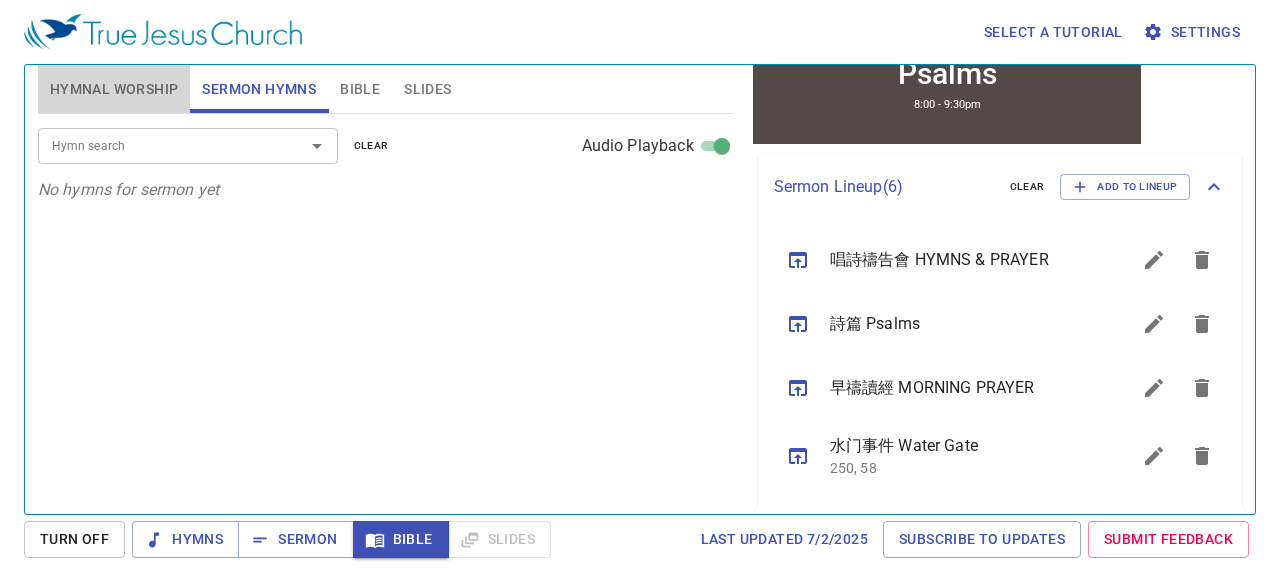 click on "Hymnal Worship" at bounding box center (114, 89) 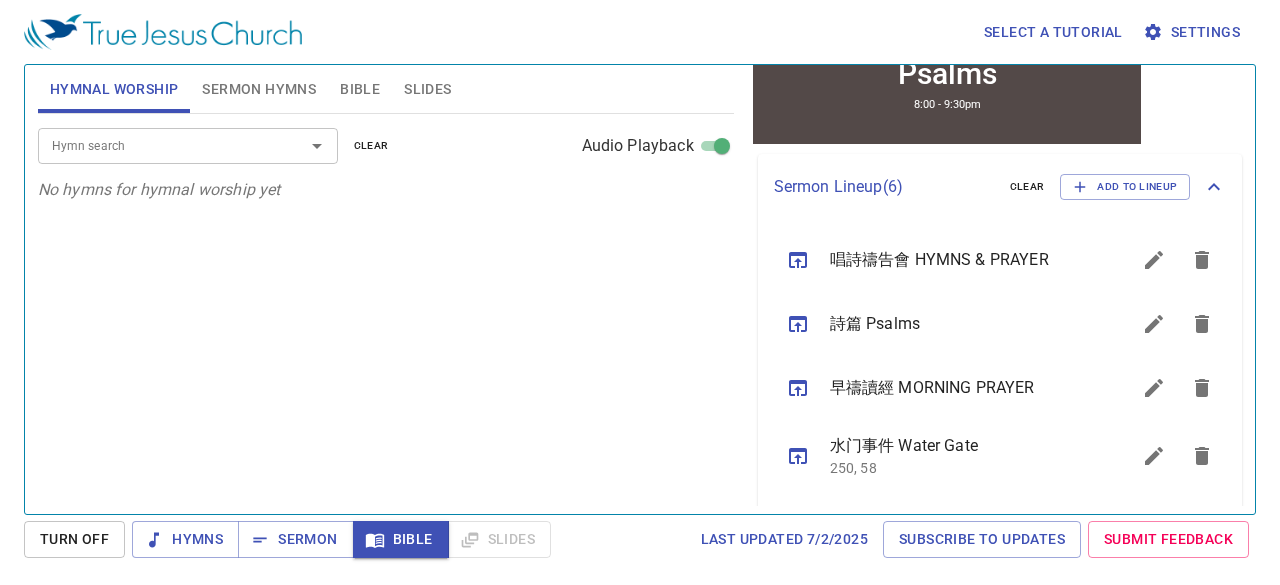 click on "Sermon Hymns" at bounding box center (259, 89) 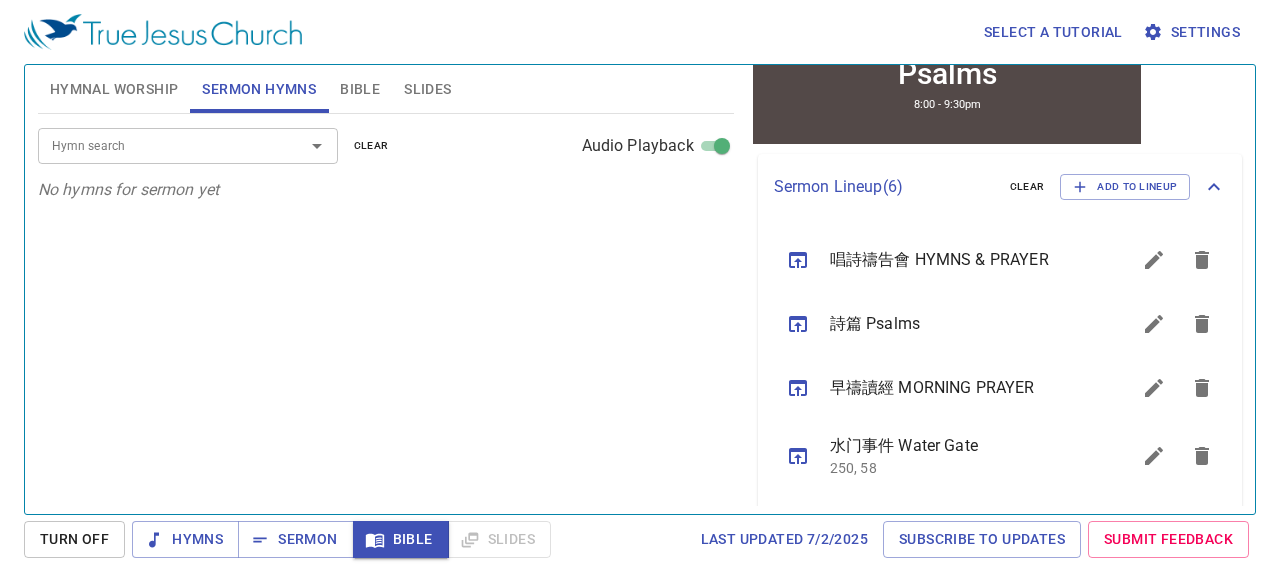 drag, startPoint x: 166, startPoint y: 94, endPoint x: 168, endPoint y: 121, distance: 27.073973 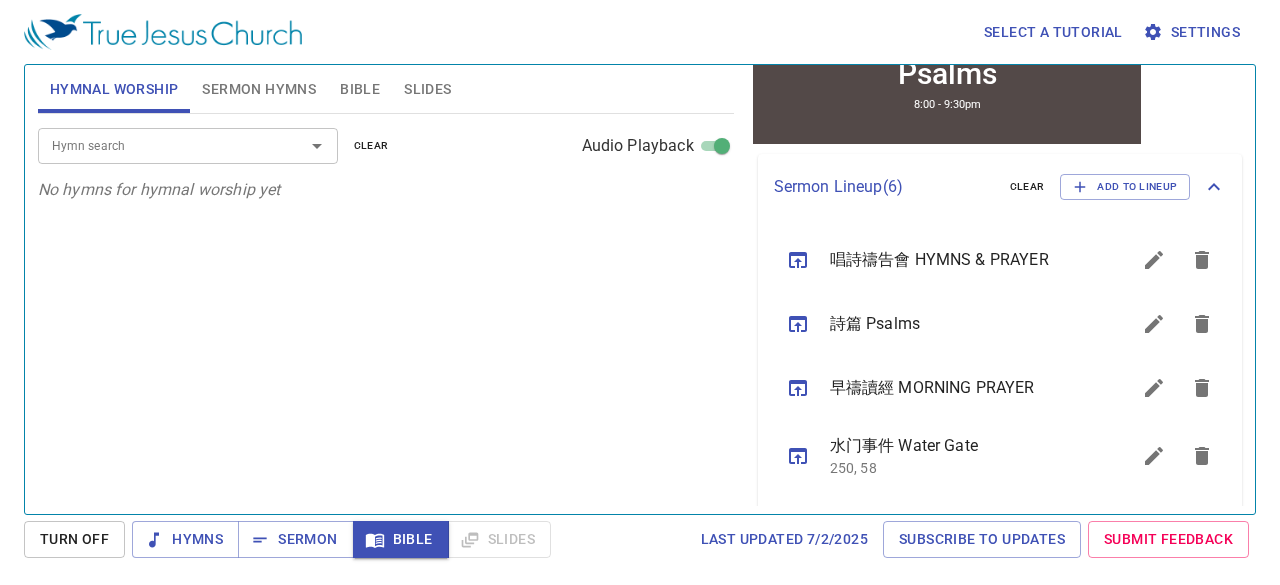 click on "Hymn search" at bounding box center [158, 145] 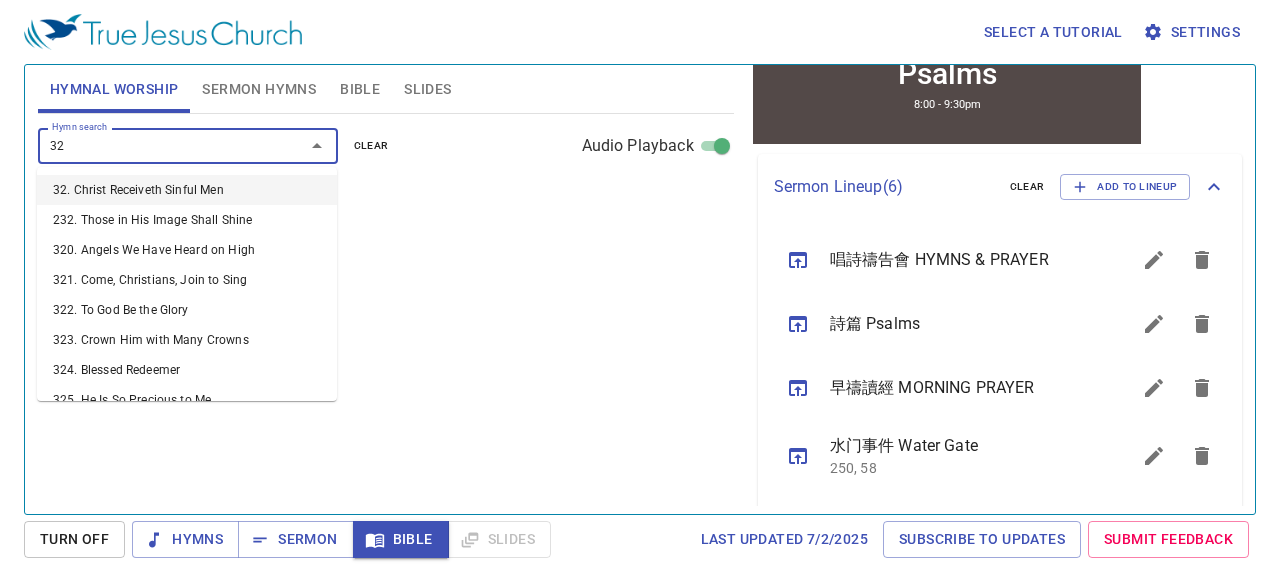 type on "326" 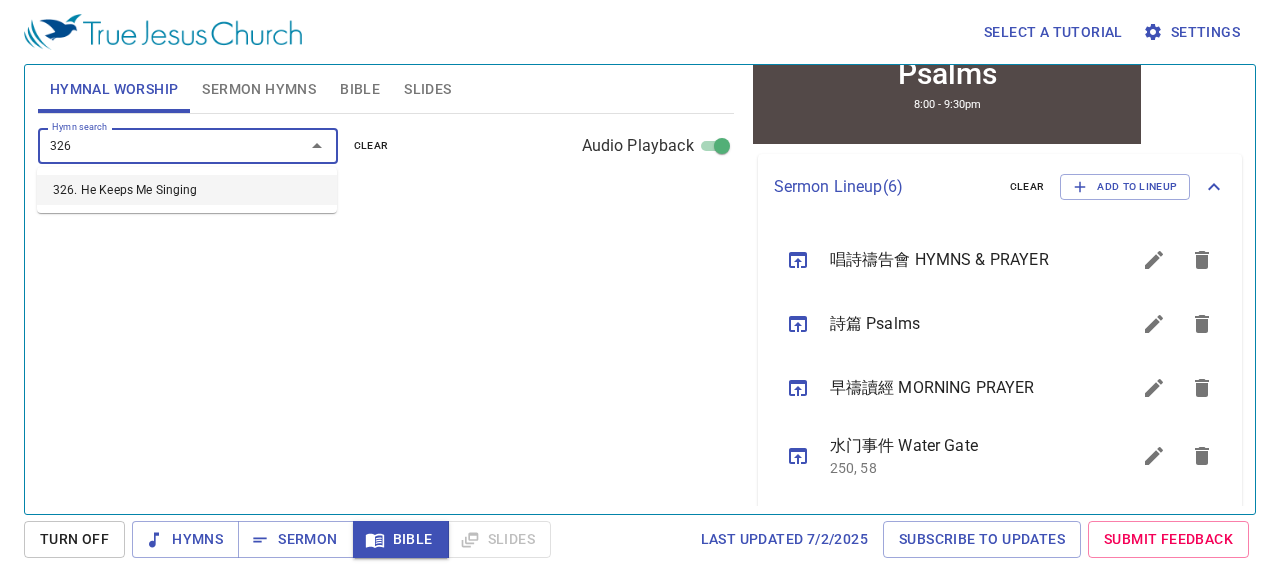 click on "326. He Keeps Me Singing" at bounding box center [187, 190] 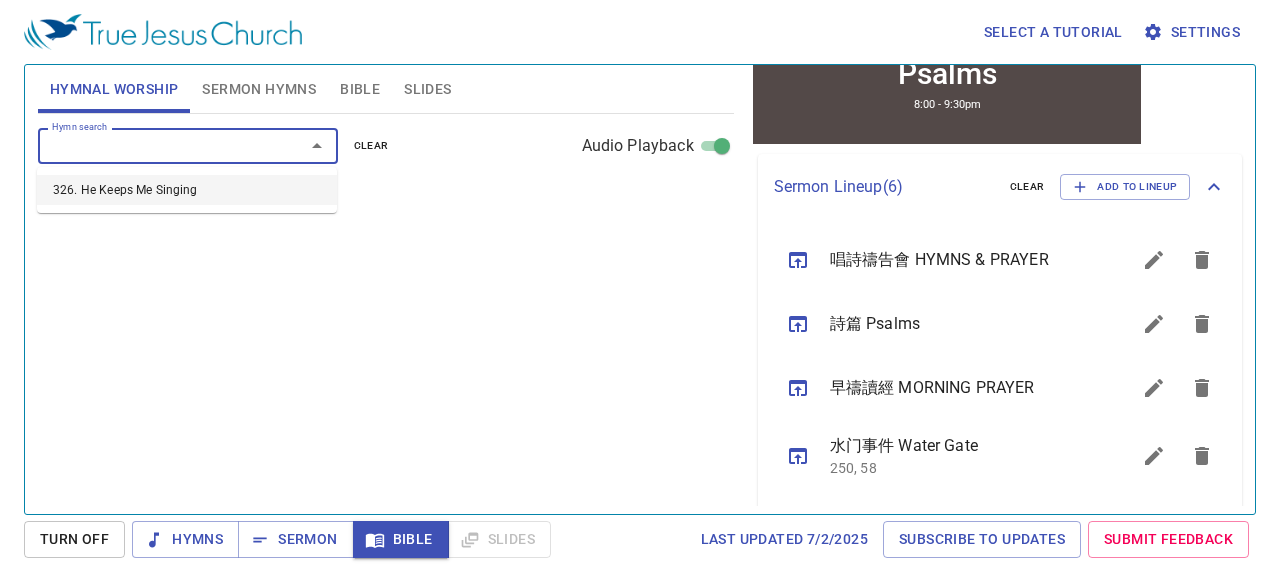 select on "1" 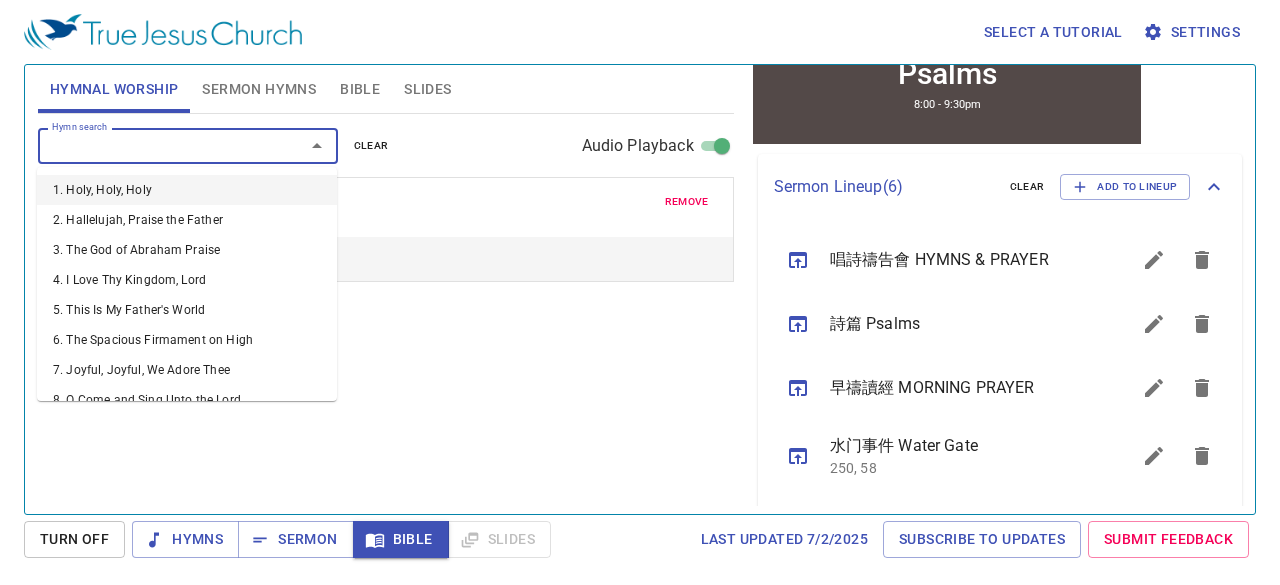 click on "Hymn search" at bounding box center (158, 145) 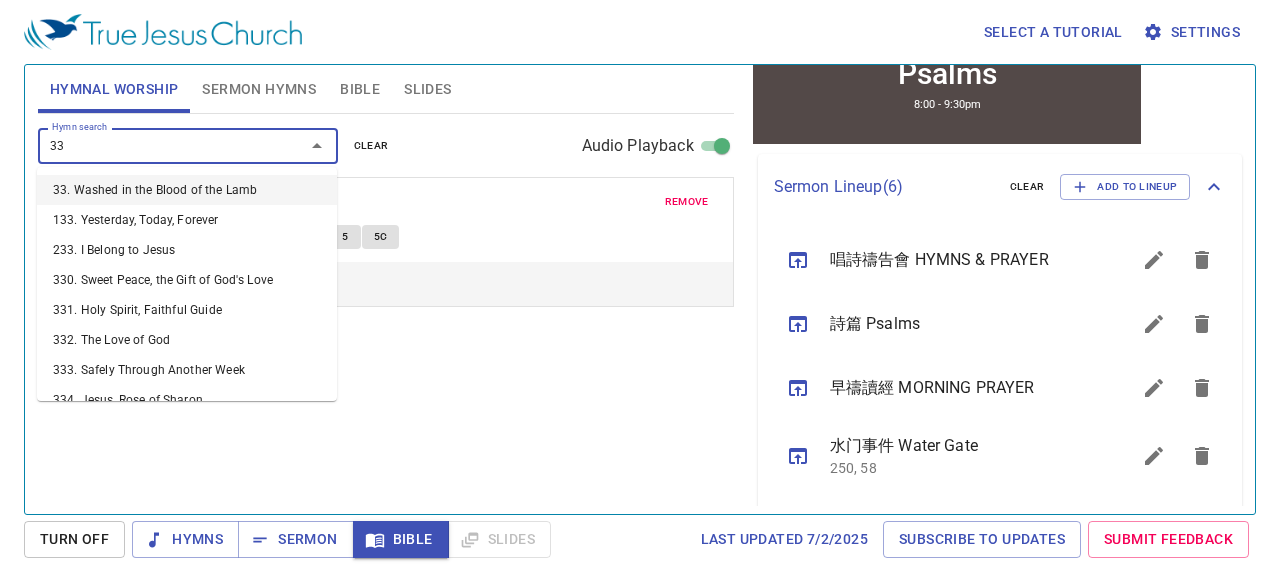 type on "336" 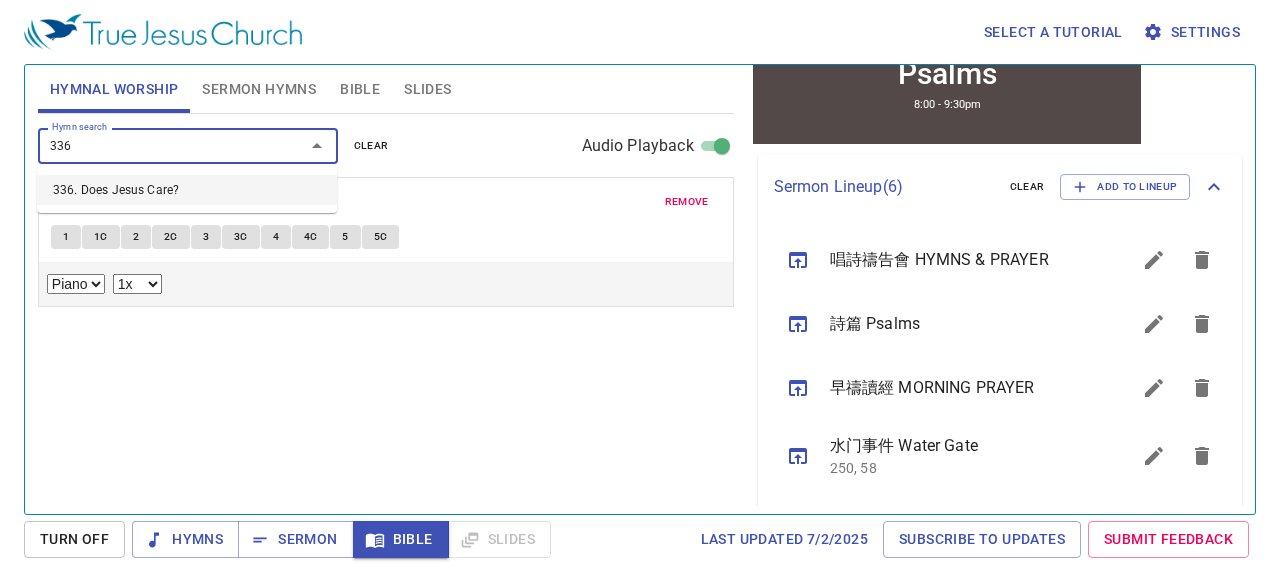 click on "336. Does Jesus Care?" at bounding box center (187, 190) 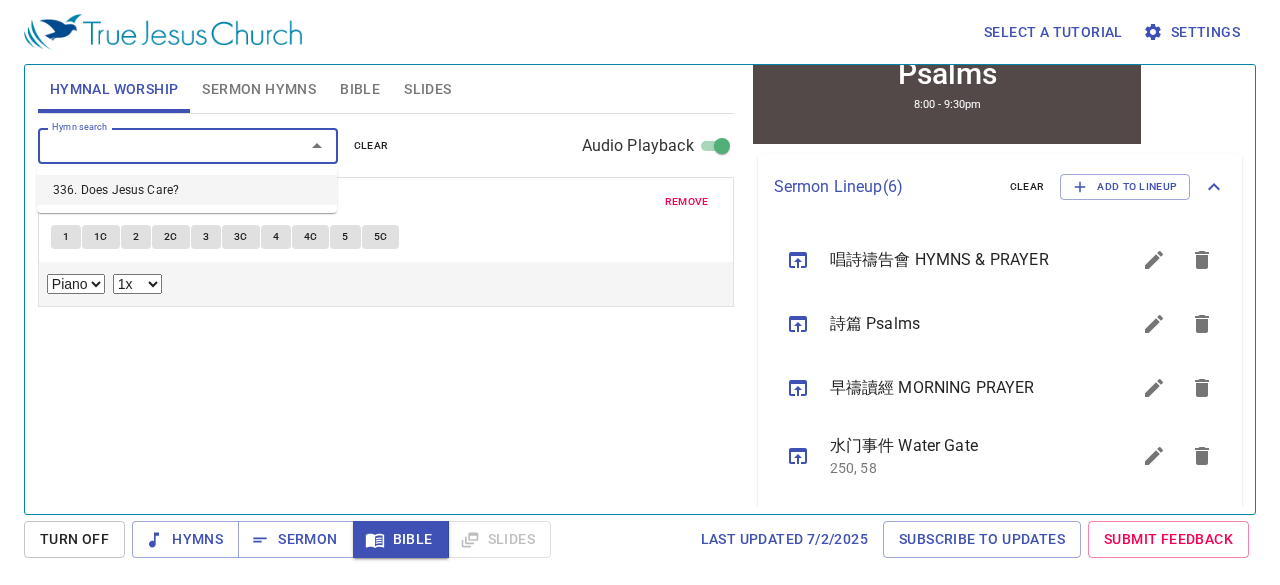 select on "1" 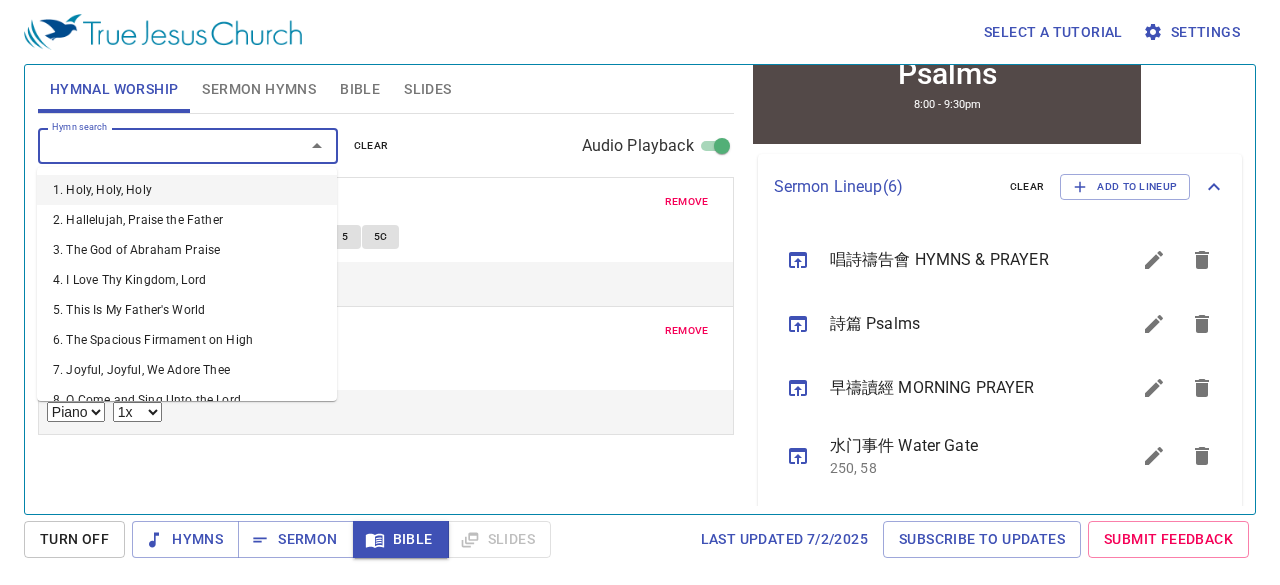 click on "Hymn search" at bounding box center (158, 145) 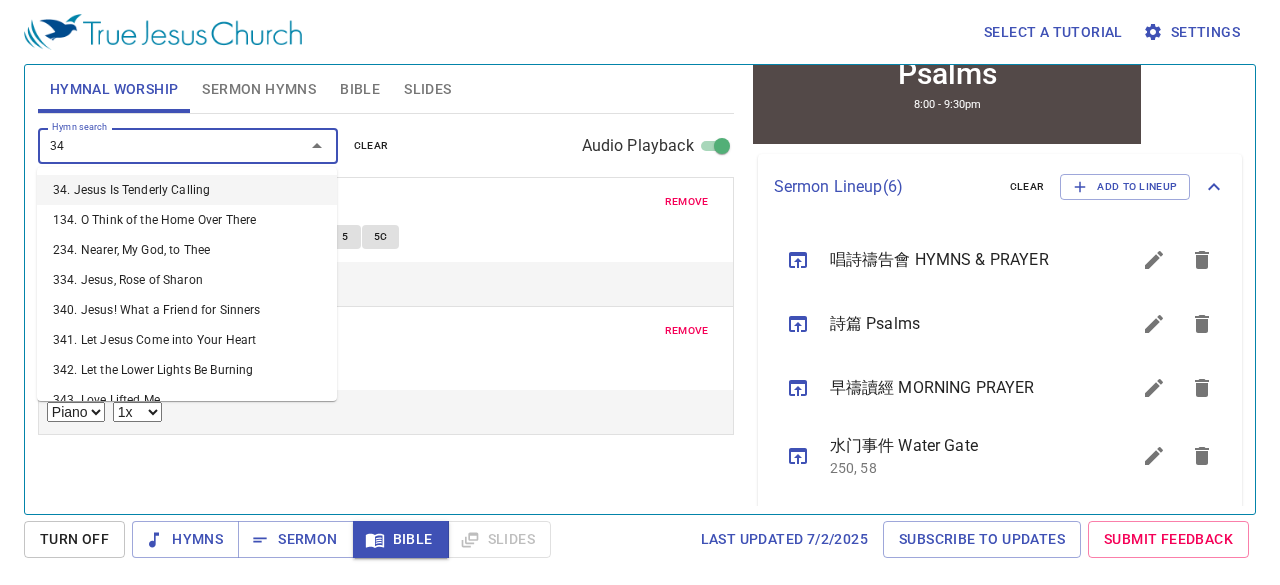 type on "340" 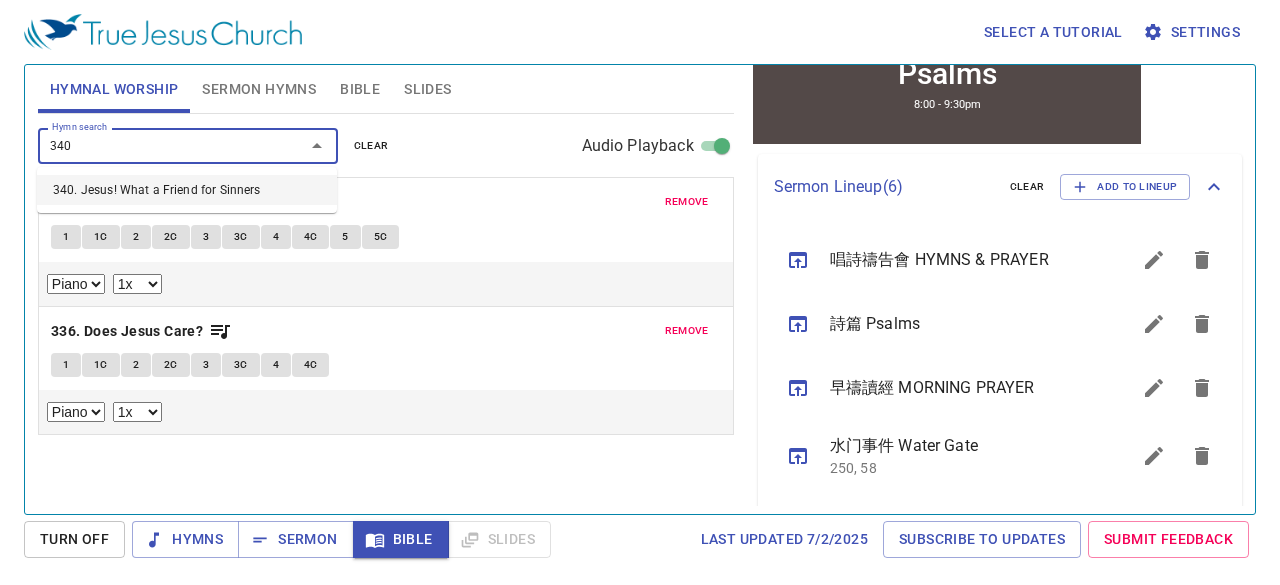 click on "340. Jesus! What a Friend for Sinners" at bounding box center (187, 190) 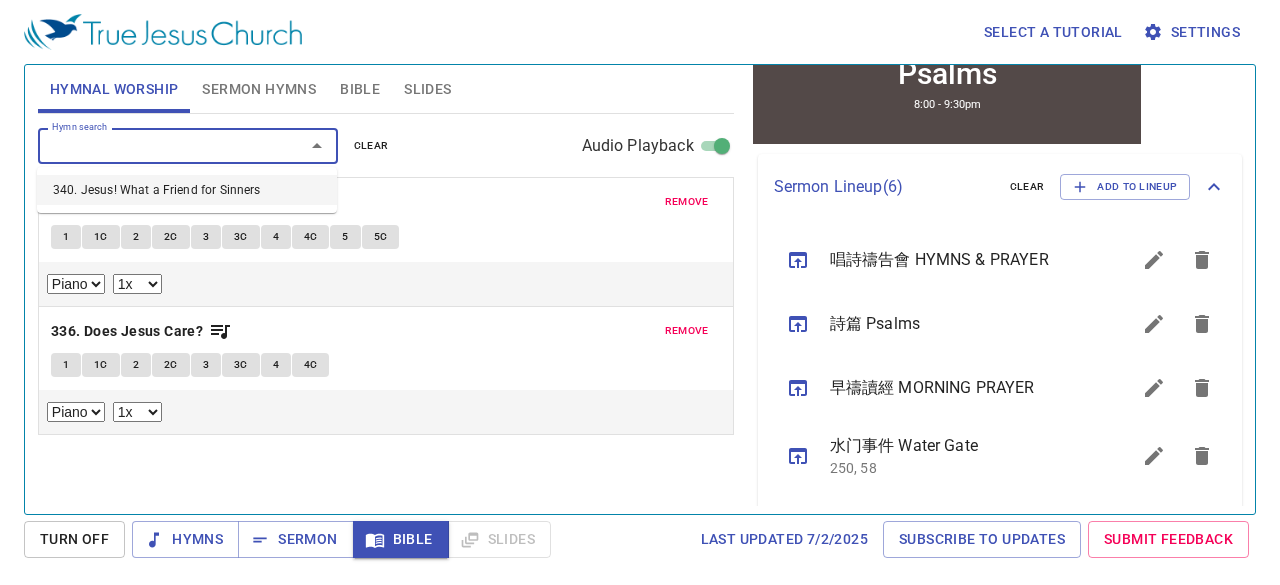 select on "1" 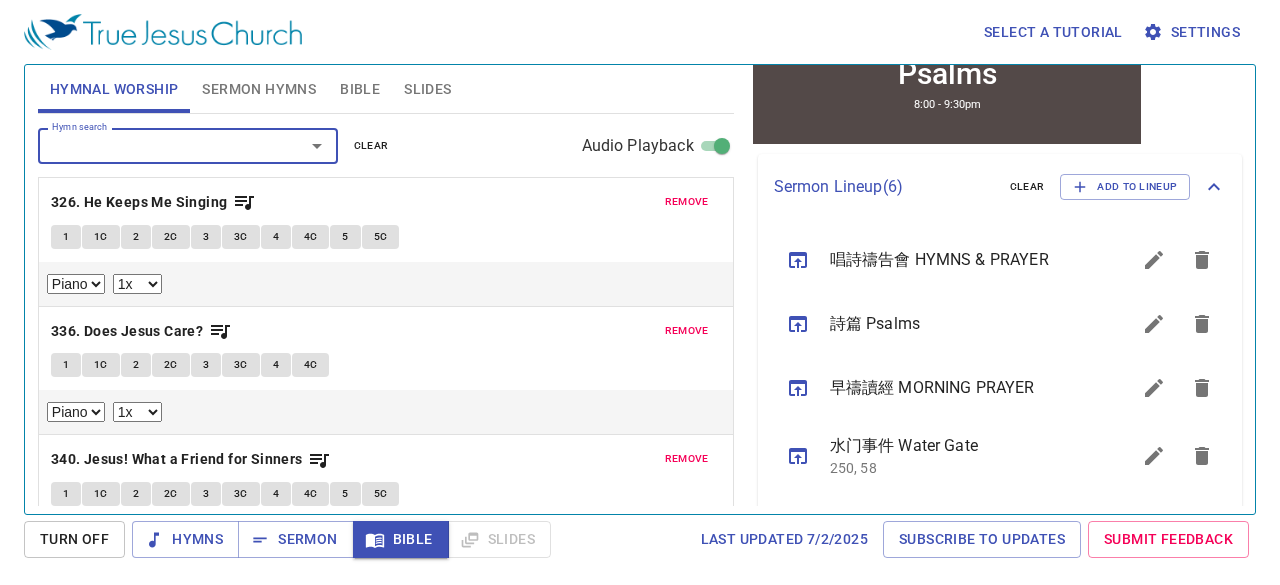click on "Hymn search" at bounding box center (158, 145) 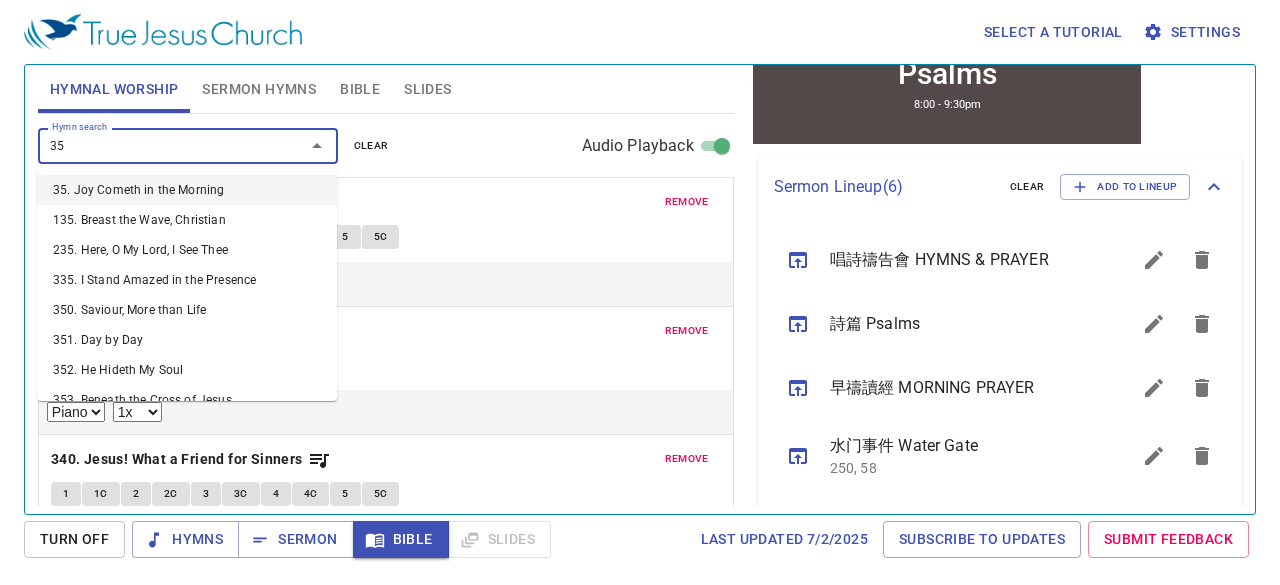 type on "358" 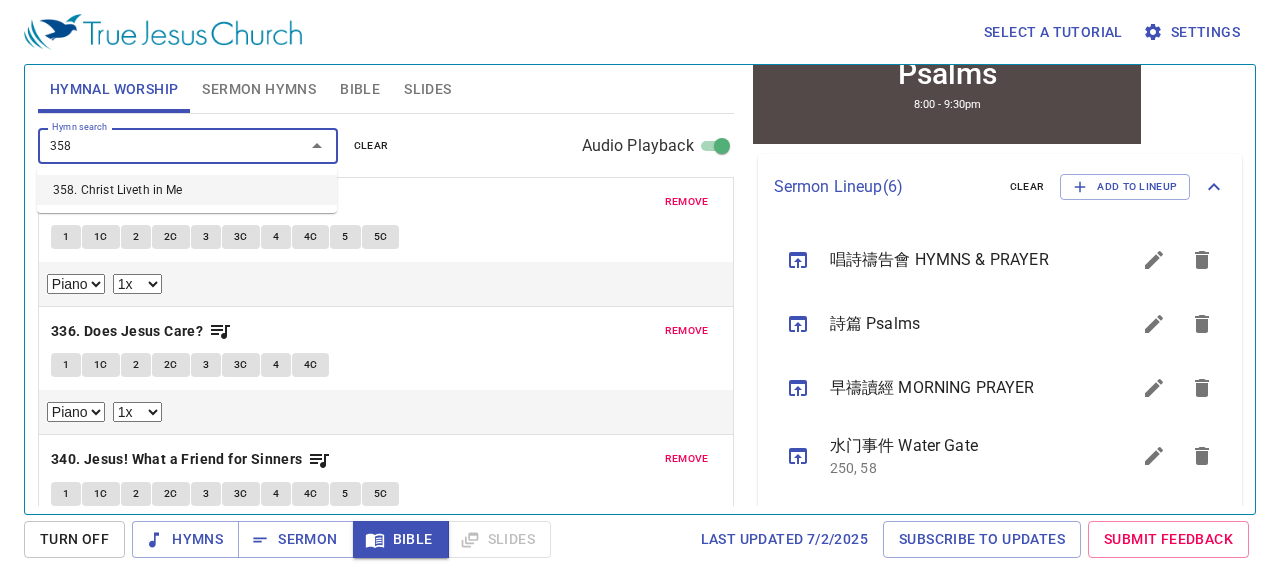click on "358. Christ Liveth in Me" at bounding box center [187, 190] 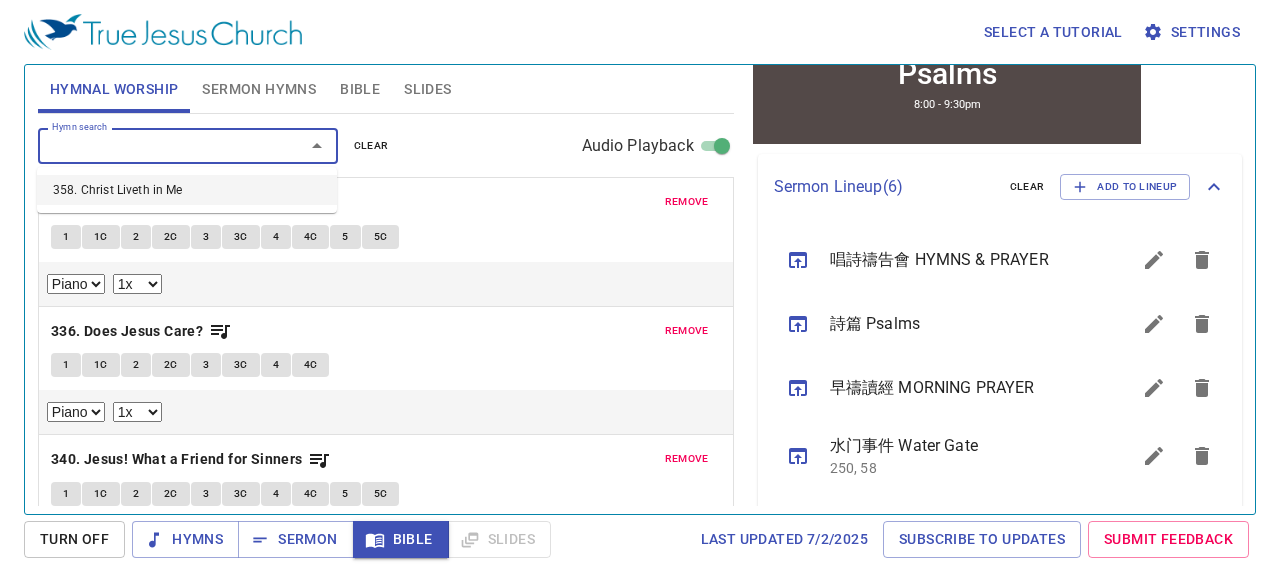 select on "1" 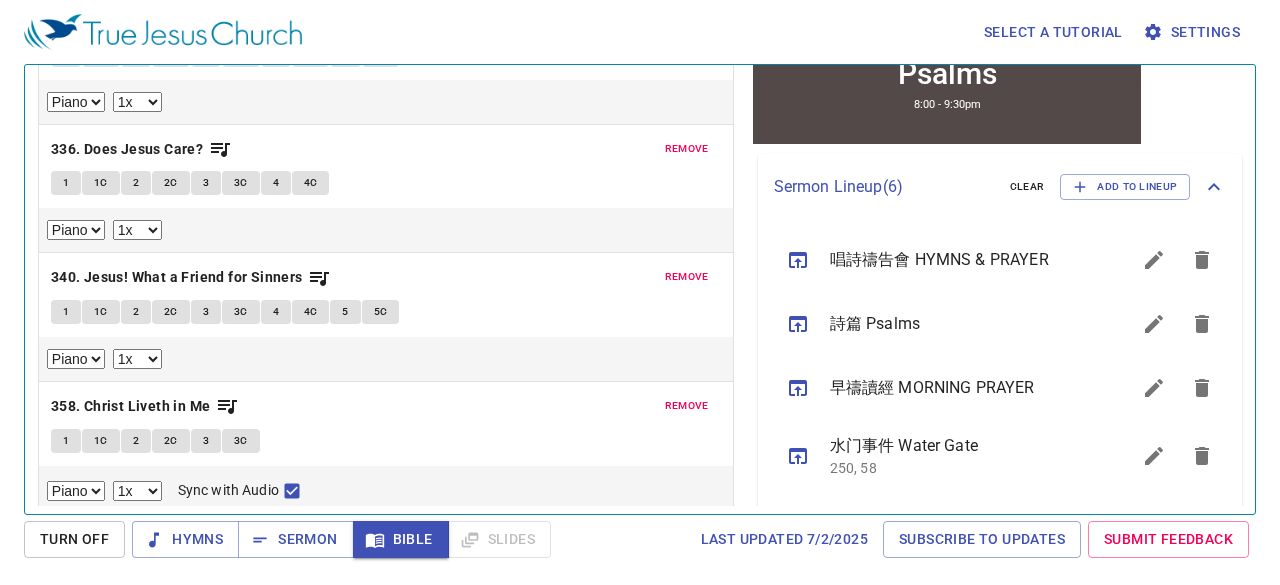 scroll, scrollTop: 0, scrollLeft: 0, axis: both 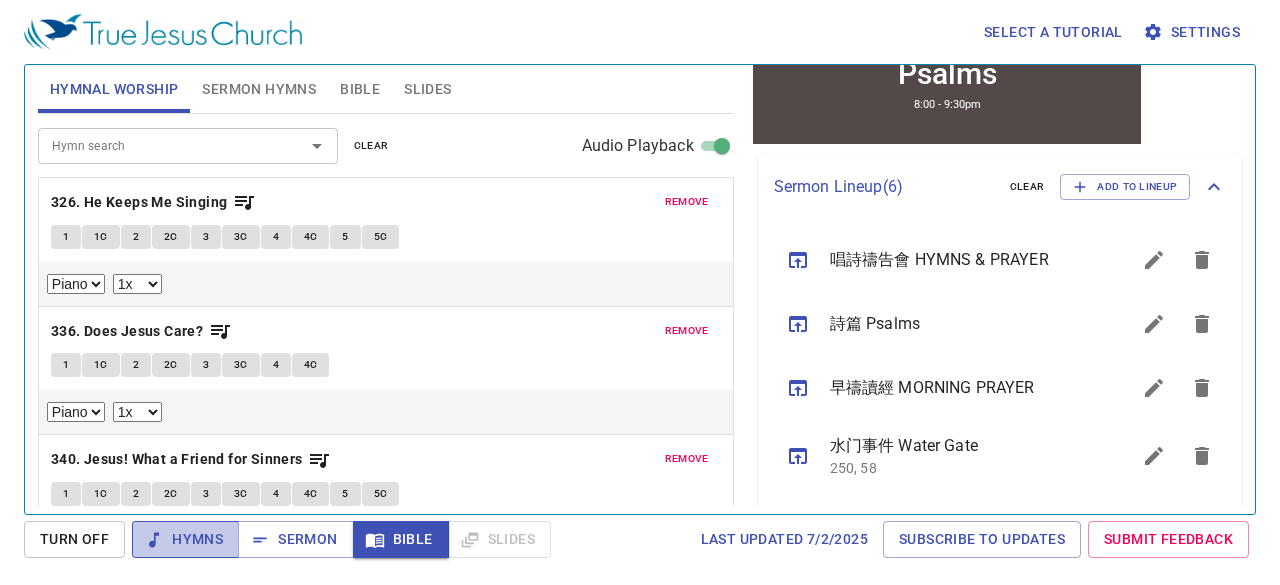 click on "Hymns" at bounding box center (185, 539) 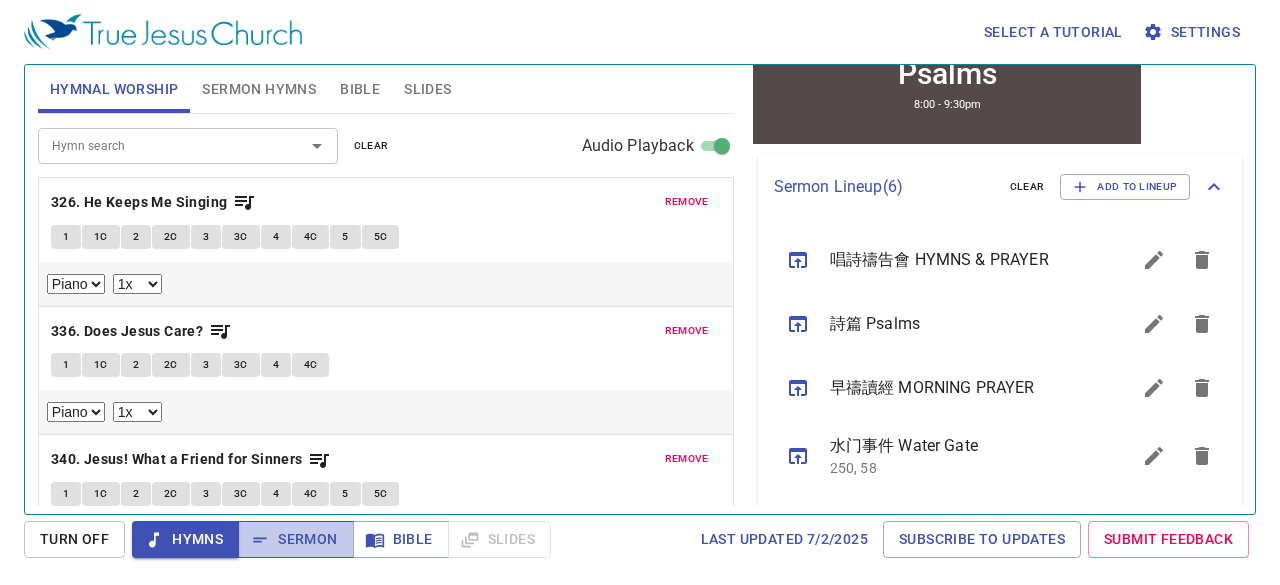 click on "Sermon" at bounding box center [295, 539] 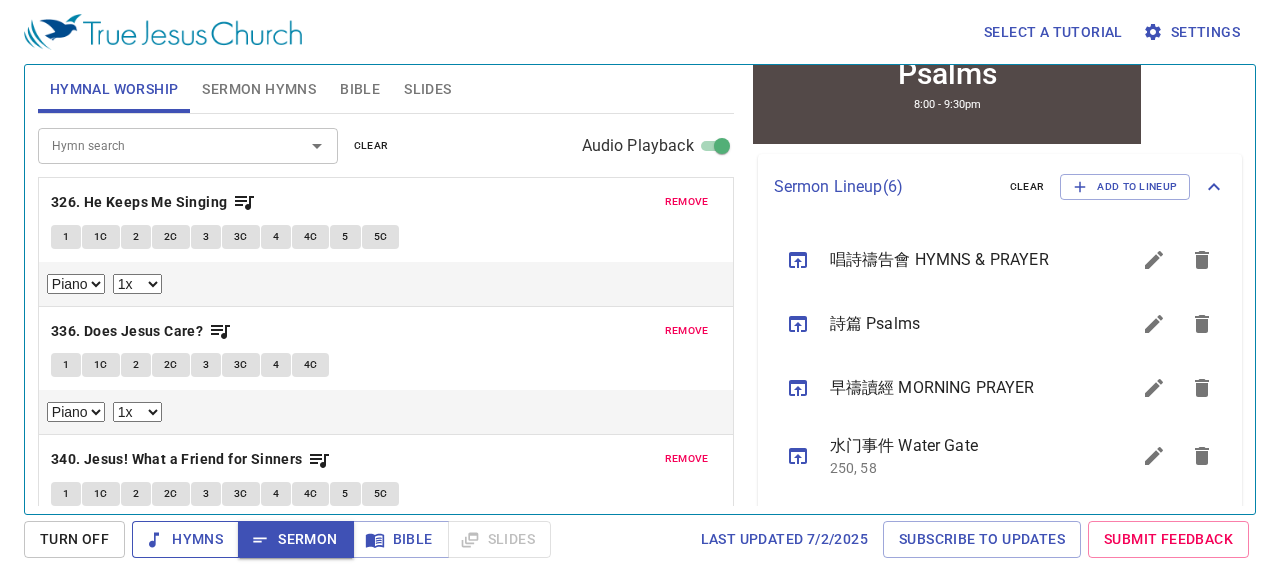 click on "Hymns" at bounding box center [185, 539] 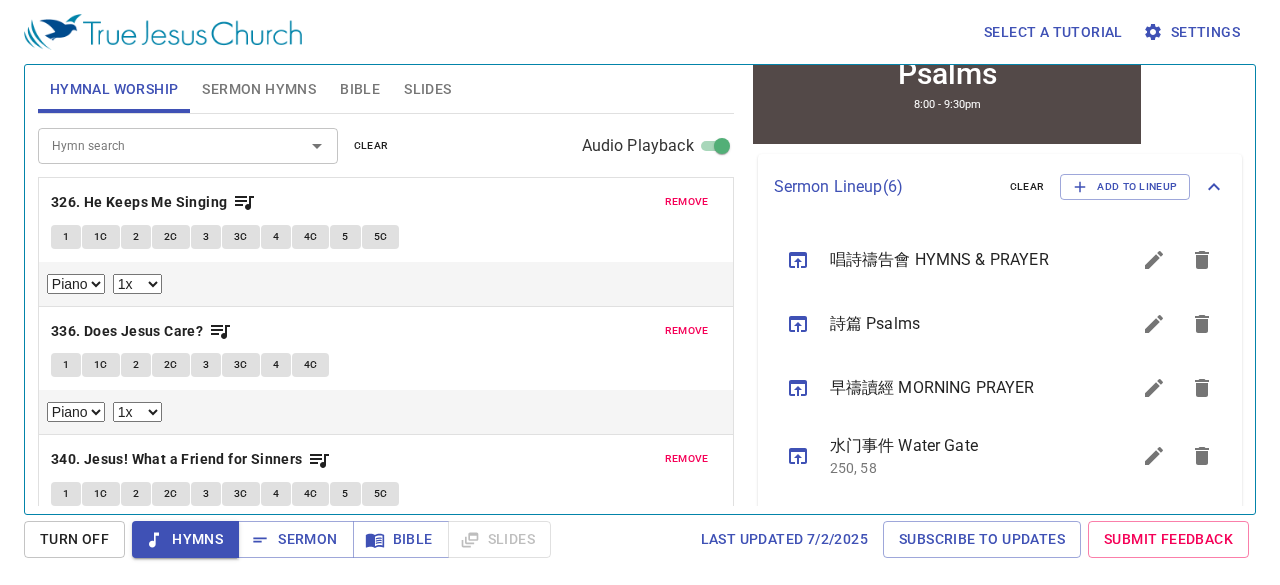 drag, startPoint x: 680, startPoint y: 37, endPoint x: 668, endPoint y: -39, distance: 76.941536 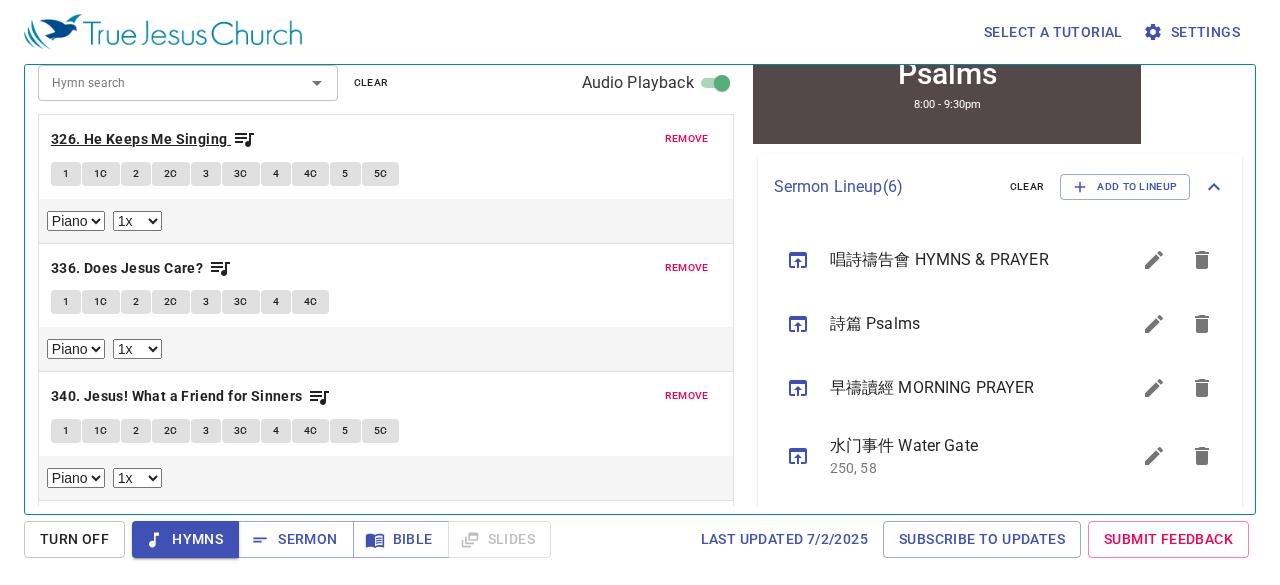 scroll, scrollTop: 0, scrollLeft: 0, axis: both 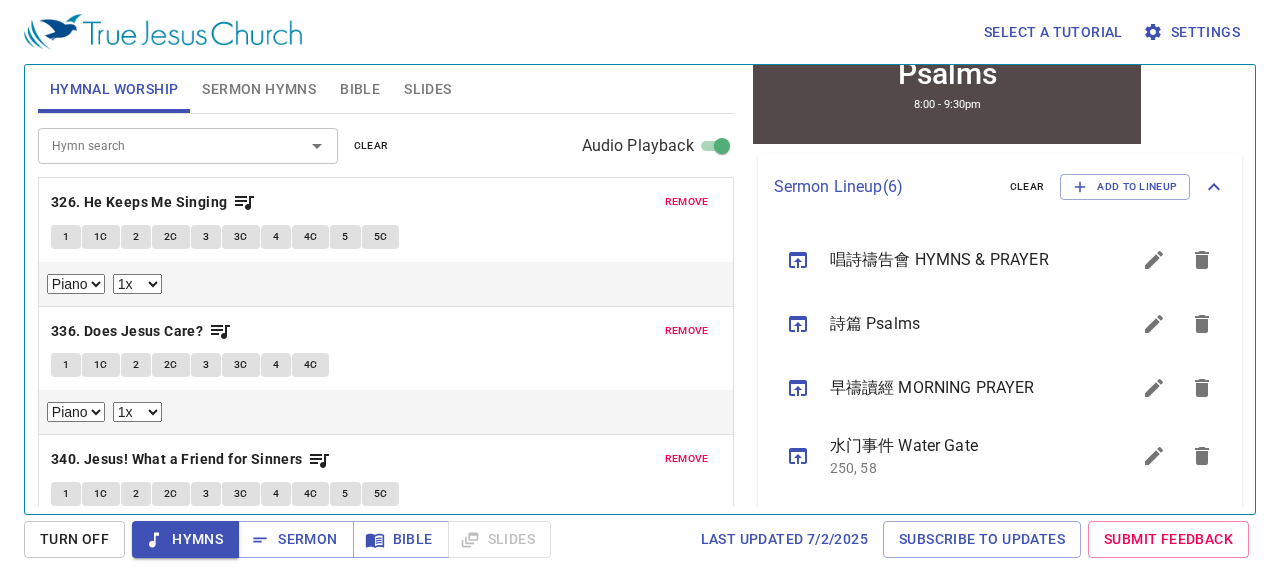 click on "Hymnal Worship" at bounding box center (114, 89) 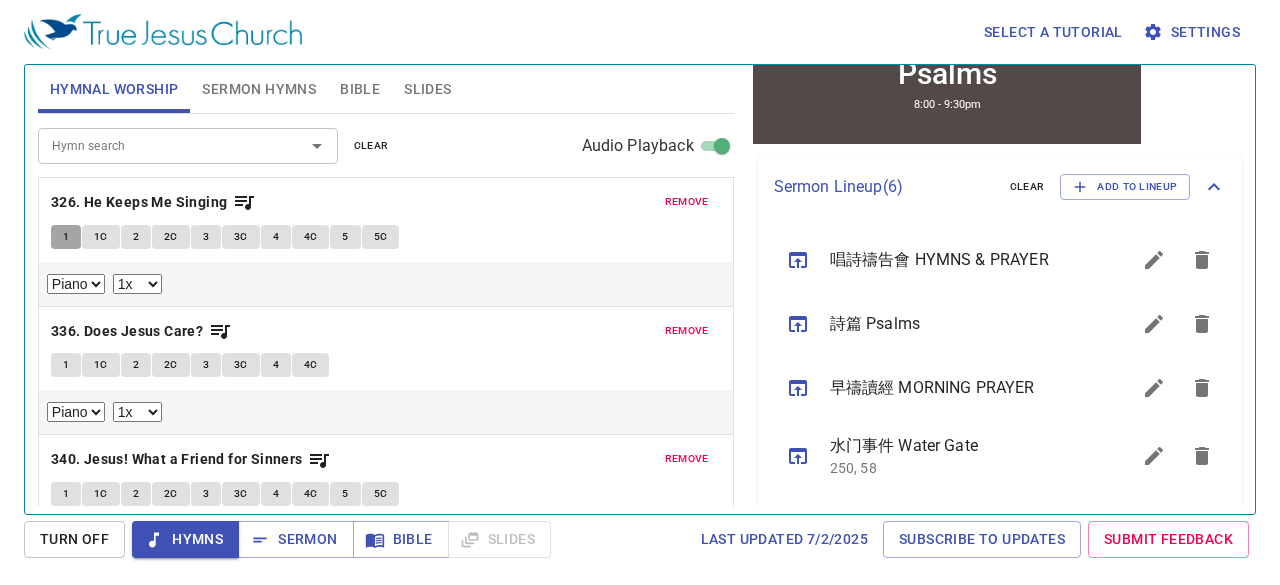 click on "1" at bounding box center (66, 237) 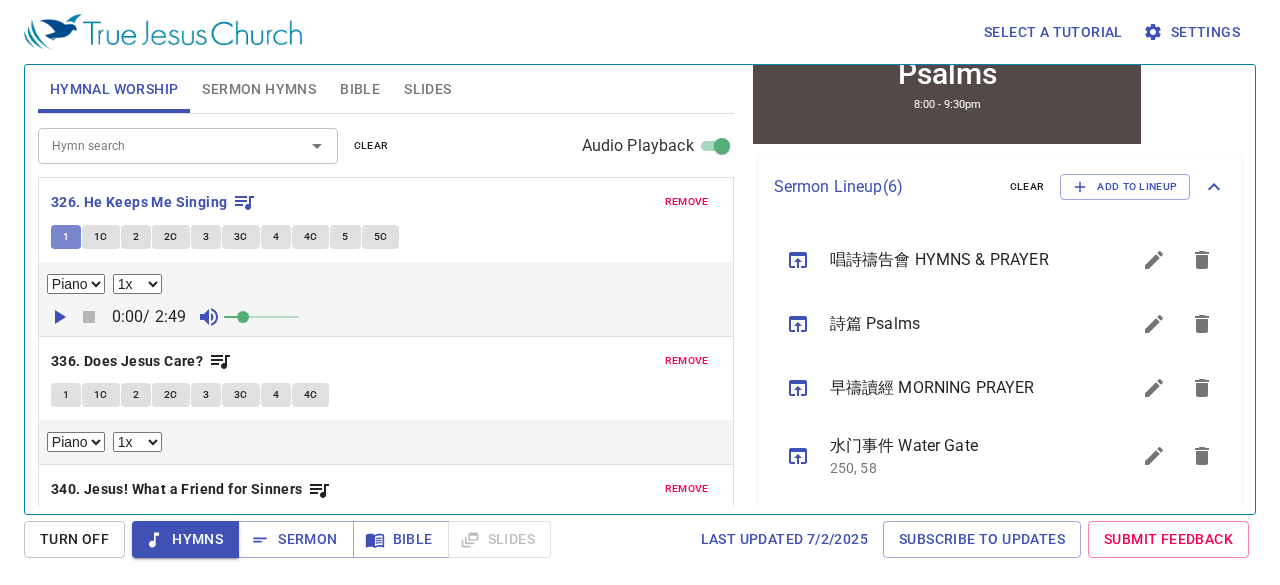 click on "1" at bounding box center (66, 237) 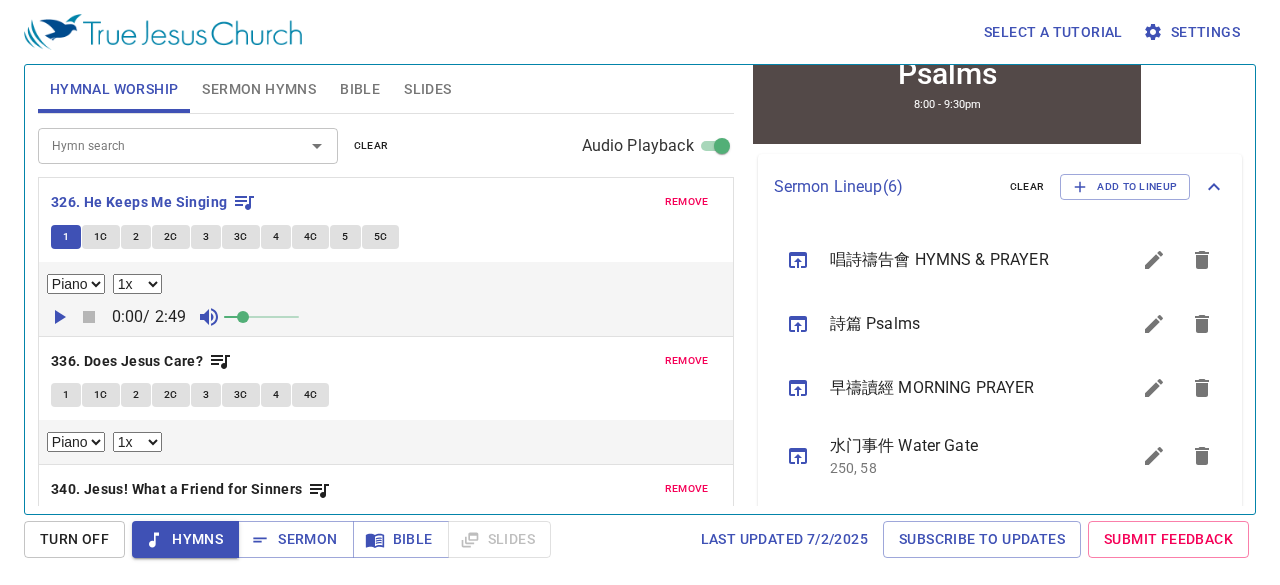 click on "Select a tutorial Settings Hymnal Worship Sermon Hymns Bible Slides Hymn search Hymn search   clear Audio Playback remove 326. He Keeps Me Singing   1 1C 2 2C 3 3C 4 4C 5 5C Piano 0.6x 0.7x 0.8x 0.9x 1x 1.1x 1.2x 1.3x 1.4x 1.5x 1.7x 2x 0:00  /   2:49 remove 336. Does Jesus Care?   1 1C 2 2C 3 3C 4 4C Piano 0.6x 0.7x 0.8x 0.9x 1x 1.1x 1.2x 1.3x 1.4x 1.5x 1.7x 2x remove 340. Jesus! What a Friend for Sinners   1 1C 2 2C 3 3C 4 4C 5 5C Piano 0.6x 0.7x 0.8x 0.9x 1x 1.1x 1.2x 1.3x 1.4x 1.5x 1.7x 2x remove 358. Christ Liveth in Me   1 1C 2 2C 3 3C Piano 0.6x 0.7x 0.8x 0.9x 1x 1.1x 1.2x 1.3x 1.4x 1.5x 1.7x 2x Sync with Audio Hymn search Hymn search   clear Audio Playback No hymns for sermon yet Psalm 117 Bible Reference (Ctrl + /) Bible Reference (Ctrl + /)   Verse History   Previous  (←, ↑)     Next  (→, ↓) Show 1 verse Show 2 verses Show 3 verses Show 4 verses Show 5 verses 1 Praise the LORD, all you Gentiles! Laud Him, all you peoples!   萬國 啊，你們都當讚美 耶和華 ！萬民 他！" at bounding box center (640, 292) 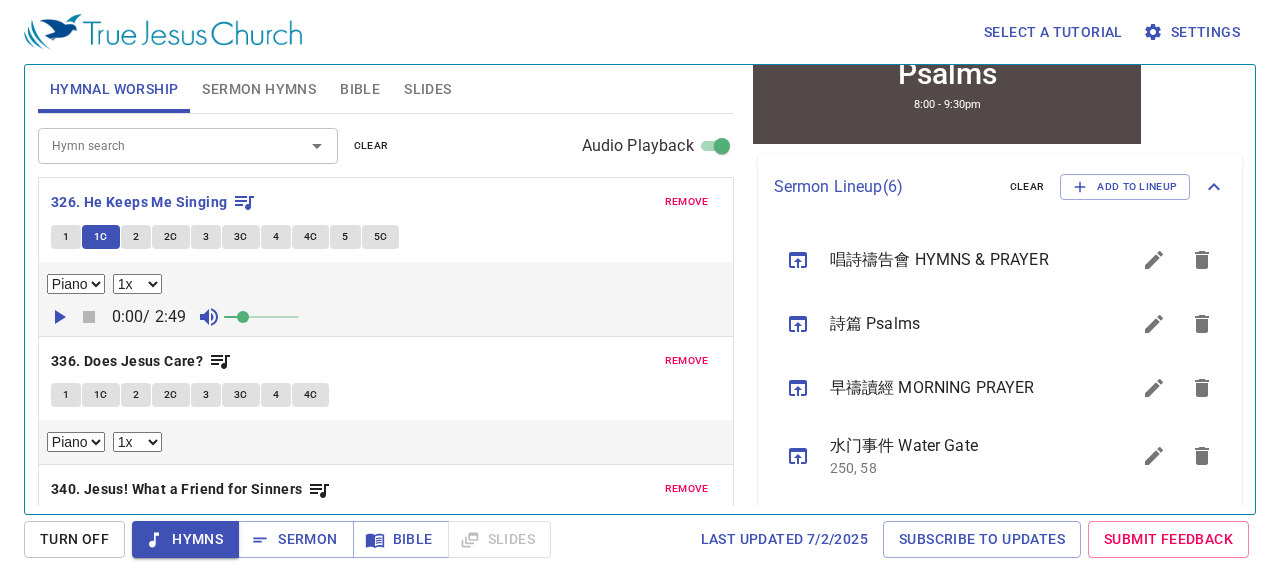 click on "2" at bounding box center [136, 237] 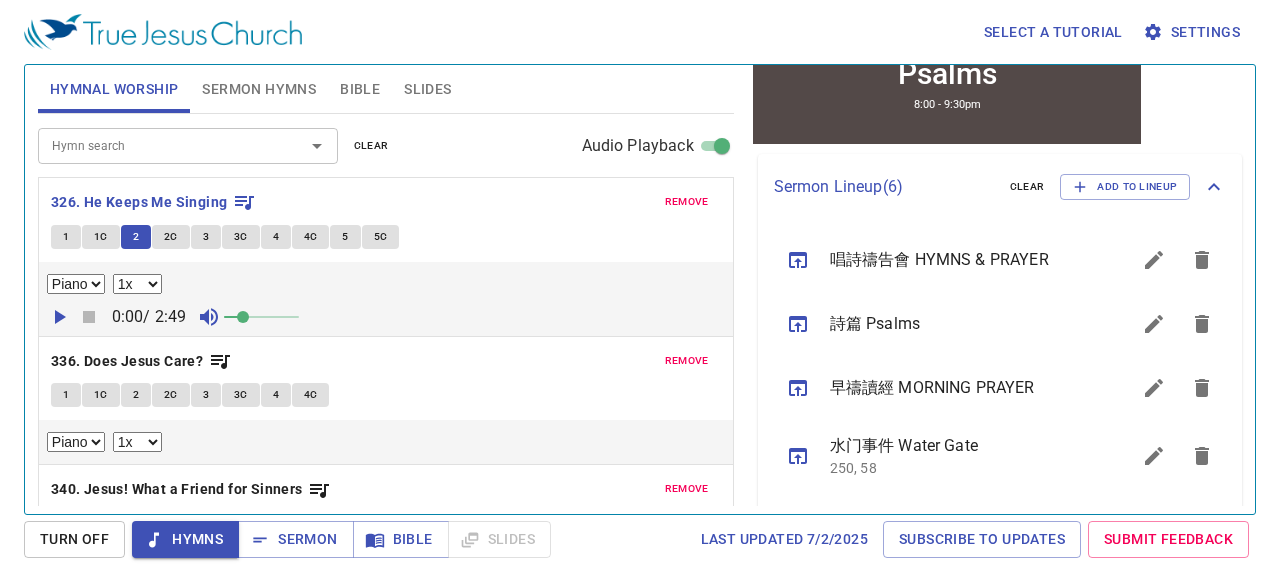 click on "2C" at bounding box center [171, 237] 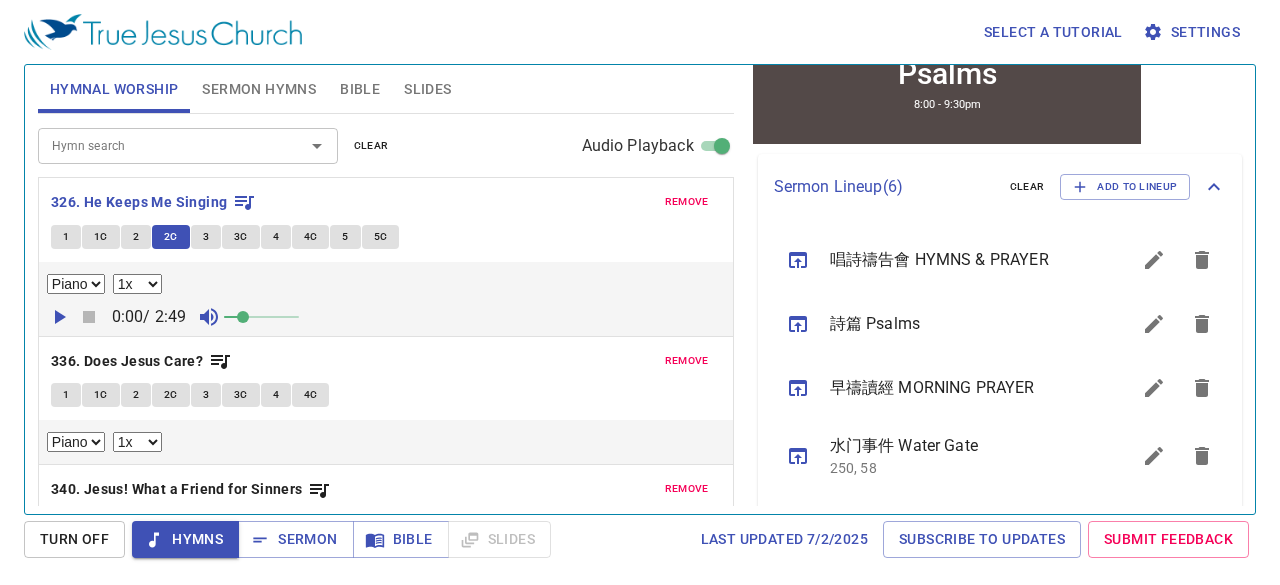 click on "3" at bounding box center [206, 237] 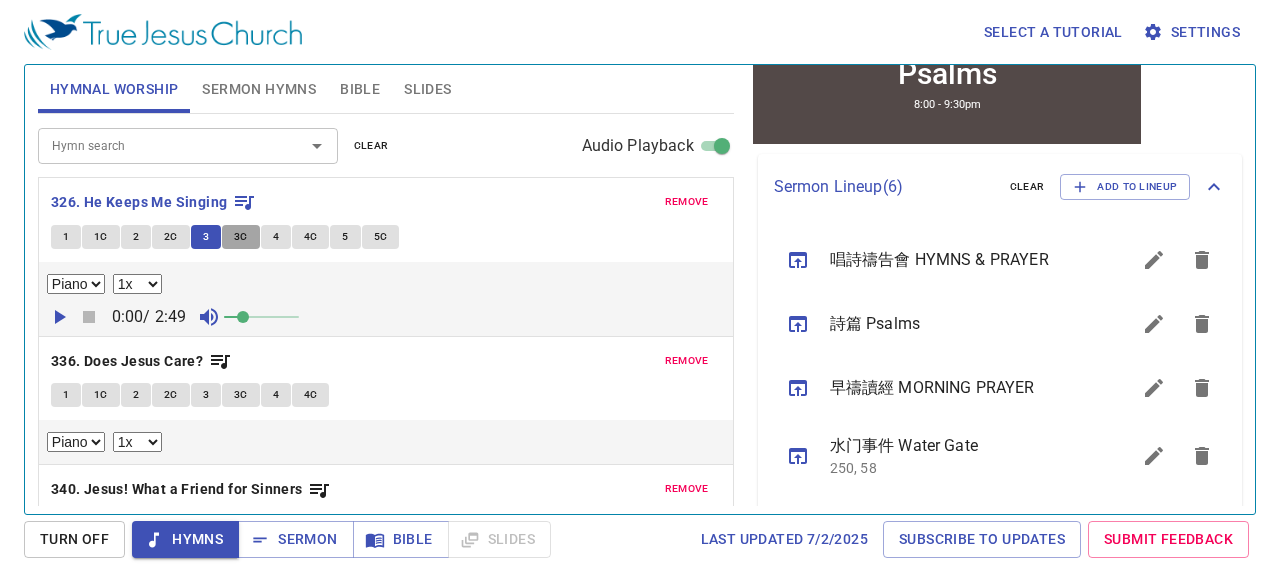click on "3C" at bounding box center (241, 237) 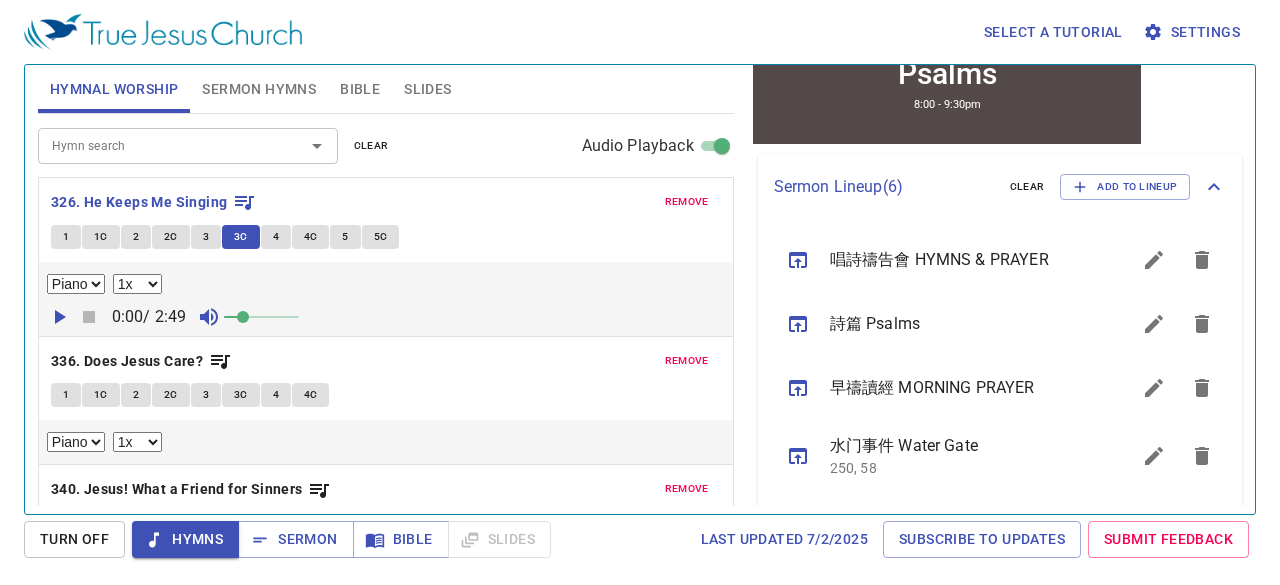 drag, startPoint x: 275, startPoint y: 233, endPoint x: 288, endPoint y: 196, distance: 39.217342 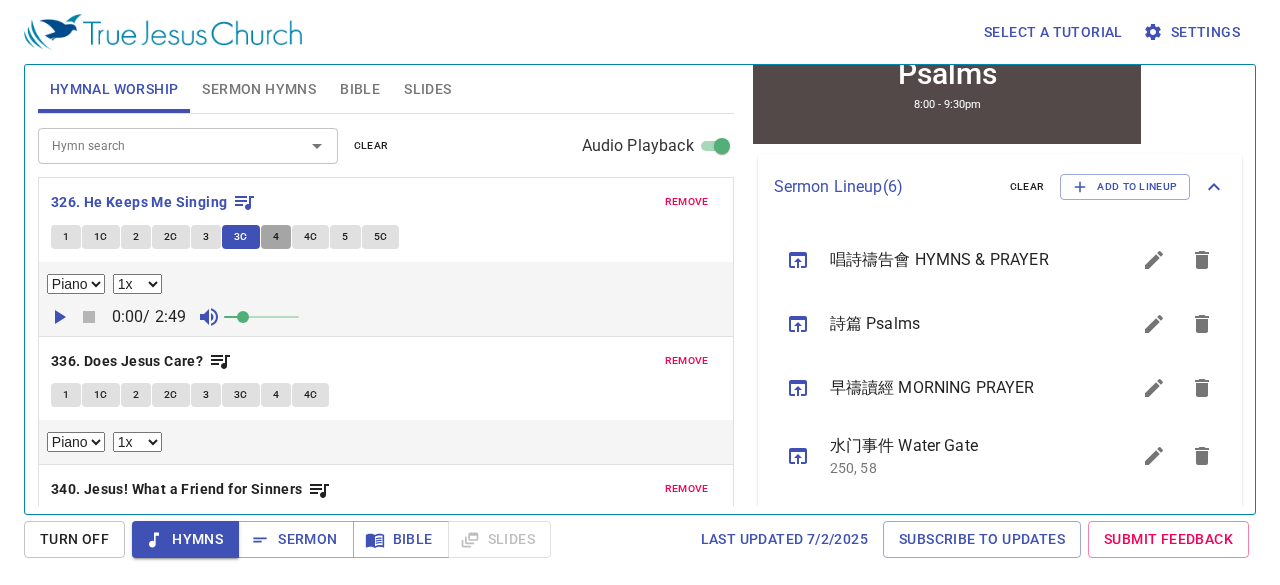click on "4" at bounding box center (276, 237) 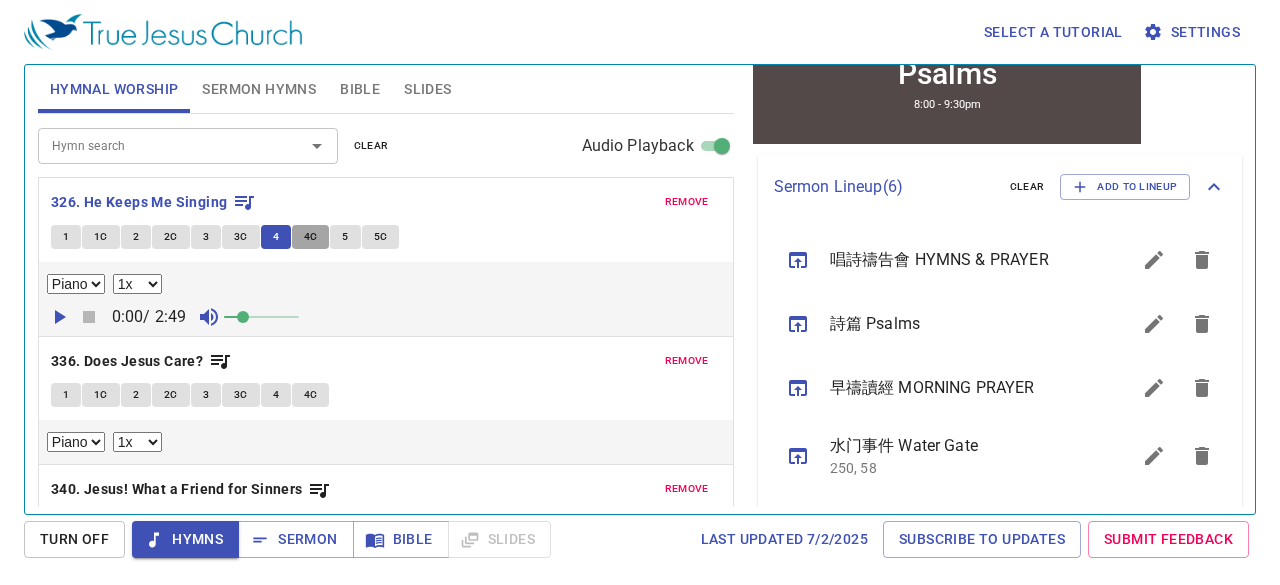 click on "4C" at bounding box center (311, 237) 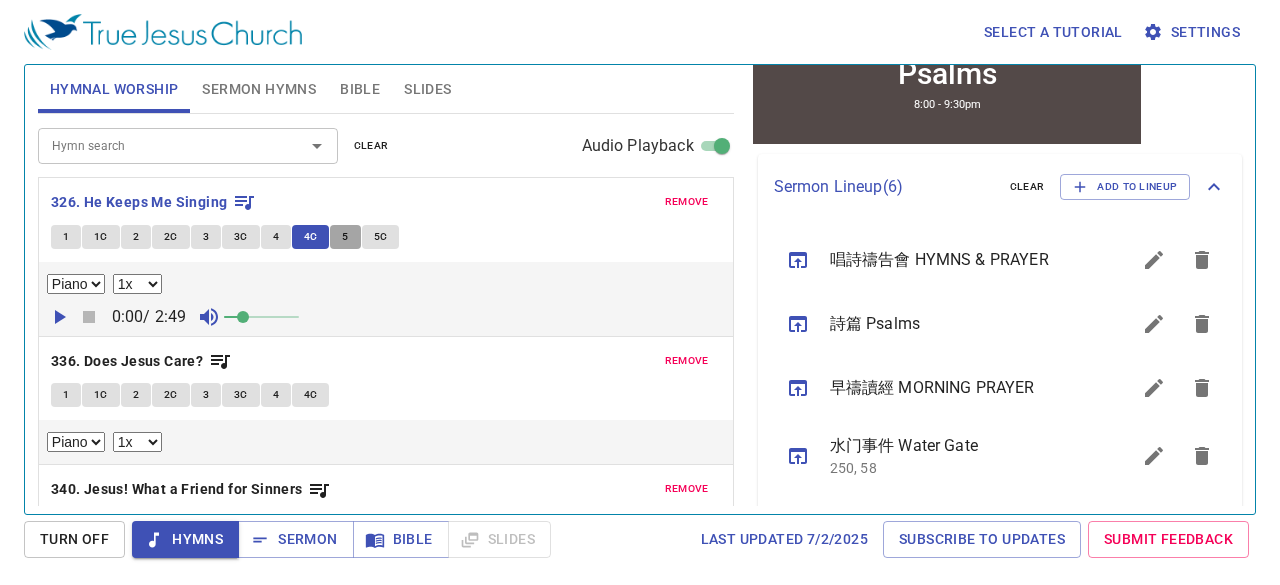 click on "5" at bounding box center (345, 237) 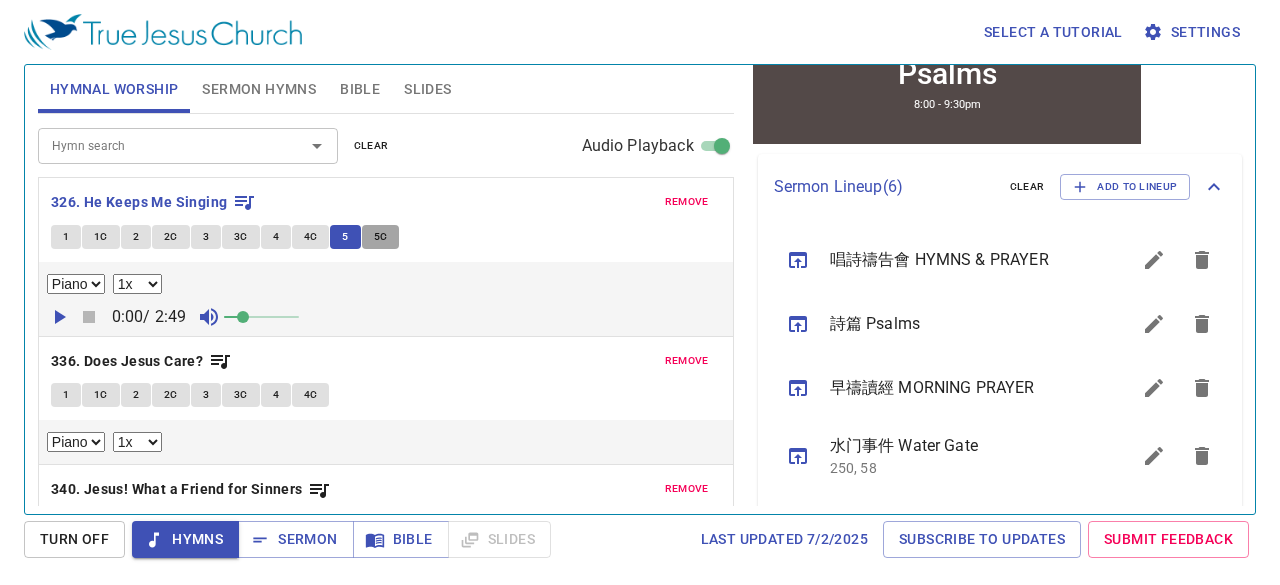 click on "5C" at bounding box center (381, 237) 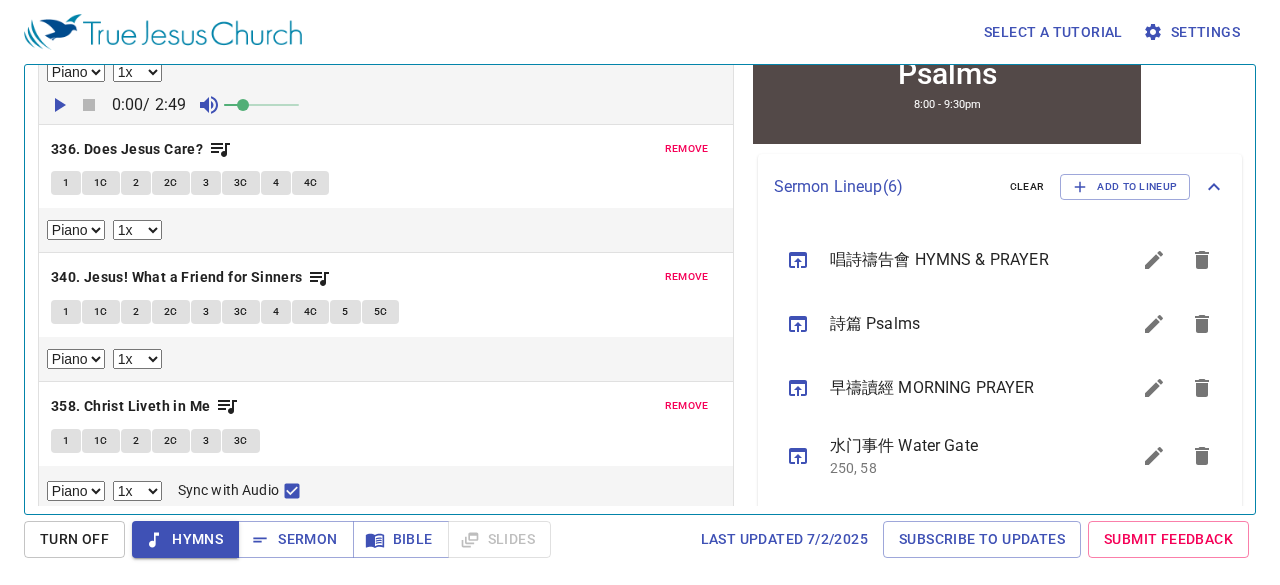 scroll, scrollTop: 12, scrollLeft: 0, axis: vertical 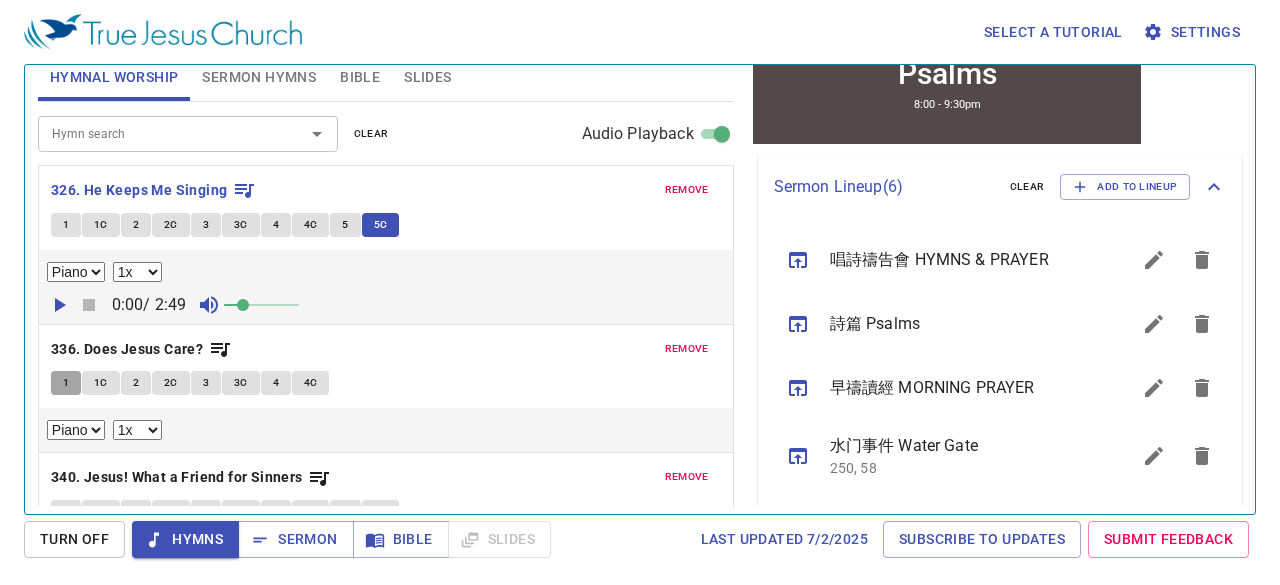 click on "1" at bounding box center [66, 383] 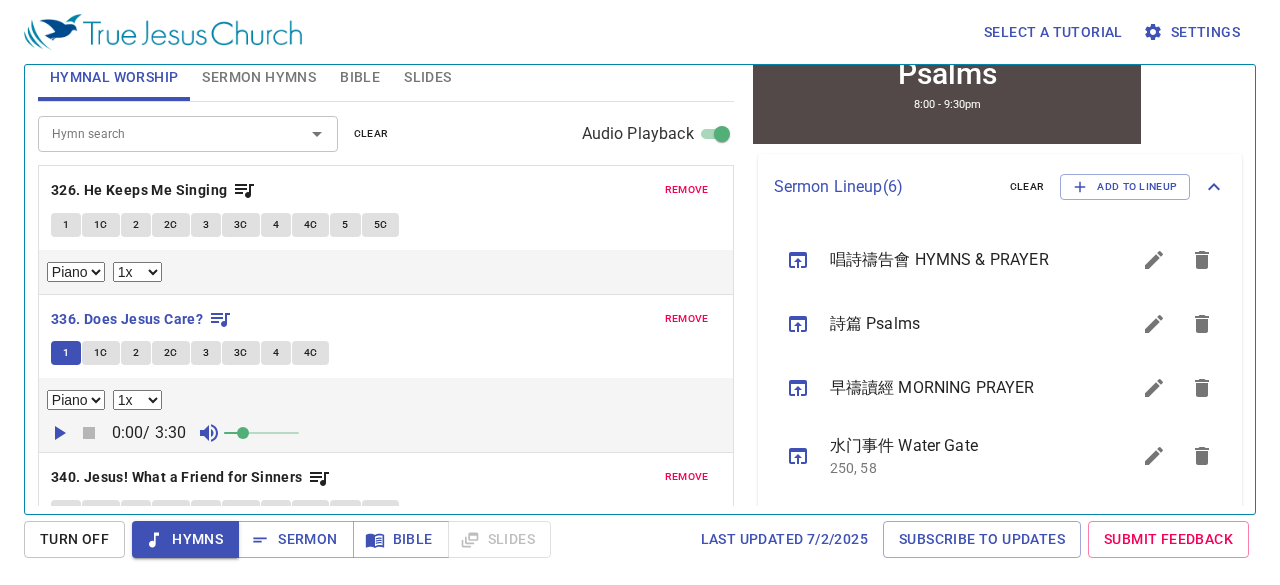 click on "Select a tutorial Settings Hymnal Worship Sermon Hymns Bible Slides Hymn search Hymn search   clear Audio Playback remove 326. He Keeps Me Singing   1 1C 2 2C 3 3C 4 4C 5 5C Piano 0.6x 0.7x 0.8x 0.9x 1x 1.1x 1.2x 1.3x 1.4x 1.5x 1.7x 2x remove 336. Does Jesus Care?   1 1C 2 2C 3 3C 4 4C Piano 0.6x 0.7x 0.8x 0.9x 1x 1.1x 1.2x 1.3x 1.4x 1.5x 1.7x 2x 0:00  /   3:30 remove 340. Jesus! What a Friend for Sinners   1 1C 2 2C 3 3C 4 4C 5 5C Piano 0.6x 0.7x 0.8x 0.9x 1x 1.1x 1.2x 1.3x 1.4x 1.5x 1.7x 2x remove 358. Christ Liveth in Me   1 1C 2 2C 3 3C Piano 0.6x 0.7x 0.8x 0.9x 1x 1.1x 1.2x 1.3x 1.4x 1.5x 1.7x 2x Sync with Audio Hymn search Hymn search   clear Audio Playback No hymns for sermon yet Psalm 117 Bible Reference (Ctrl + /) Bible Reference (Ctrl + /)   Verse History   Previous  (←, ↑)     Next  (→, ↓) Show 1 verse Show 2 verses Show 3 verses Show 4 verses Show 5 verses 1 Praise the LORD, all you Gentiles! Laud Him, all you peoples!   萬國 啊，你們都當讚美 耶和華 ！萬民 他！" at bounding box center (640, 292) 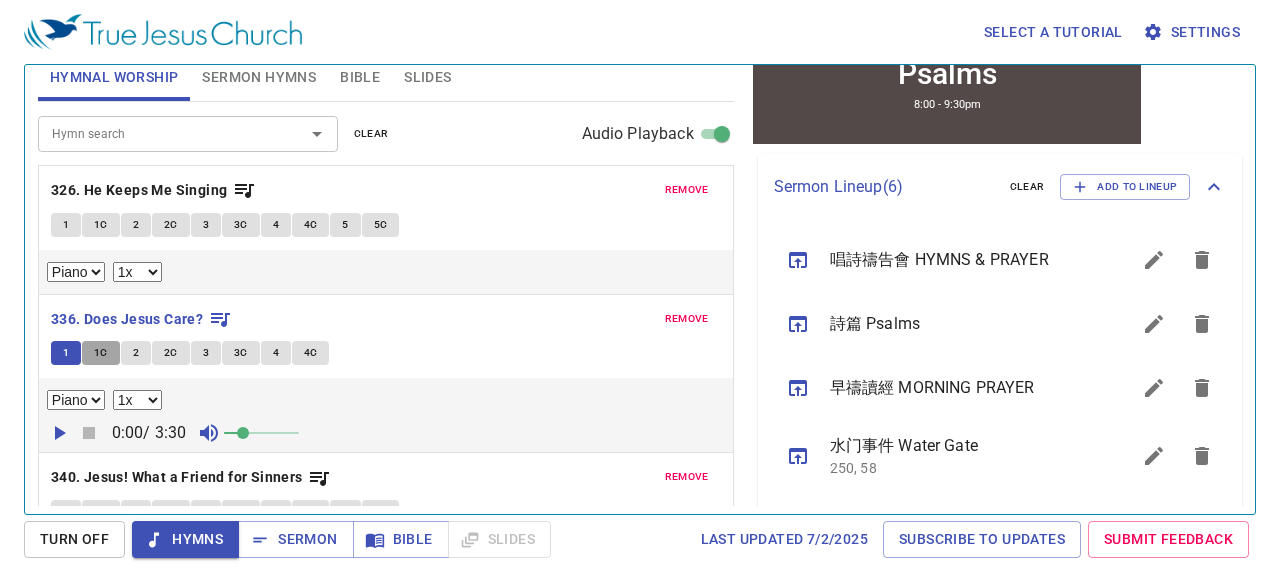 click on "1C" at bounding box center [101, 353] 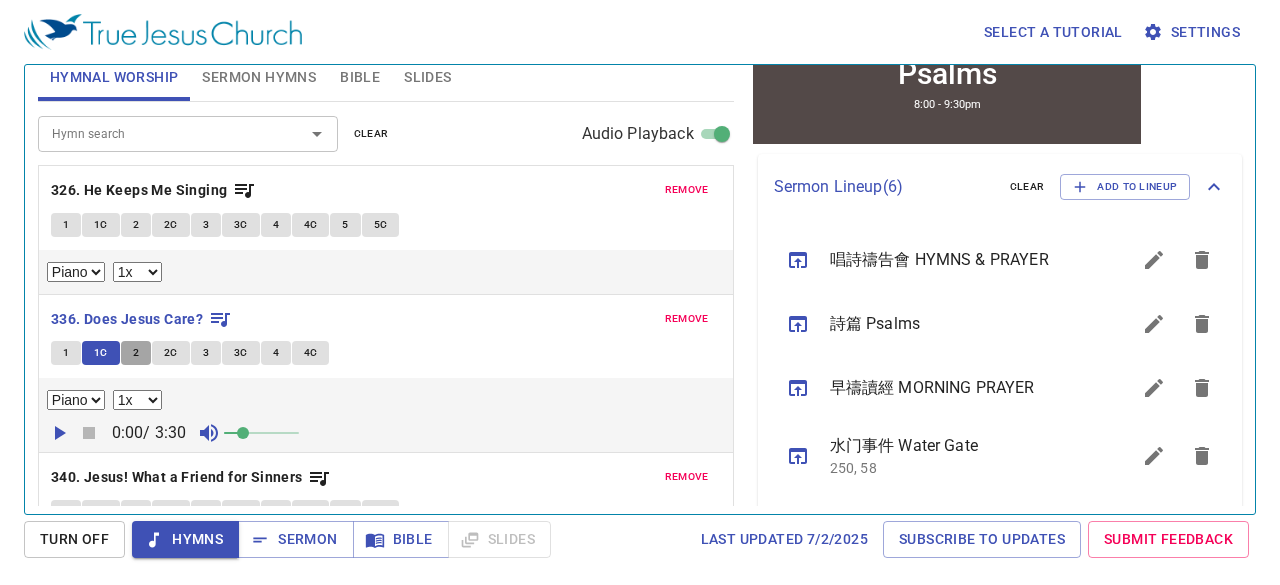 click on "2" at bounding box center (136, 353) 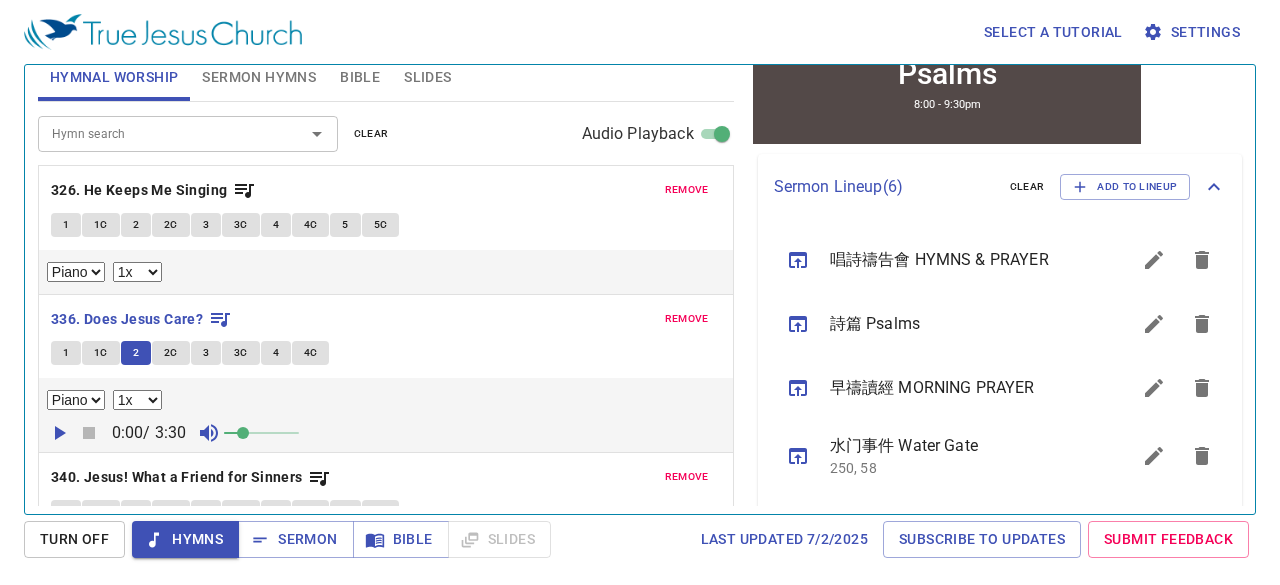 click on "2C" at bounding box center (171, 353) 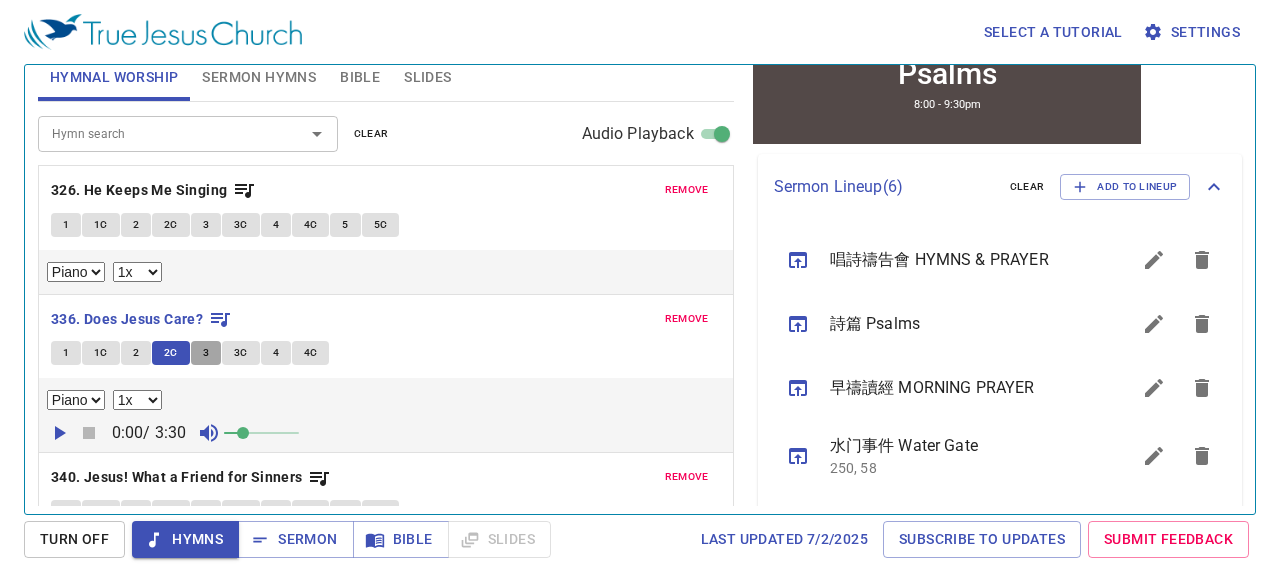click on "3" at bounding box center [206, 353] 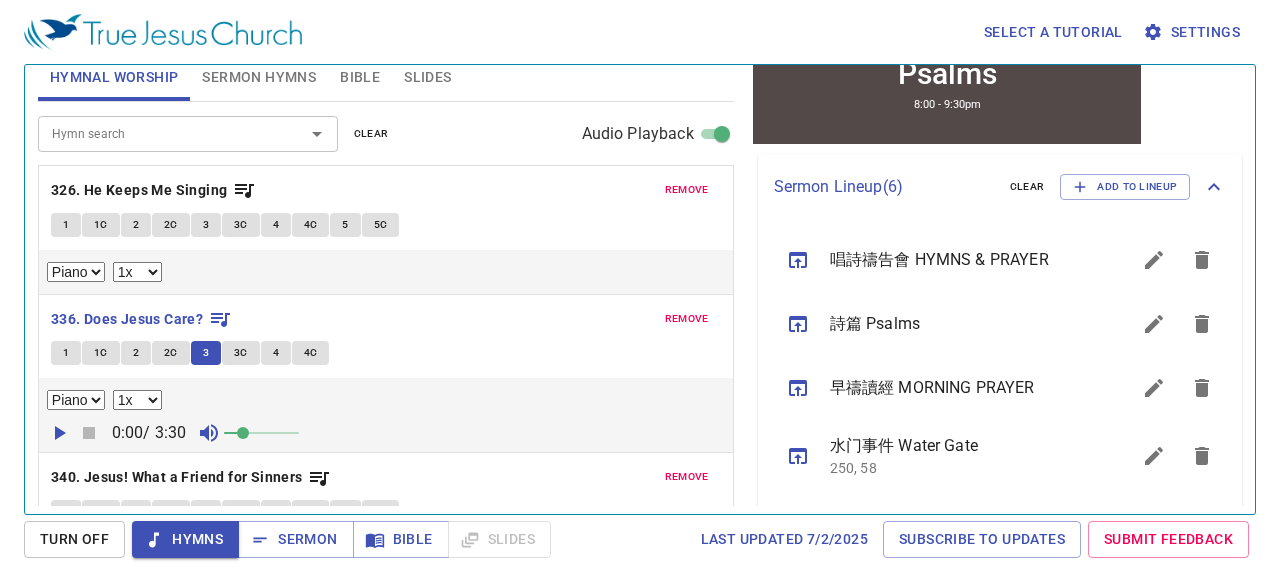 click on "3C" at bounding box center (241, 353) 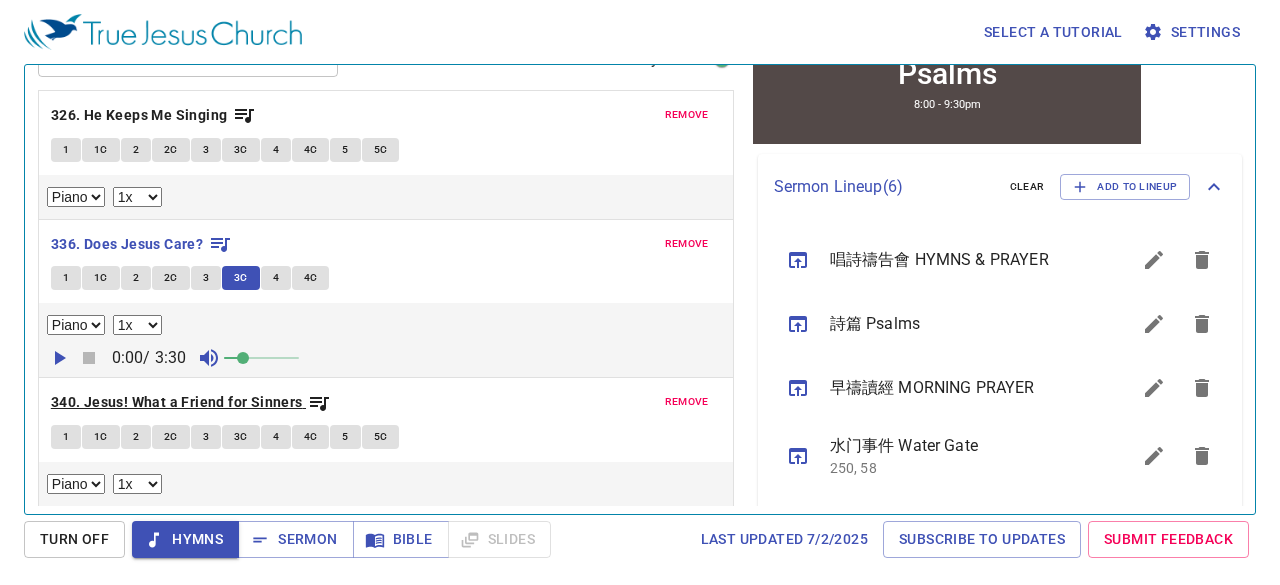 scroll, scrollTop: 212, scrollLeft: 0, axis: vertical 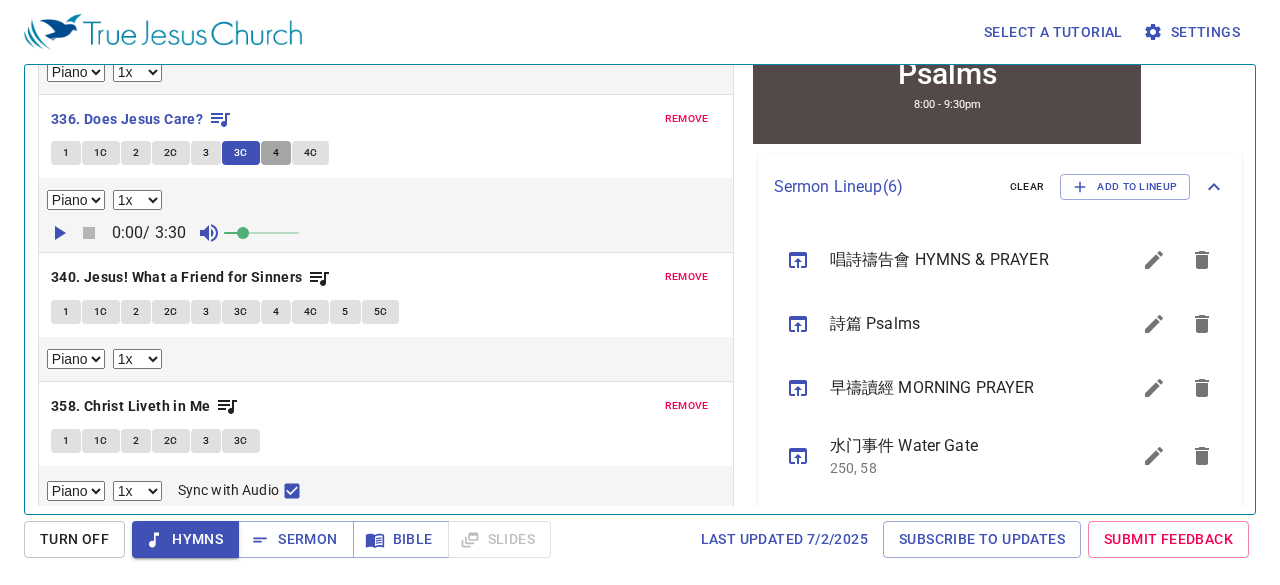 click on "4" at bounding box center [276, 153] 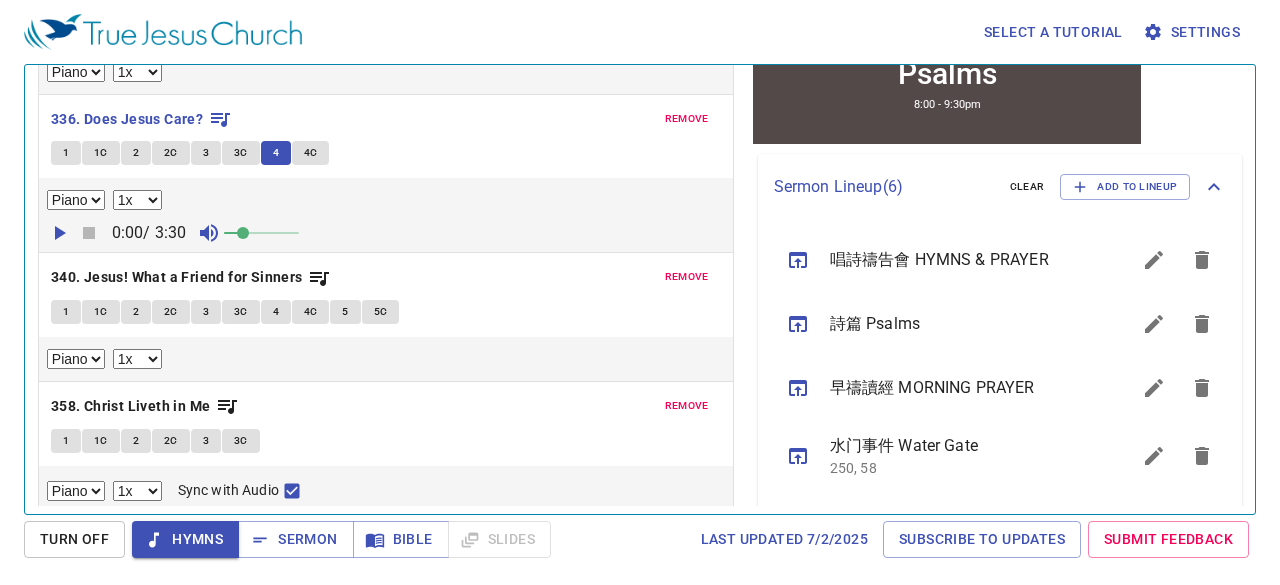 click on "4C" at bounding box center (311, 153) 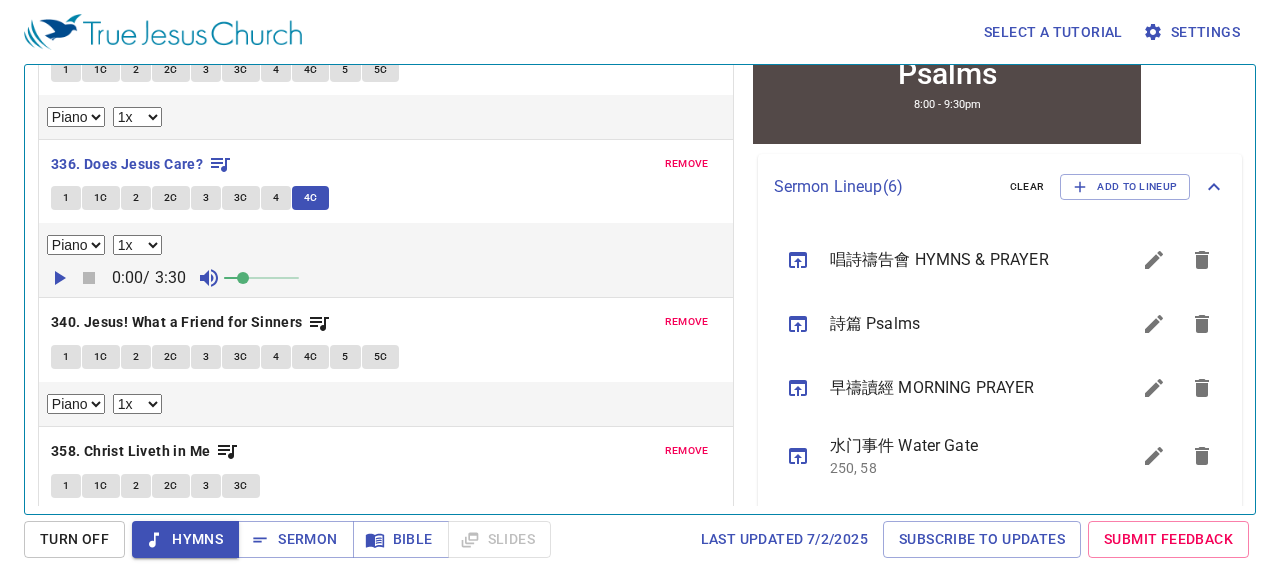 scroll, scrollTop: 200, scrollLeft: 0, axis: vertical 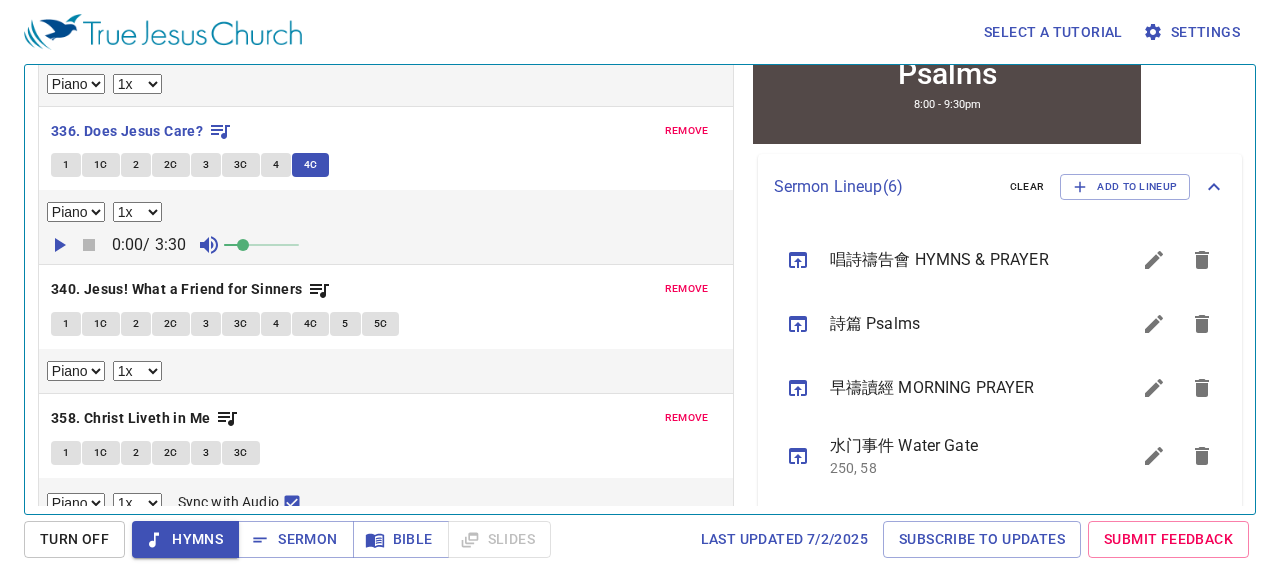 drag, startPoint x: 306, startPoint y: 539, endPoint x: 427, endPoint y: 432, distance: 161.52399 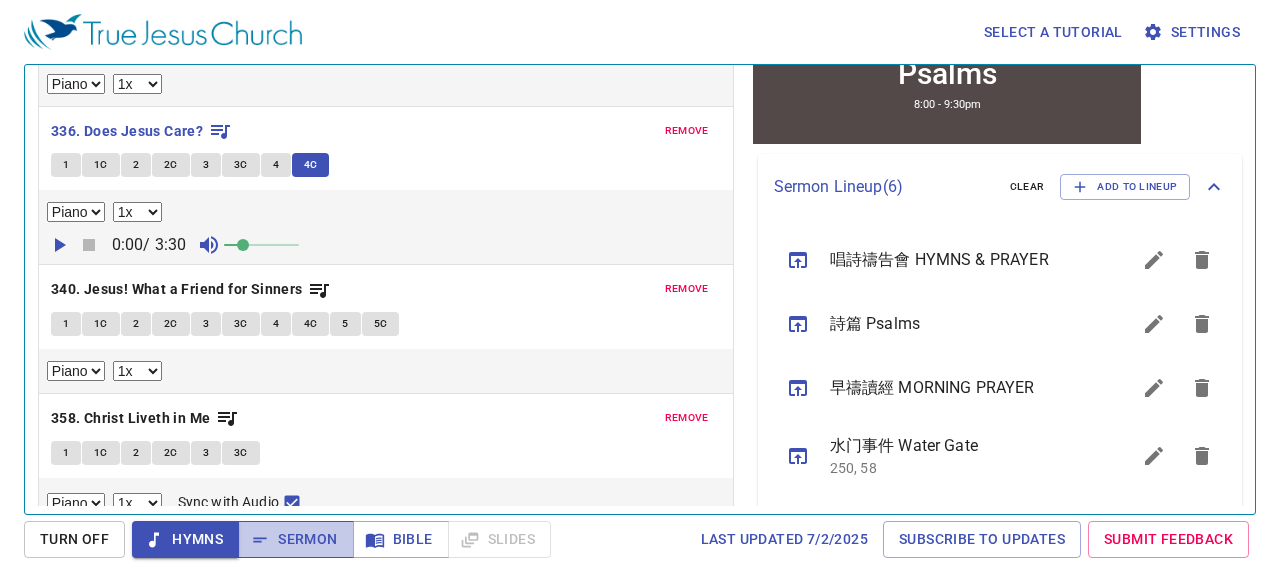 click on "Sermon" at bounding box center [295, 539] 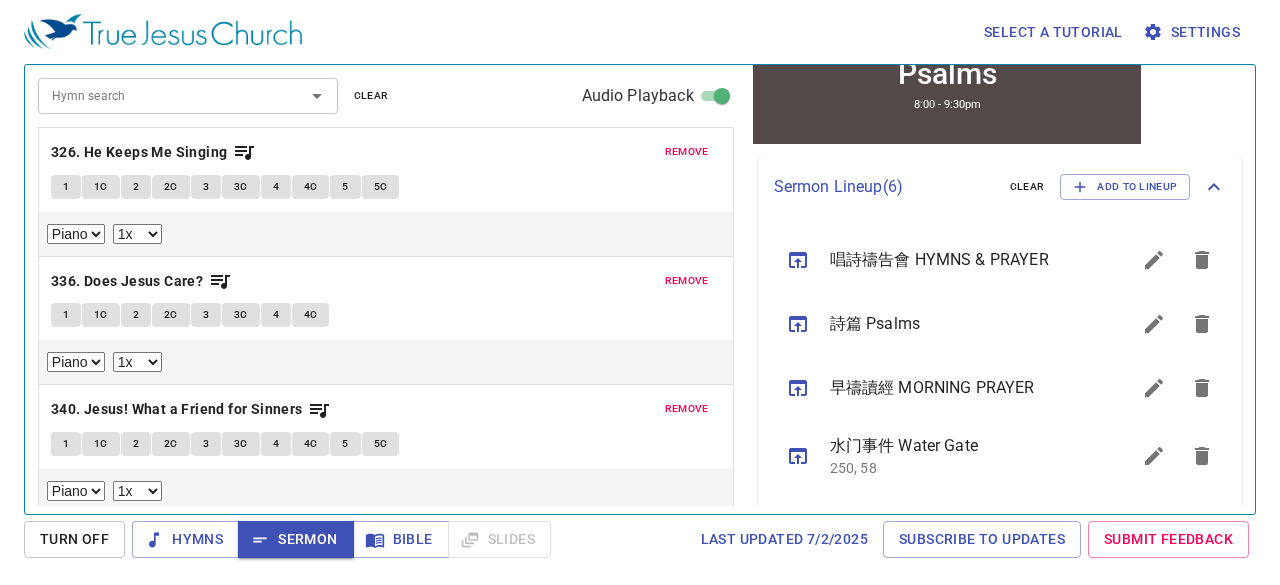 scroll, scrollTop: 0, scrollLeft: 0, axis: both 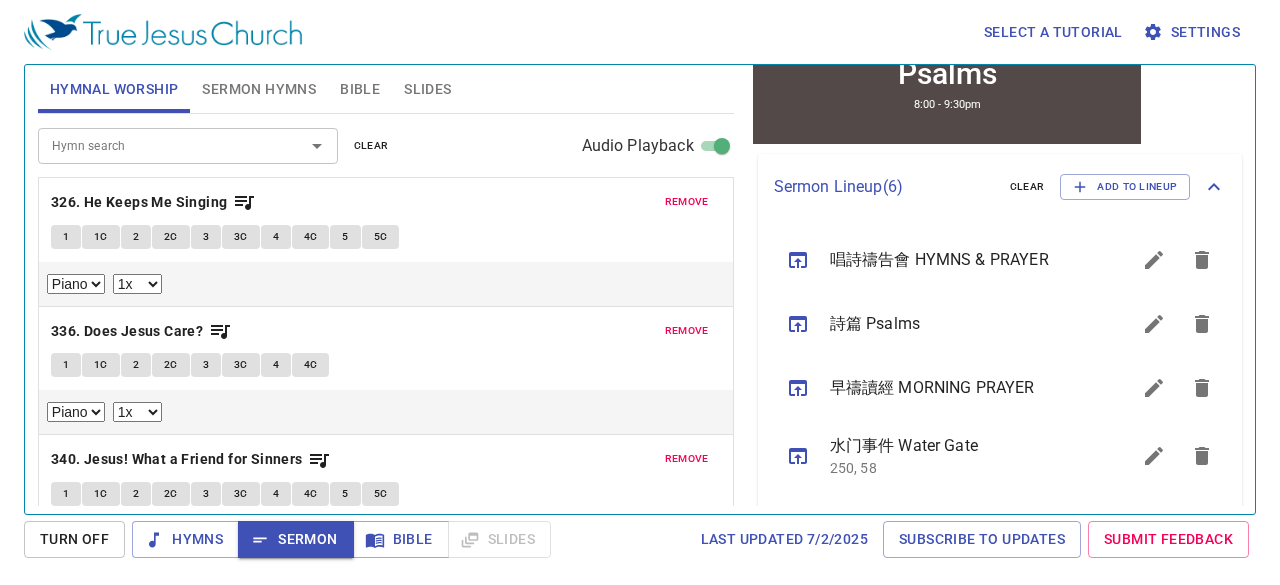 click on "Sermon Hymns" at bounding box center [259, 89] 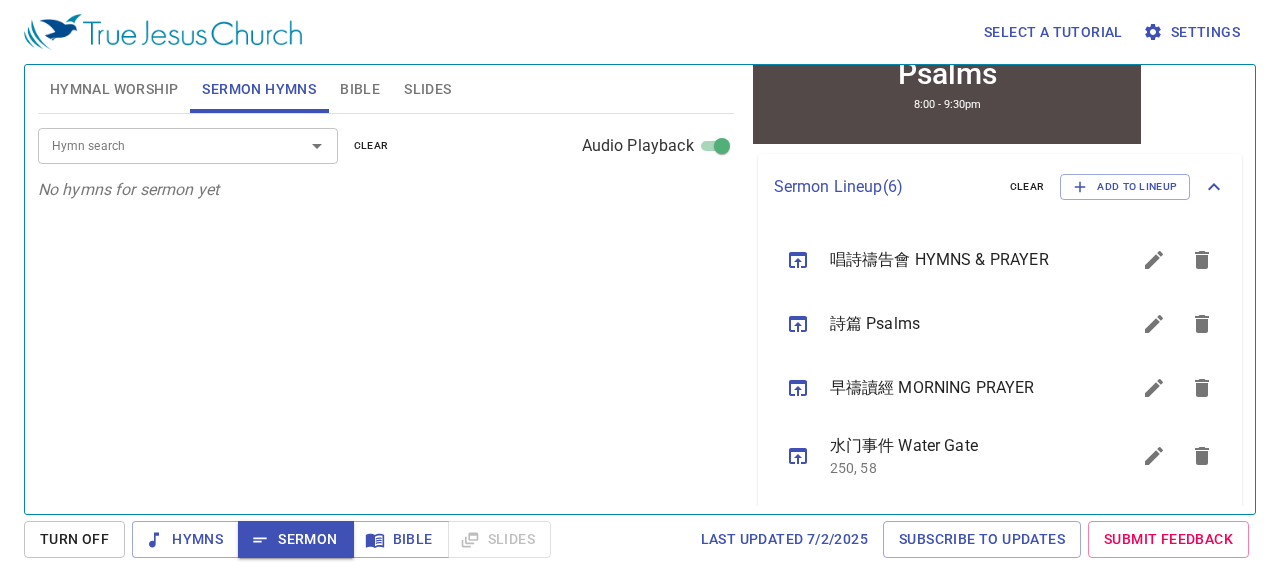 click on "Hymn search" at bounding box center (158, 145) 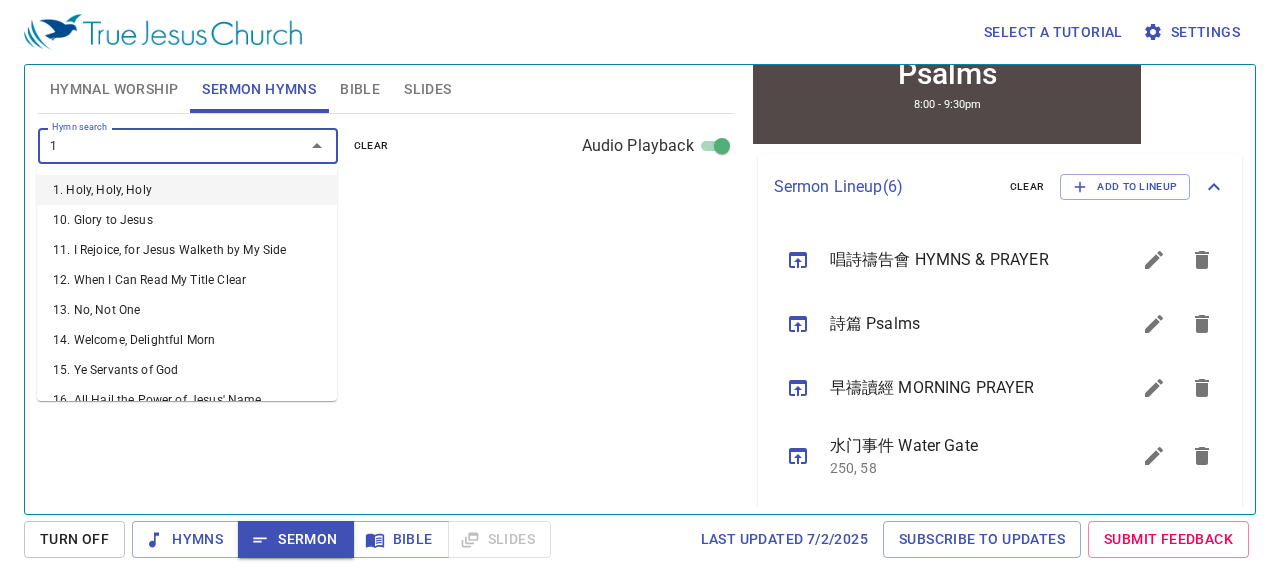 type on "18" 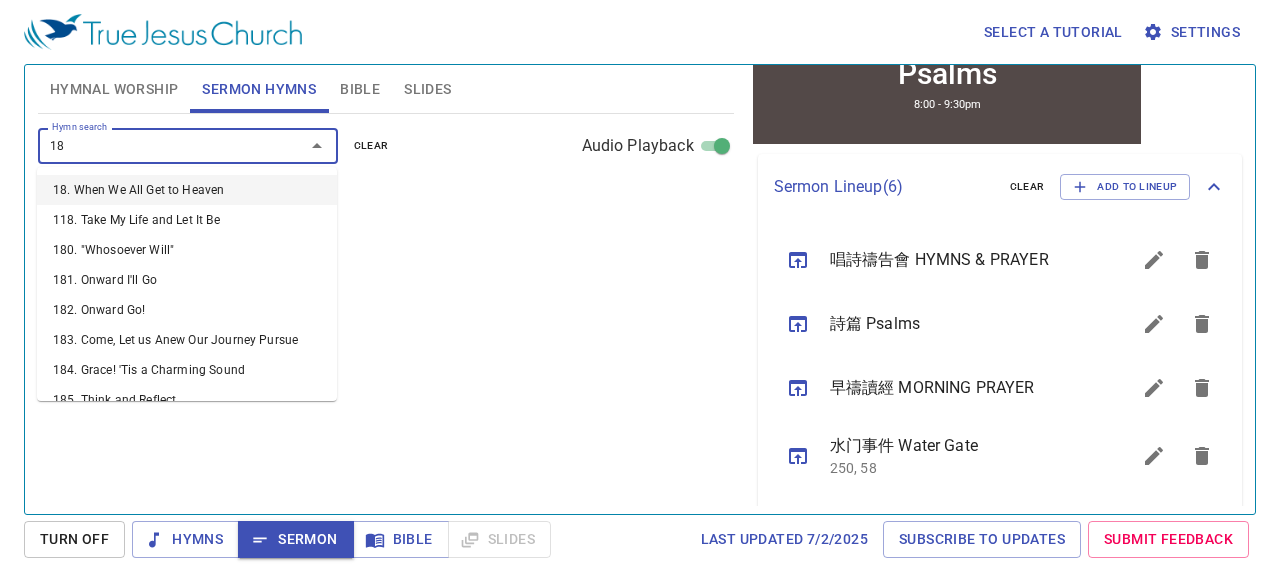 click on "18. When We All Get to Heaven" at bounding box center (187, 190) 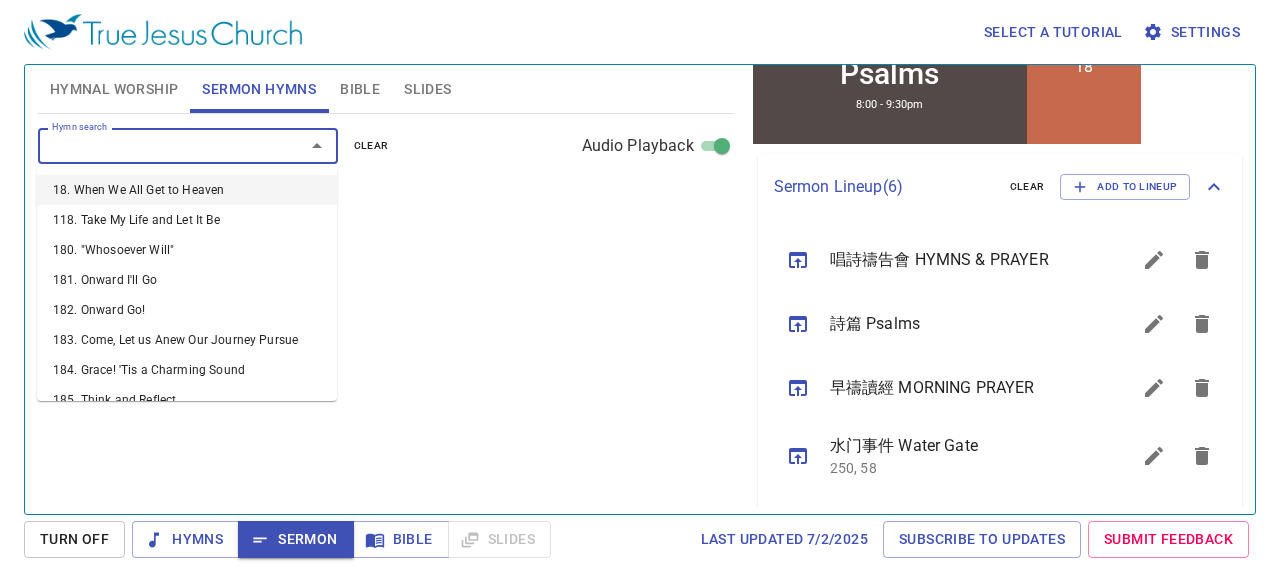 select on "1" 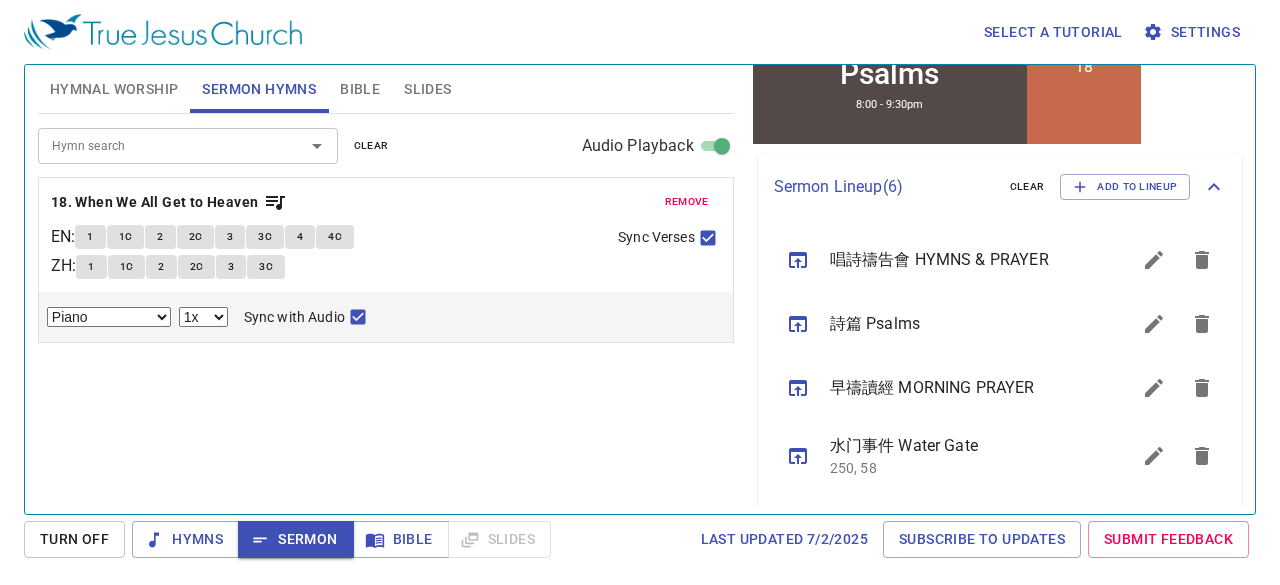 click on "Select a tutorial Settings Hymnal Worship Sermon Hymns Bible Slides Hymn search Hymn search   clear Audio Playback remove 326. He Keeps Me Singing   1 1C 2 2C 3 3C 4 4C 5 5C Piano 0.6x 0.7x 0.8x 0.9x 1x 1.1x 1.2x 1.3x 1.4x 1.5x 1.7x 2x remove 336. Does Jesus Care?   1 1C 2 2C 3 3C 4 4C Piano 0.6x 0.7x 0.8x 0.9x 1x 1.1x 1.2x 1.3x 1.4x 1.5x 1.7x 2x remove 340. Jesus! What a Friend for Sinners   1 1C 2 2C 3 3C 4 4C 5 5C Piano 0.6x 0.7x 0.8x 0.9x 1x 1.1x 1.2x 1.3x 1.4x 1.5x 1.7x 2x remove 358. Christ Liveth in Me   1 1C 2 2C 3 3C Piano 0.6x 0.7x 0.8x 0.9x 1x 1.1x 1.2x 1.3x 1.4x 1.5x 1.7x 2x Sync with Audio Hymn search Hymn search   clear Audio Playback remove 18. When We All Get to Heaven   EN :   1 1C 2 2C 3 3C 4 4C ZH :   1 1C 2 2C 3 3C Sync Verses Piano Piano (3 verses) 0.6x 0.7x 0.8x 0.9x 1x 1.1x 1.2x 1.3x 1.4x 1.5x 1.7x 2x Sync with Audio Psalm 117 Bible Reference (Ctrl + /) Bible Reference (Ctrl + /)   Verse History   Previous  (←, ↑)     Next  (→, ↓) Show 1 verse Show 2 verses 1   2" at bounding box center [640, 292] 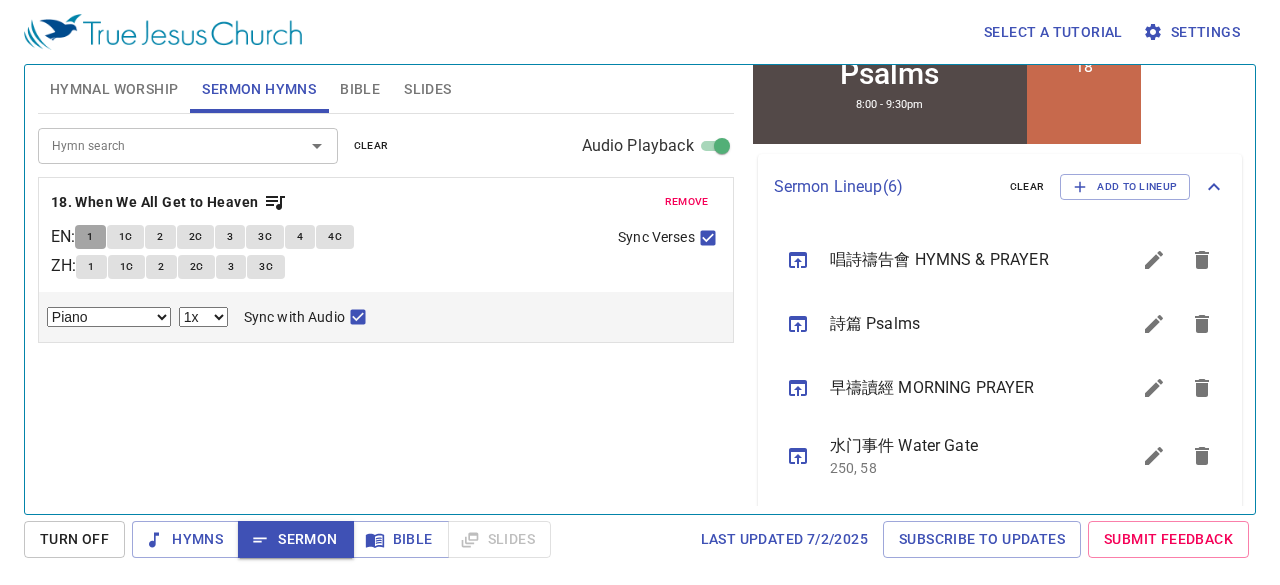 click on "1" at bounding box center (90, 237) 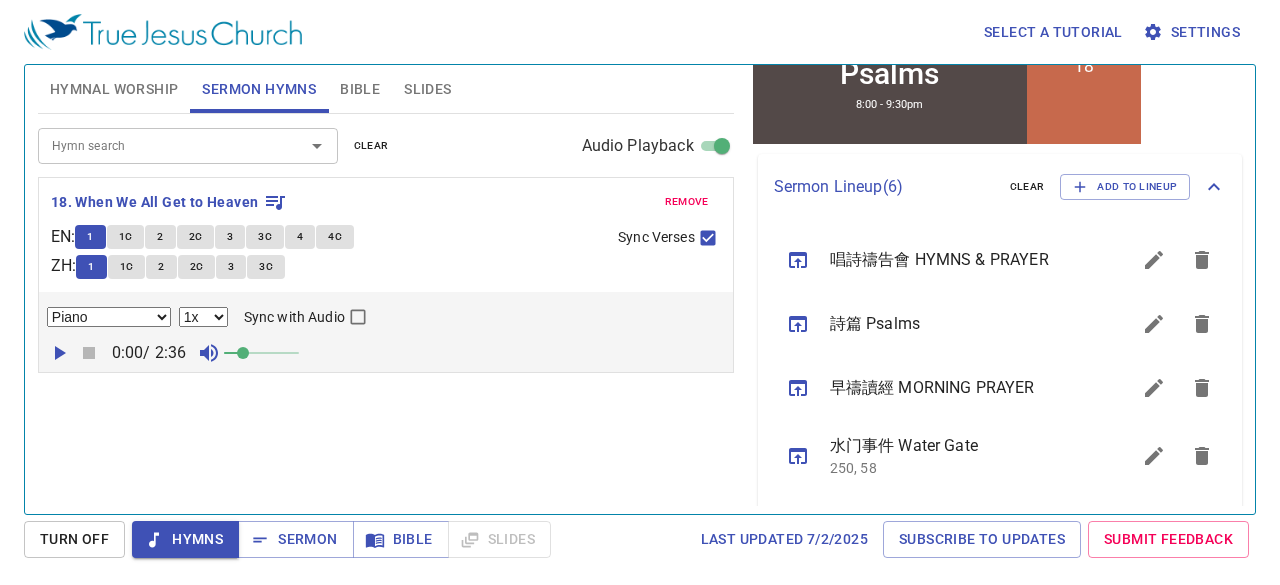 click on "1C" at bounding box center (126, 237) 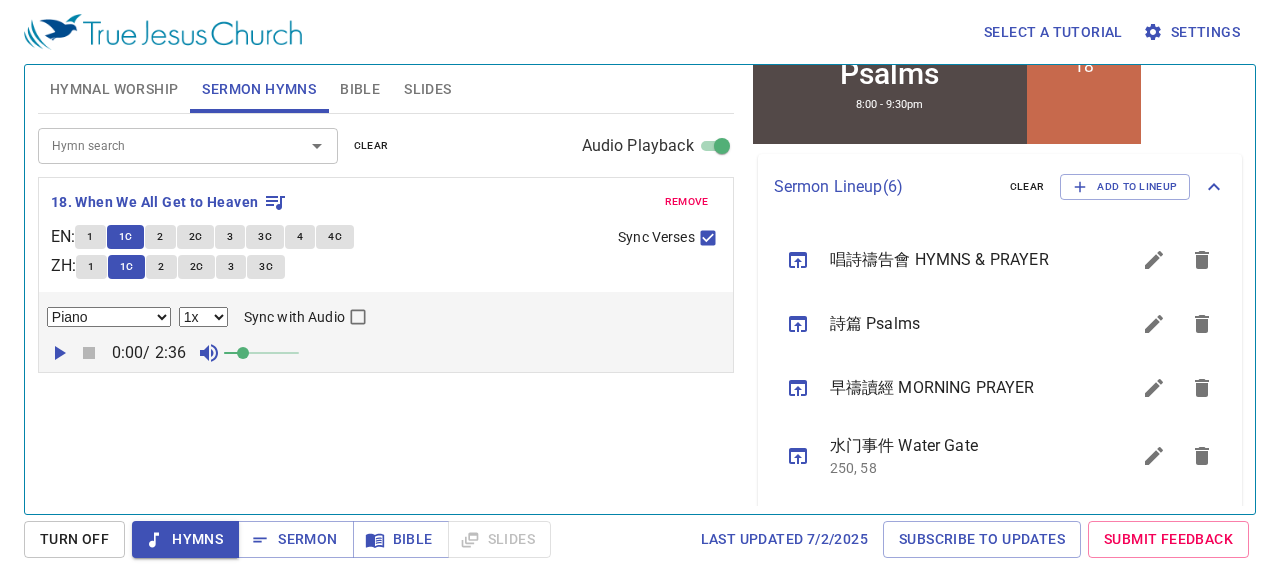 click on "2" at bounding box center (160, 237) 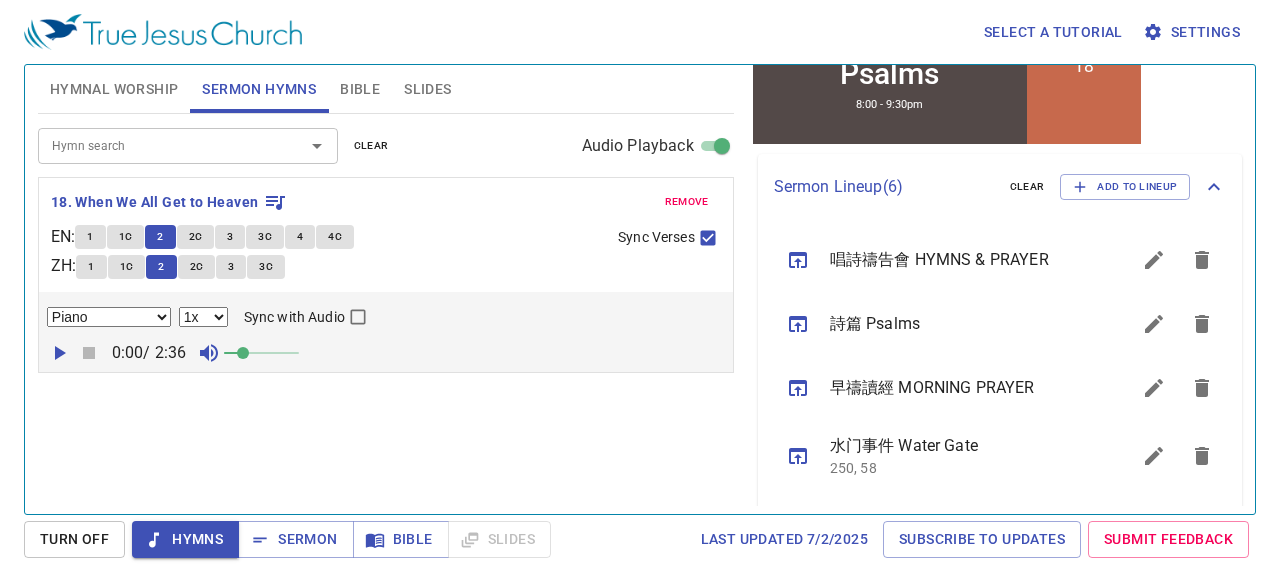 click on "2C" at bounding box center [196, 237] 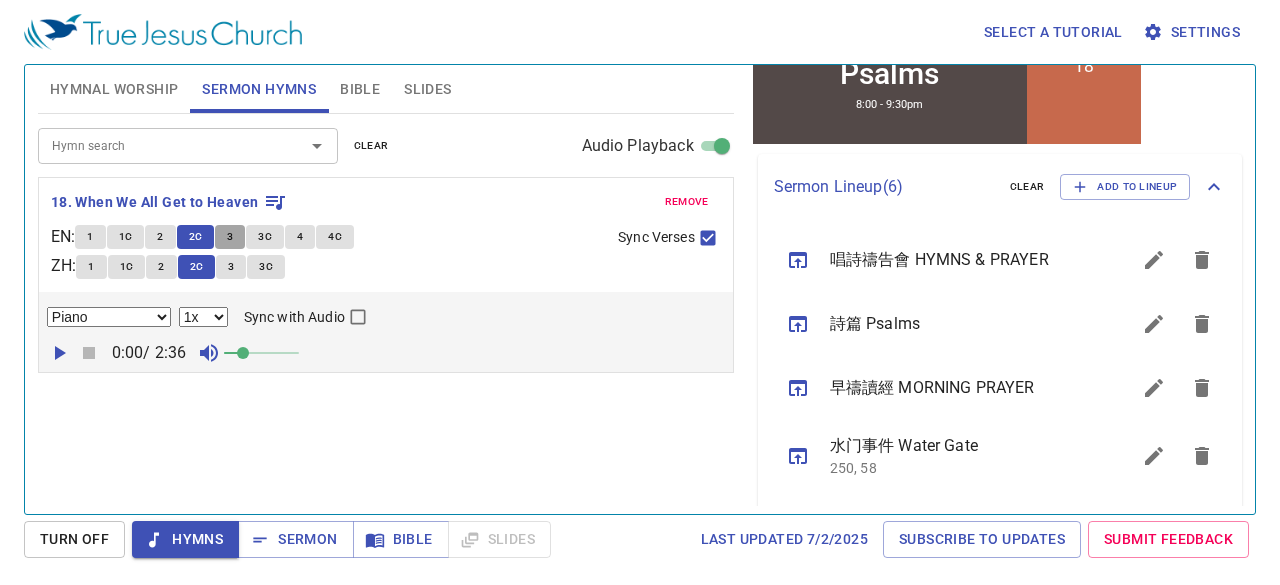 click on "3" at bounding box center (230, 237) 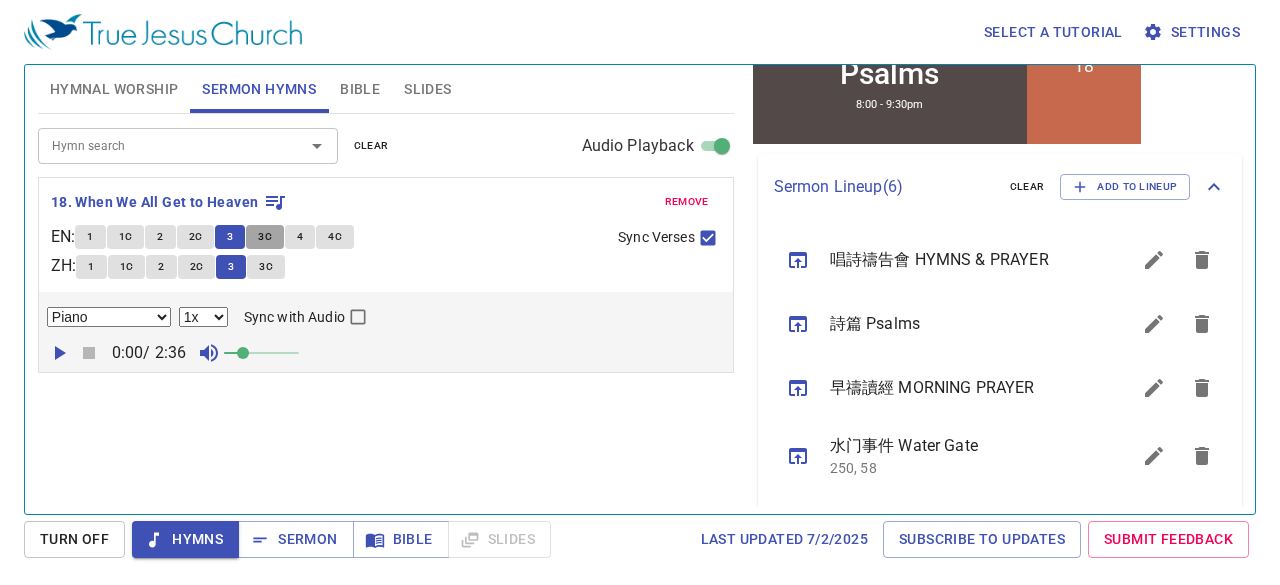 click on "3C" at bounding box center (265, 237) 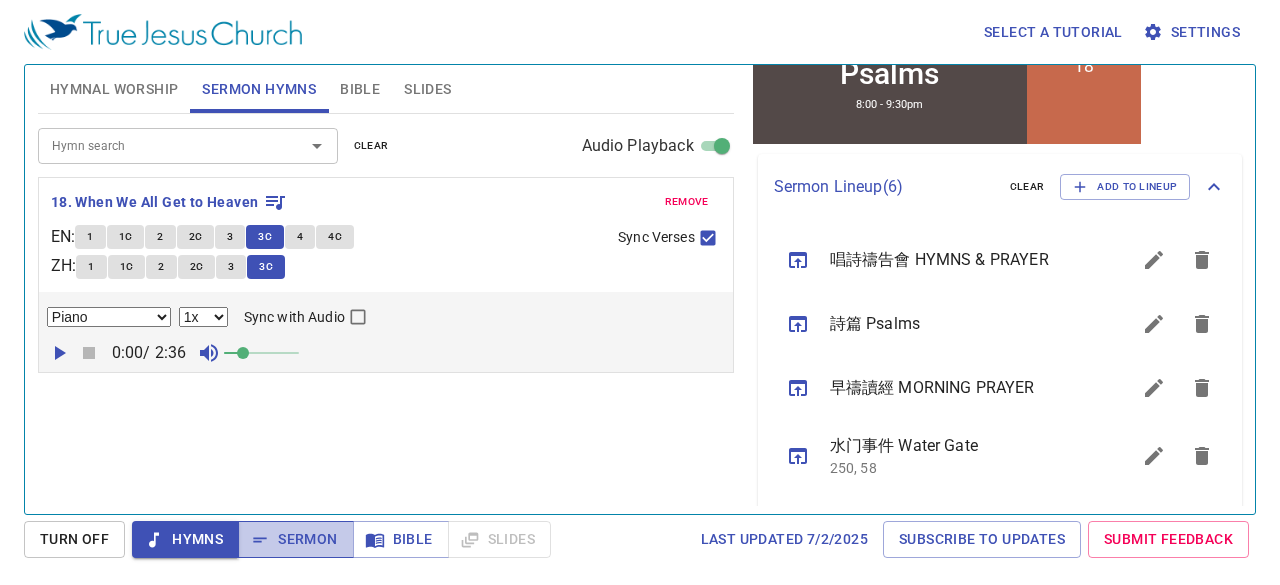 click on "Sermon" at bounding box center [295, 539] 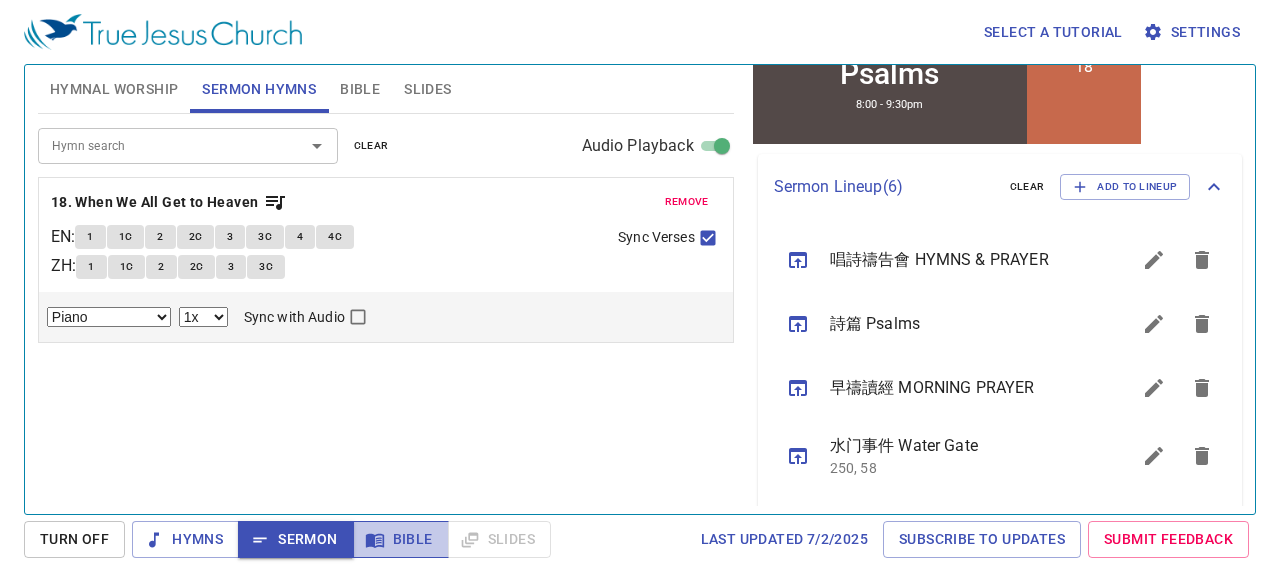 click 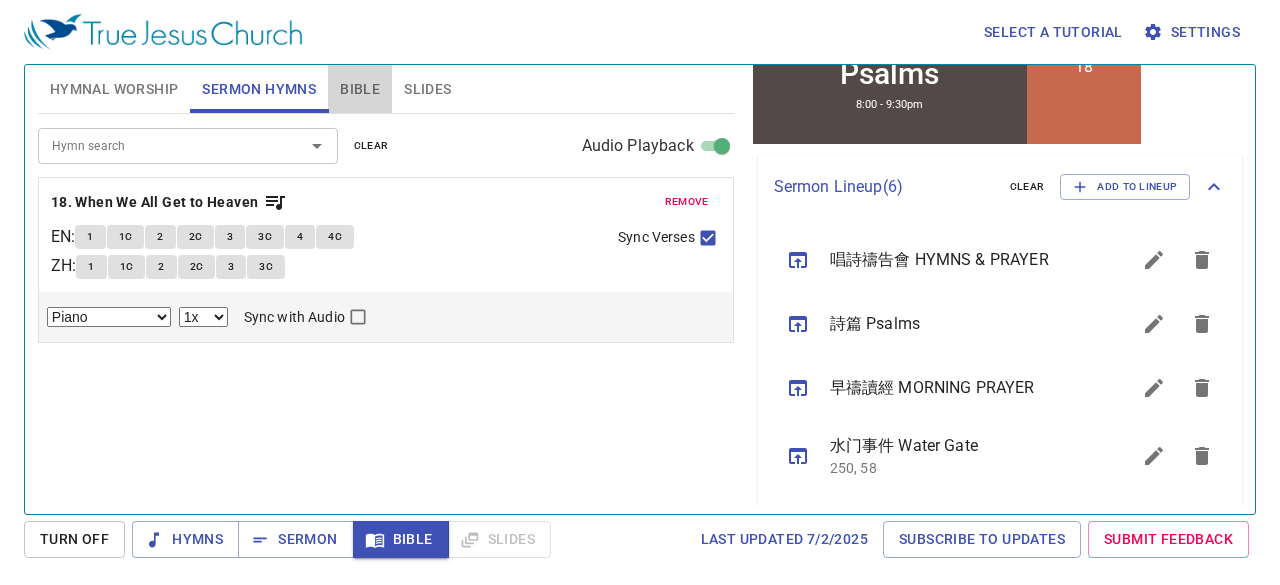 click on "Bible" at bounding box center (360, 89) 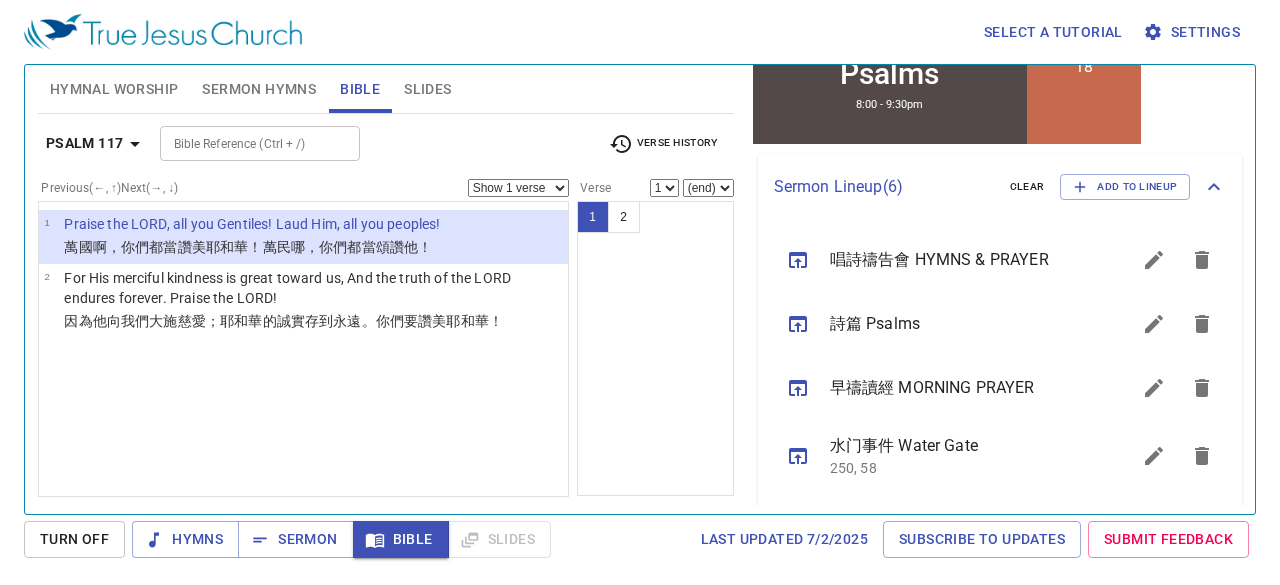 type 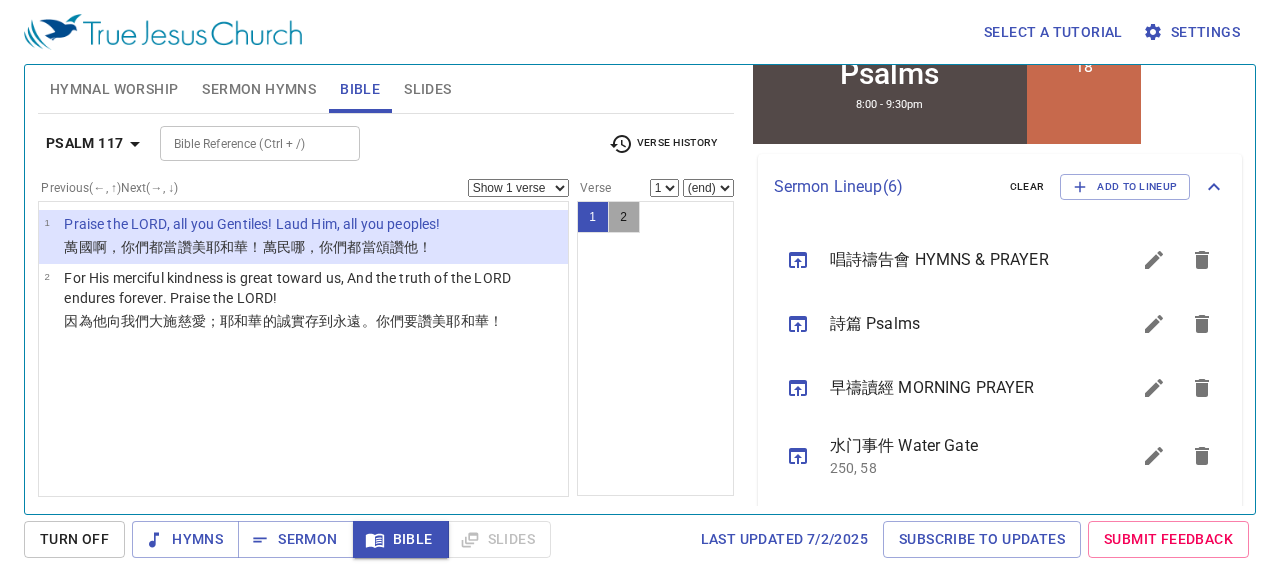 click on "2" at bounding box center [624, 217] 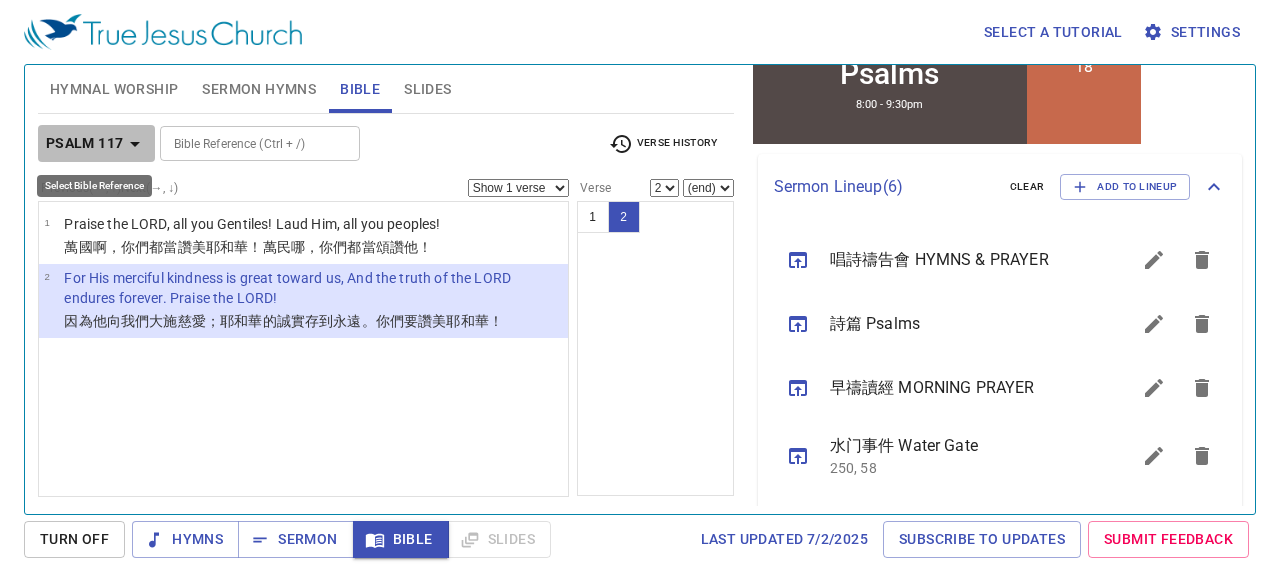 click on "Psalm 117" at bounding box center [85, 143] 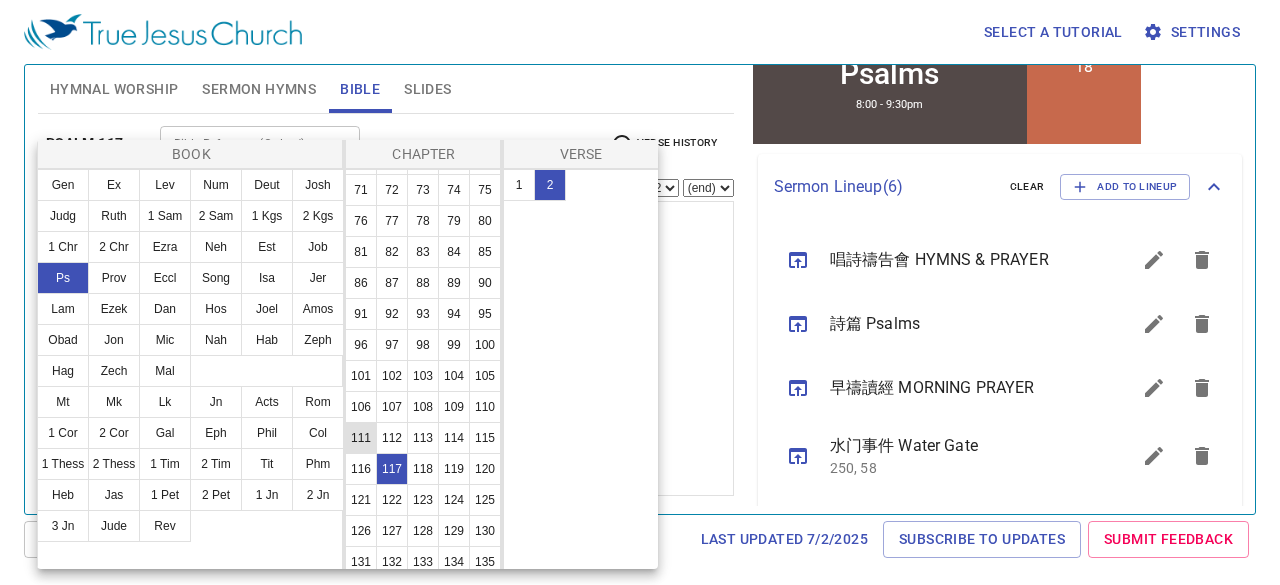 scroll, scrollTop: 600, scrollLeft: 0, axis: vertical 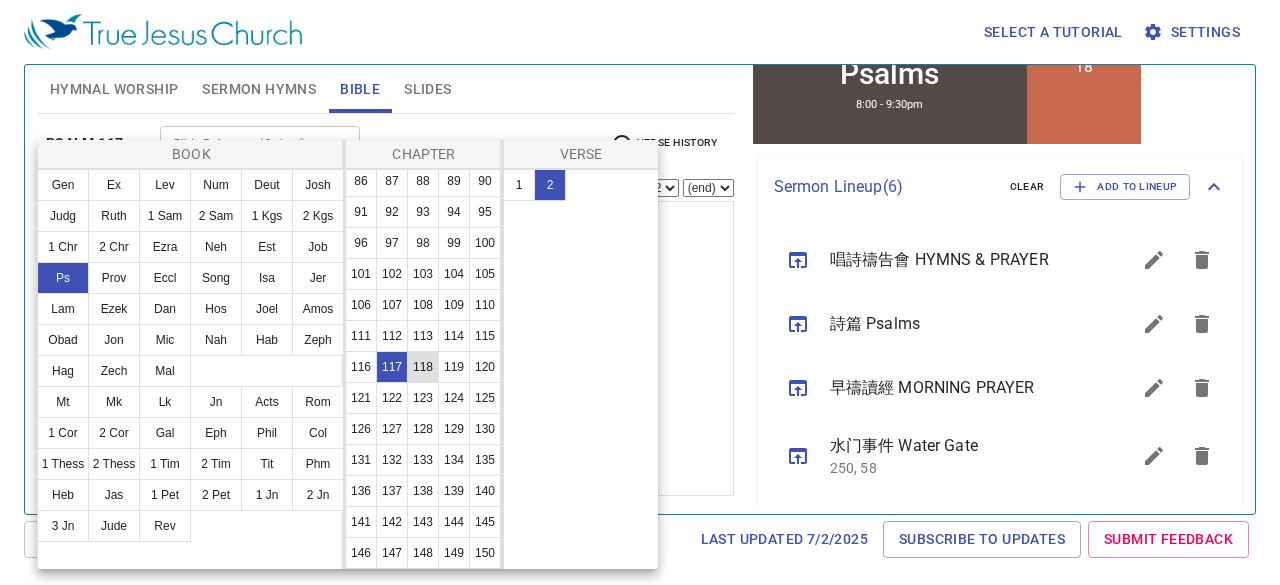 click on "118" at bounding box center [423, 367] 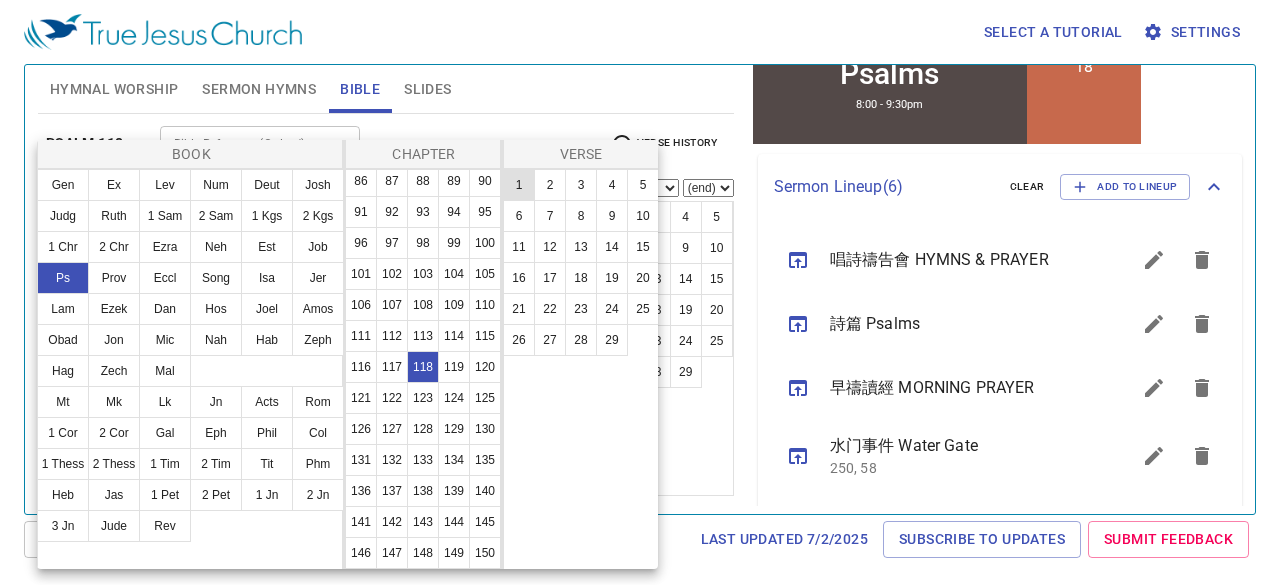 click on "1" at bounding box center [519, 185] 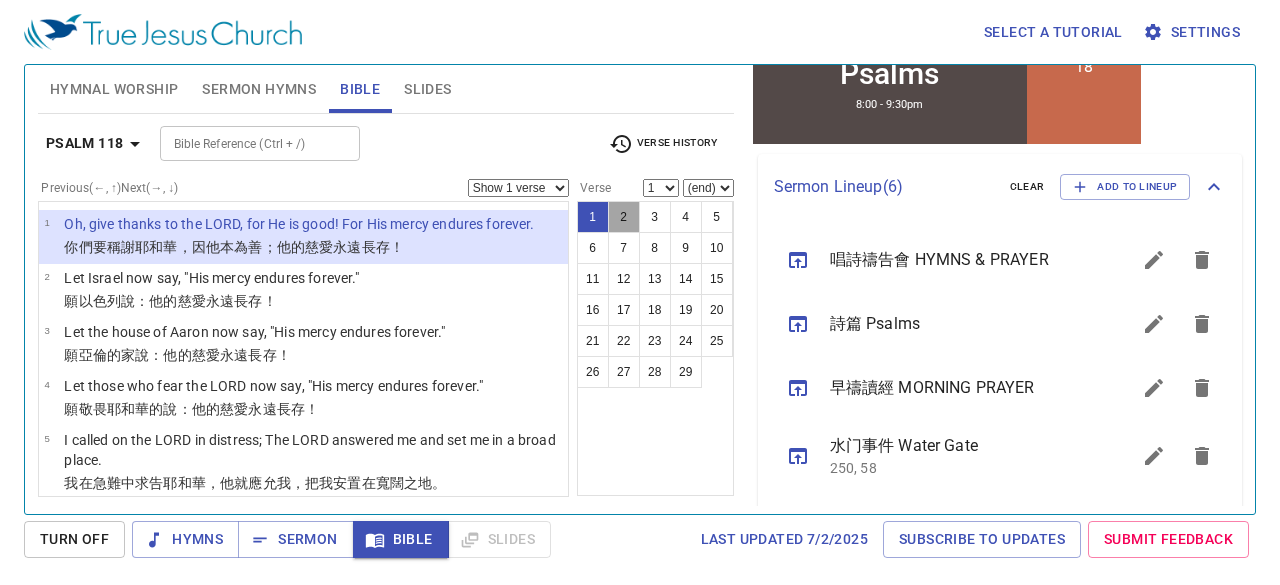 click on "2" at bounding box center [624, 217] 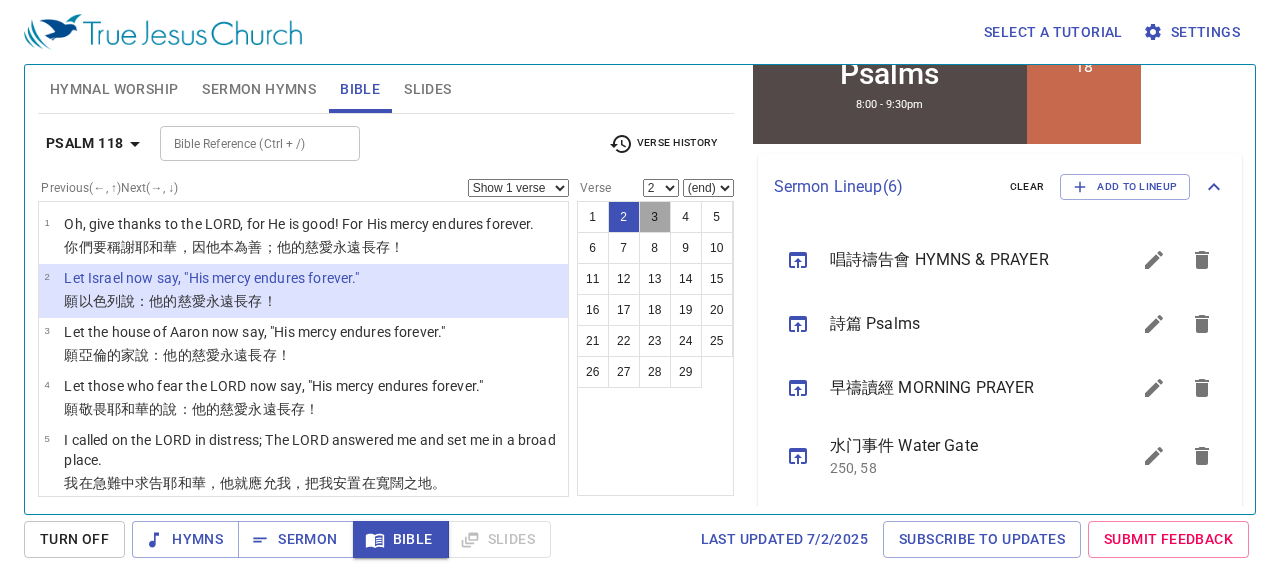 click on "3" at bounding box center (655, 217) 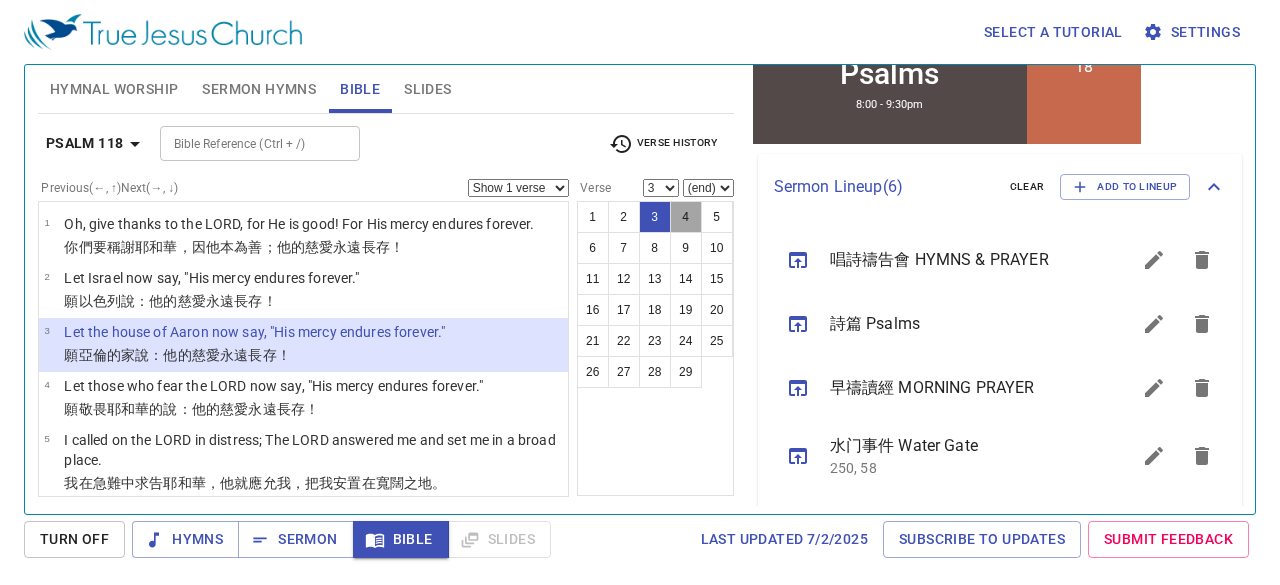 click on "4" at bounding box center (686, 217) 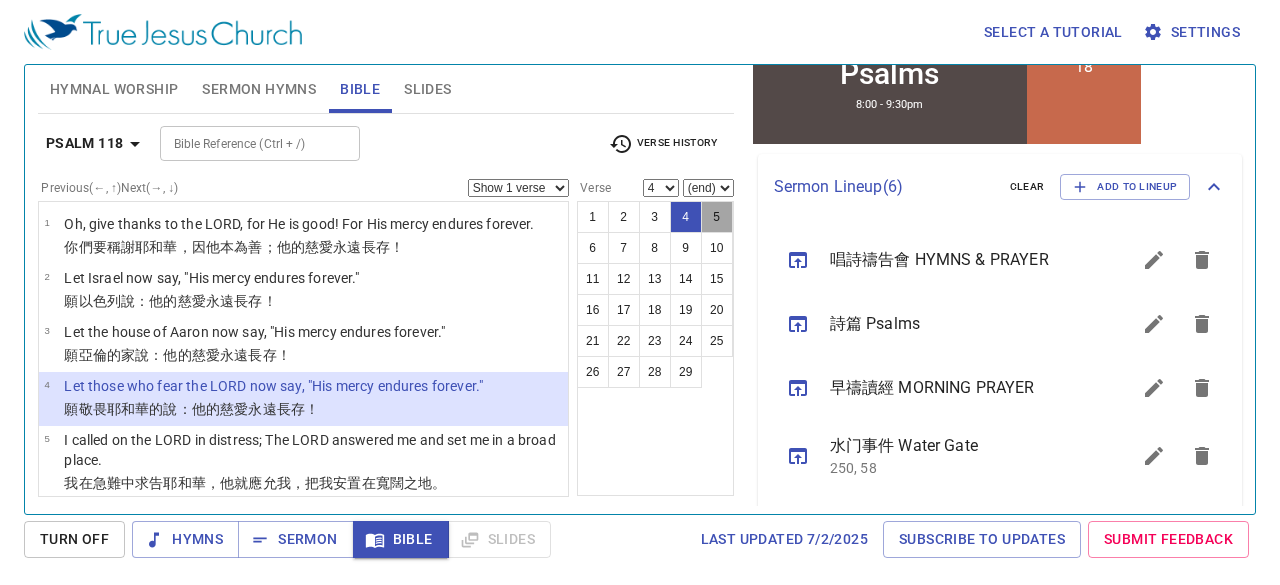 click on "5" at bounding box center (717, 217) 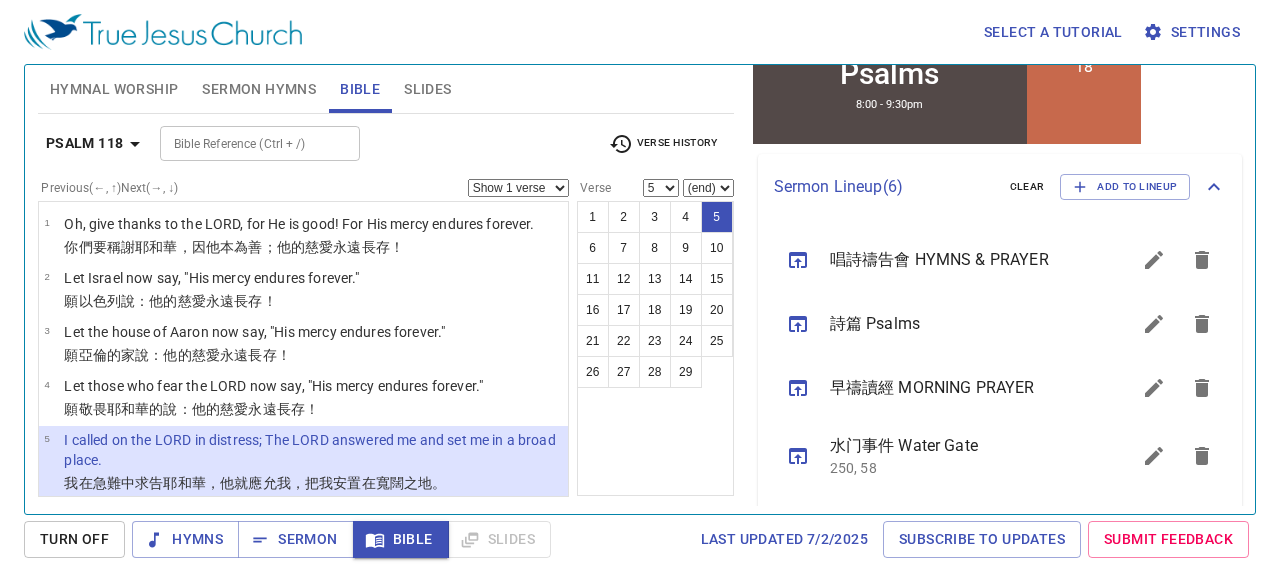 scroll, scrollTop: 113, scrollLeft: 0, axis: vertical 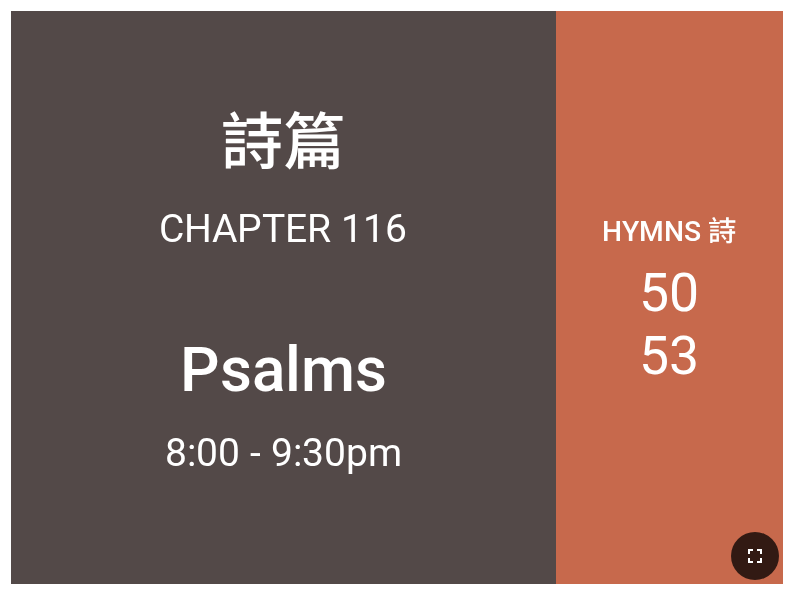 click at bounding box center [397, 556] 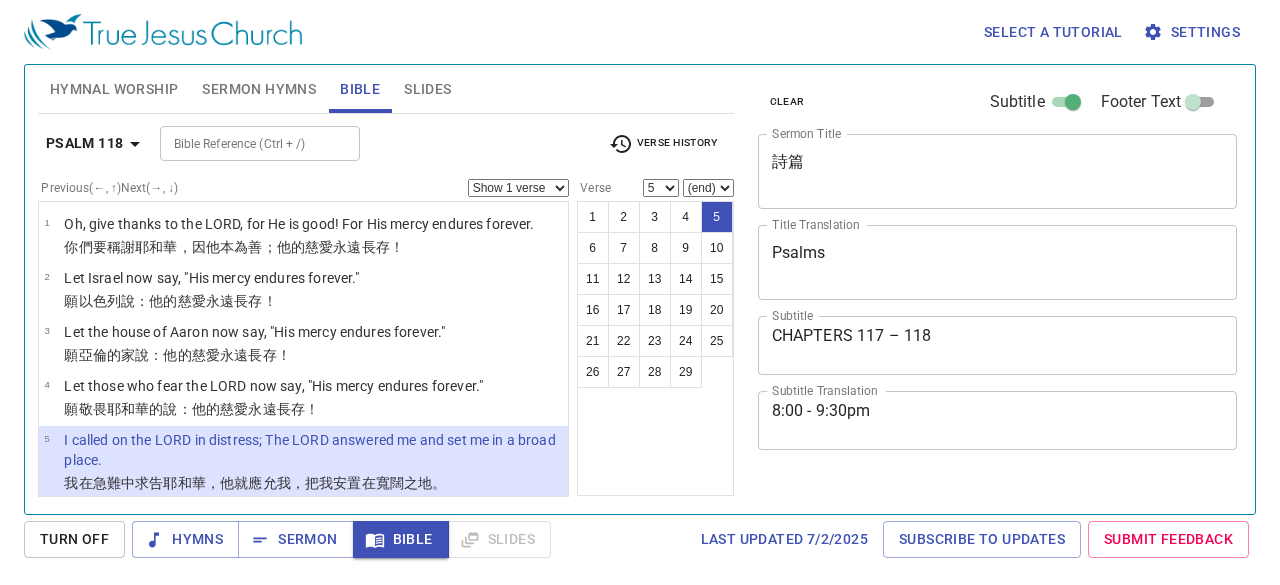 scroll, scrollTop: 0, scrollLeft: 0, axis: both 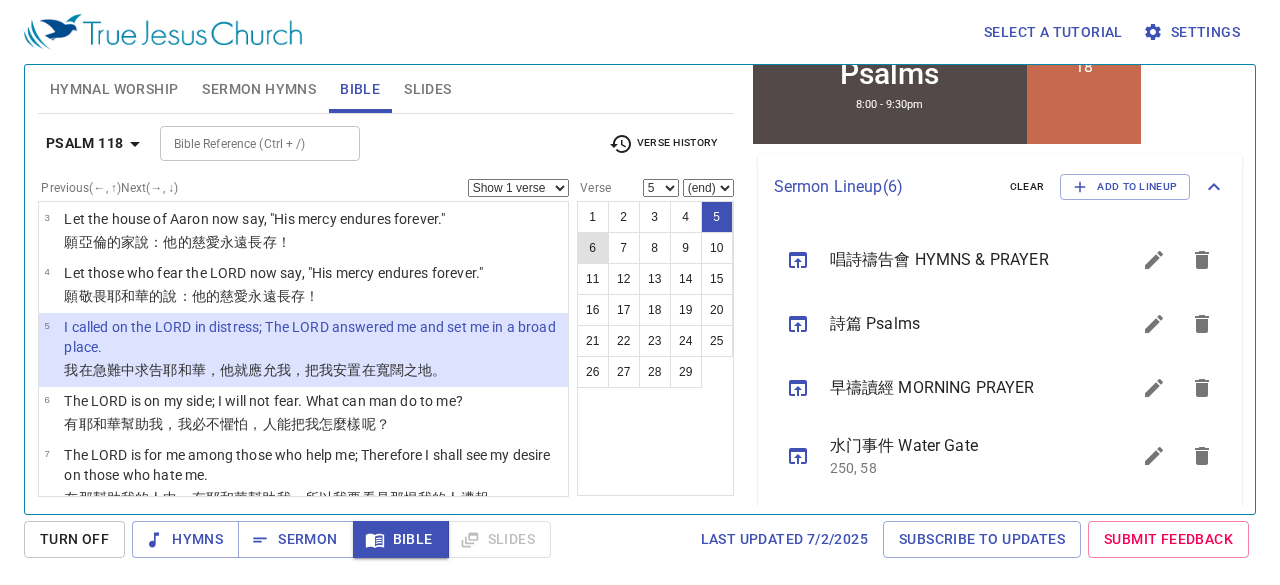 click on "6" at bounding box center [593, 248] 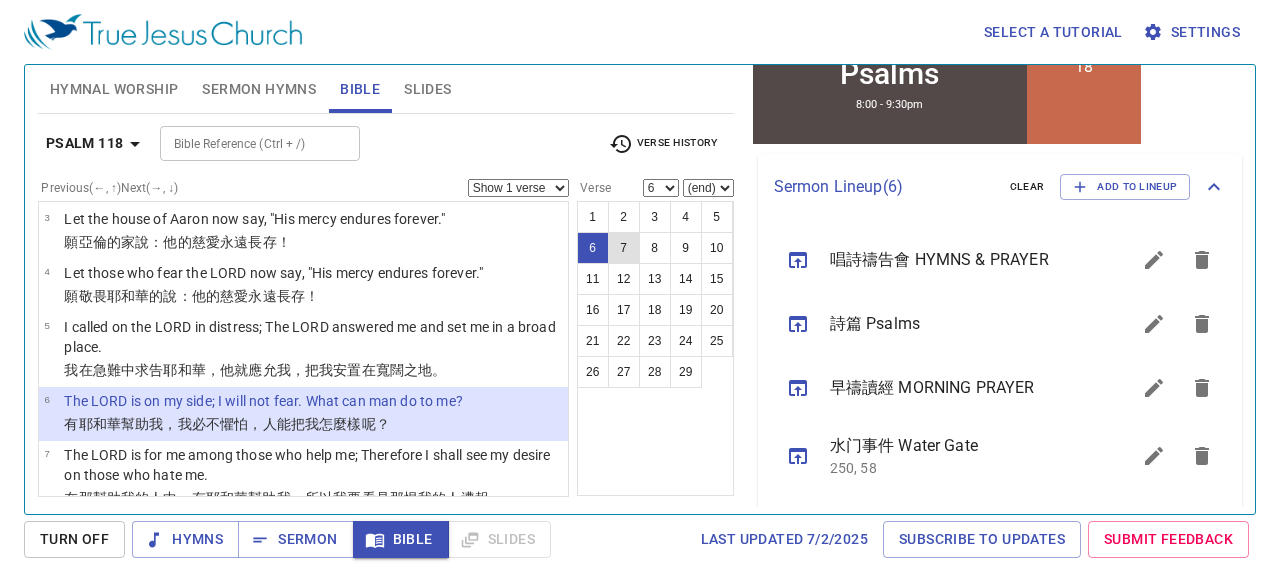 click on "7" at bounding box center [624, 248] 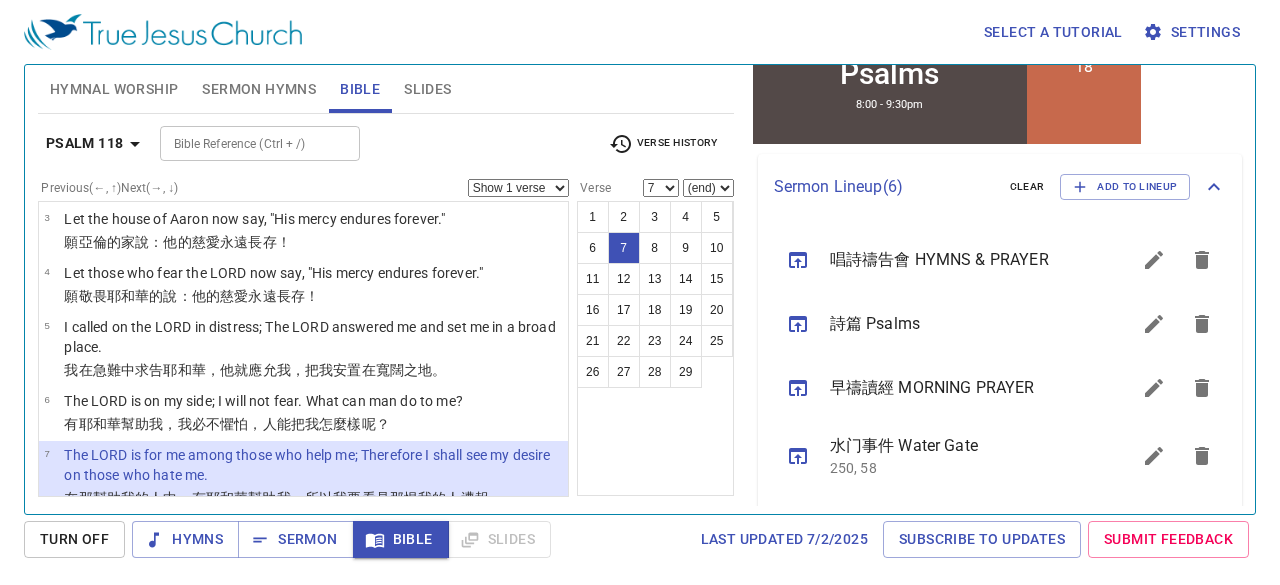 scroll, scrollTop: 241, scrollLeft: 0, axis: vertical 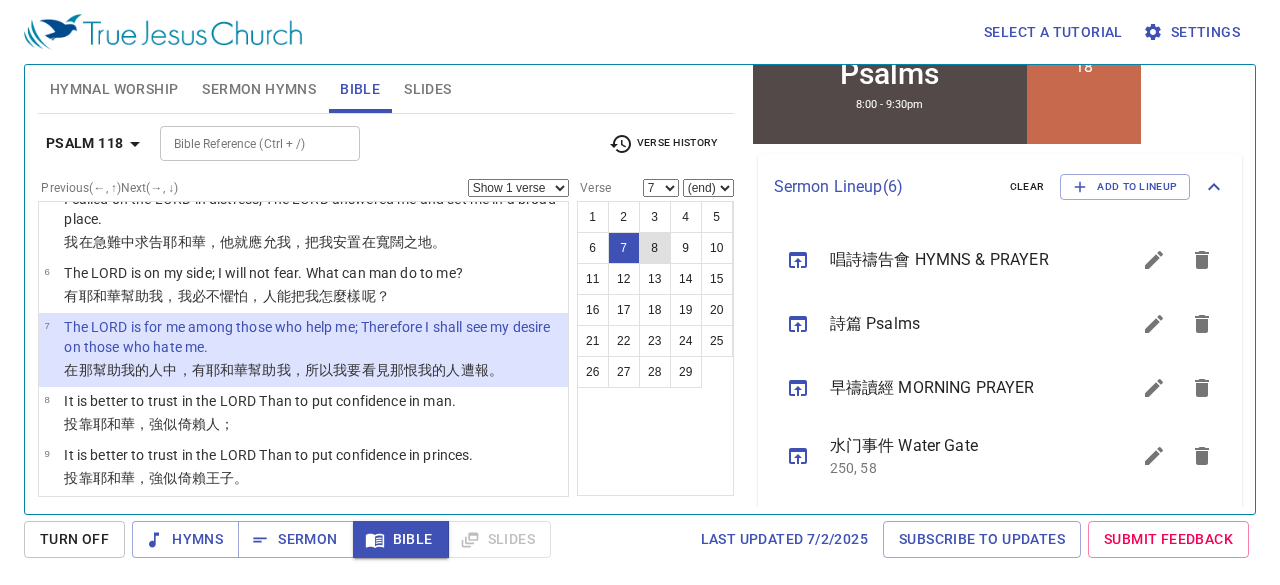 click on "8" at bounding box center [655, 248] 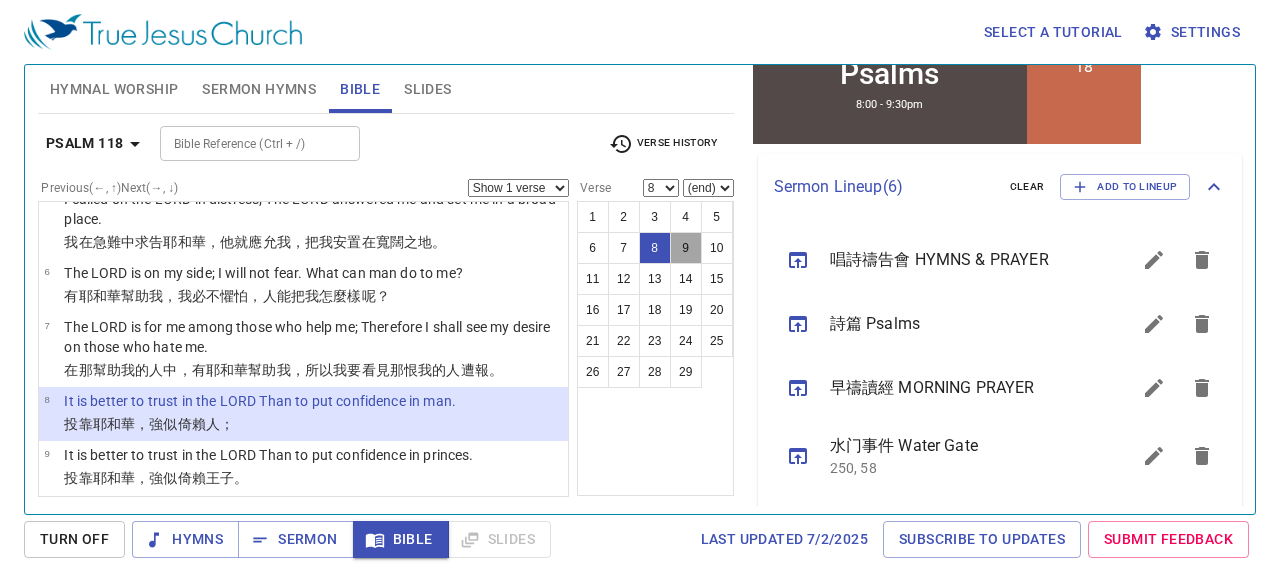 click on "9" at bounding box center [686, 248] 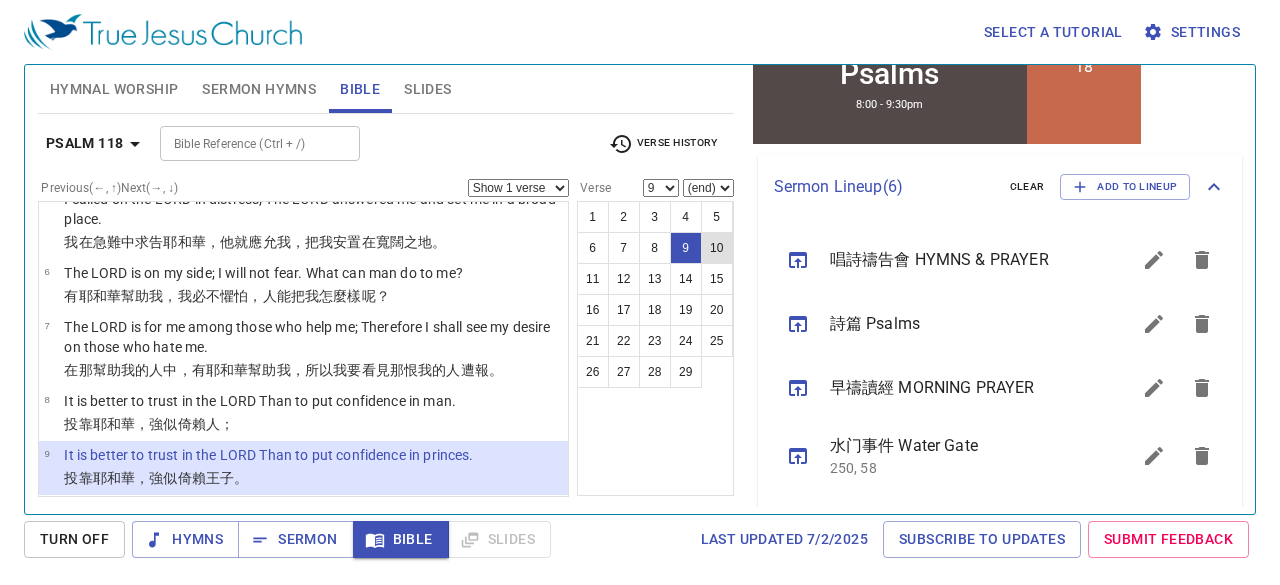 click on "10" at bounding box center [717, 248] 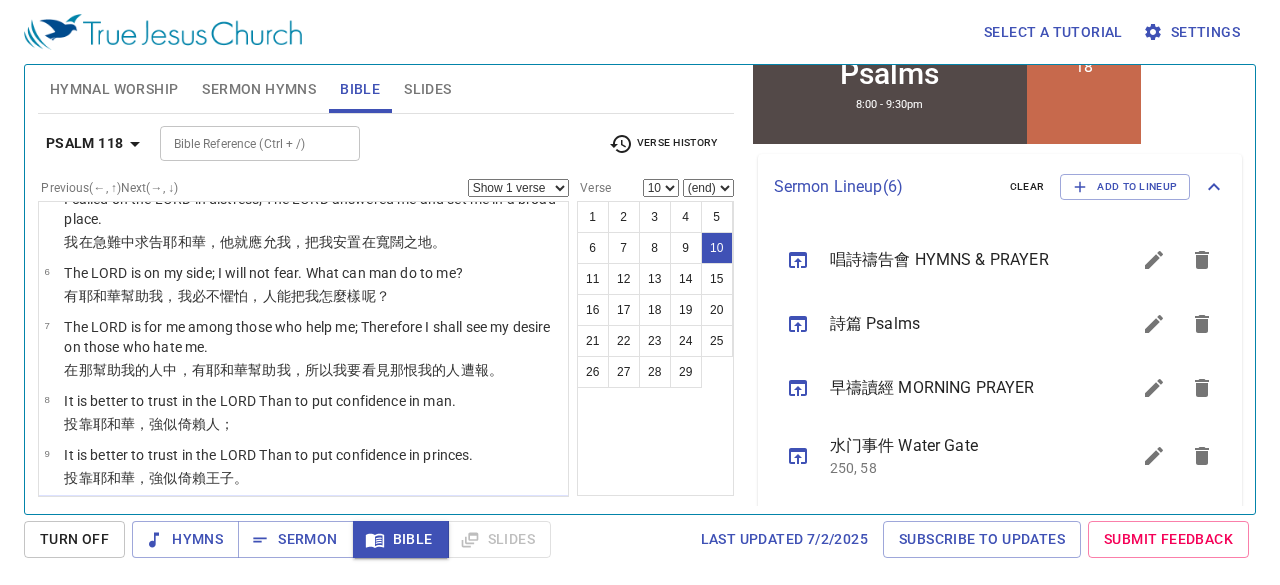 scroll, scrollTop: 413, scrollLeft: 0, axis: vertical 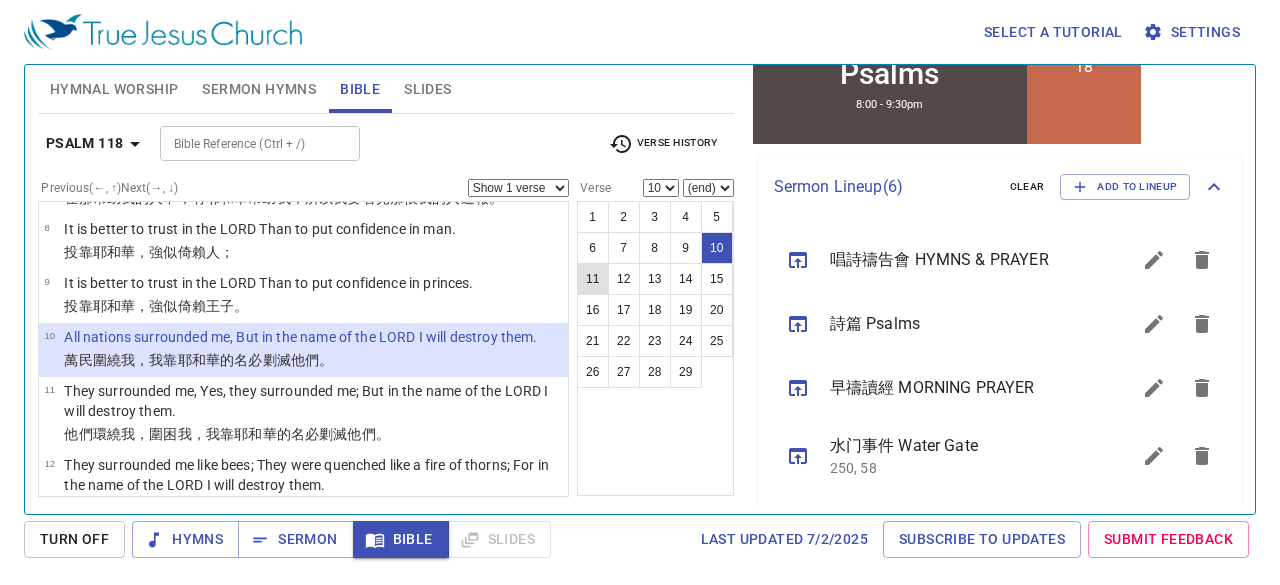 click on "11" at bounding box center (593, 279) 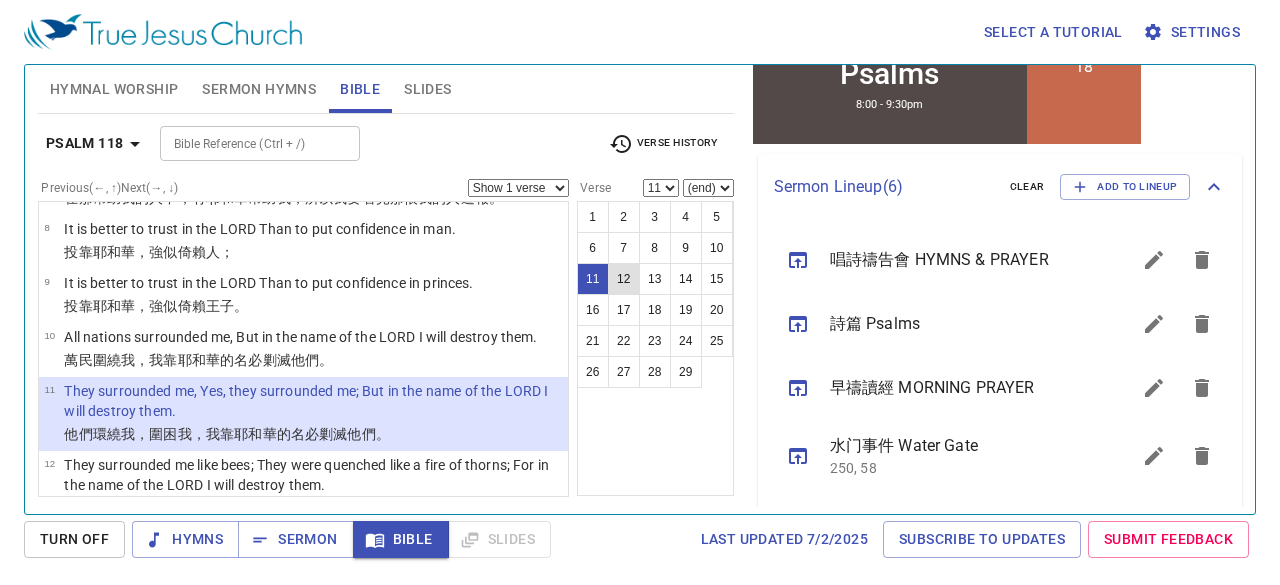 click on "12" at bounding box center [624, 279] 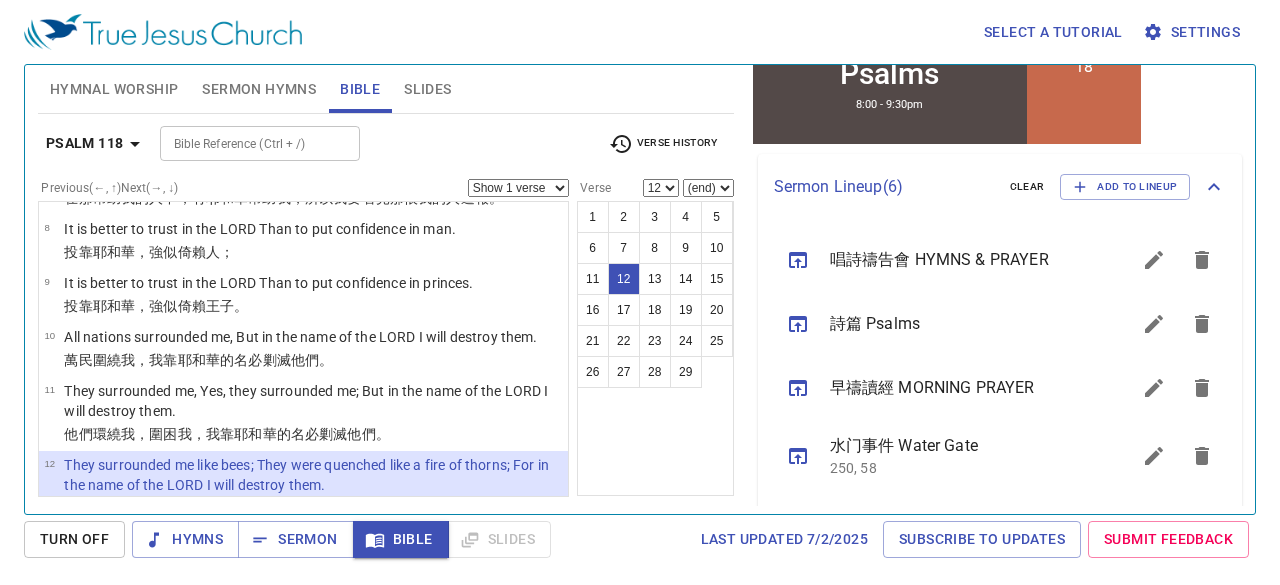 scroll, scrollTop: 561, scrollLeft: 0, axis: vertical 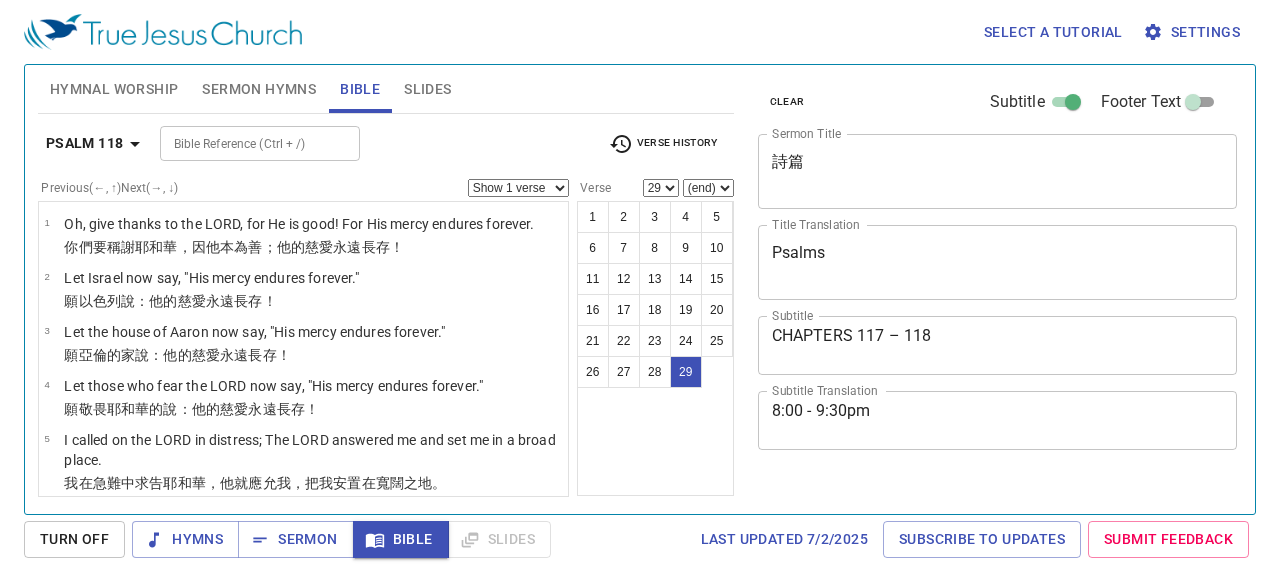 select on "29" 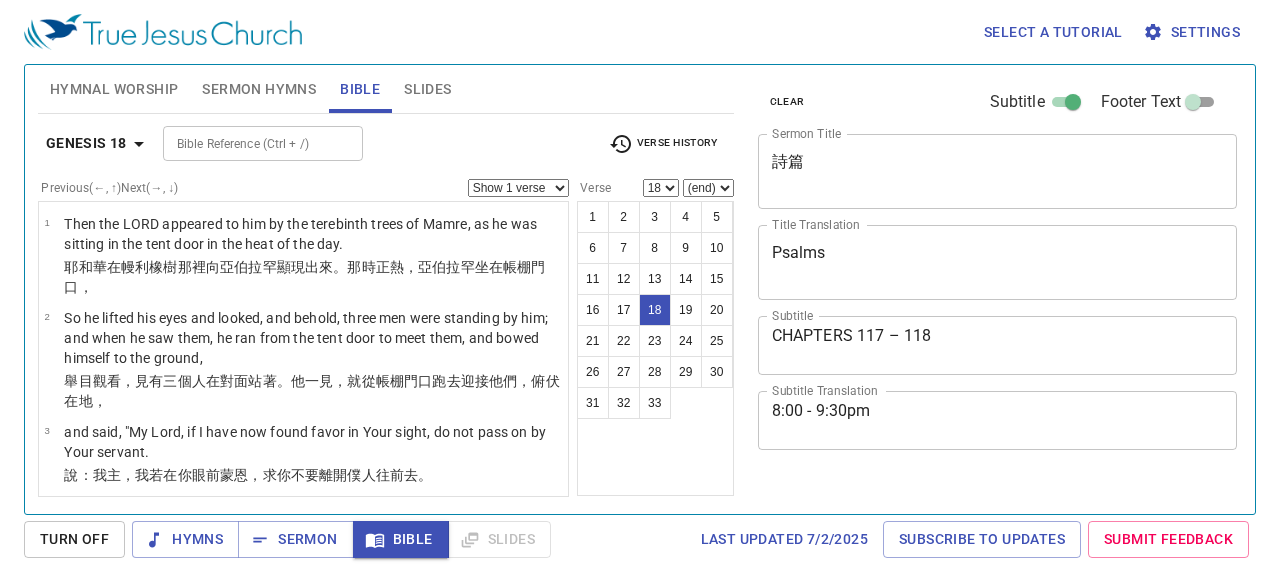 select on "18" 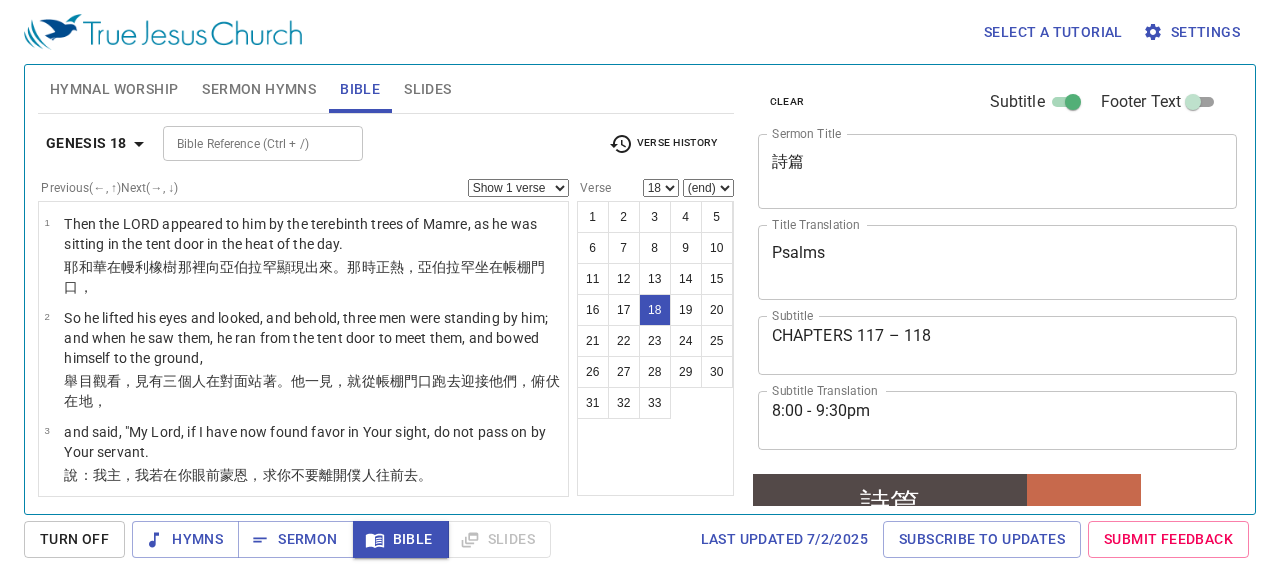 scroll, scrollTop: 1462, scrollLeft: 0, axis: vertical 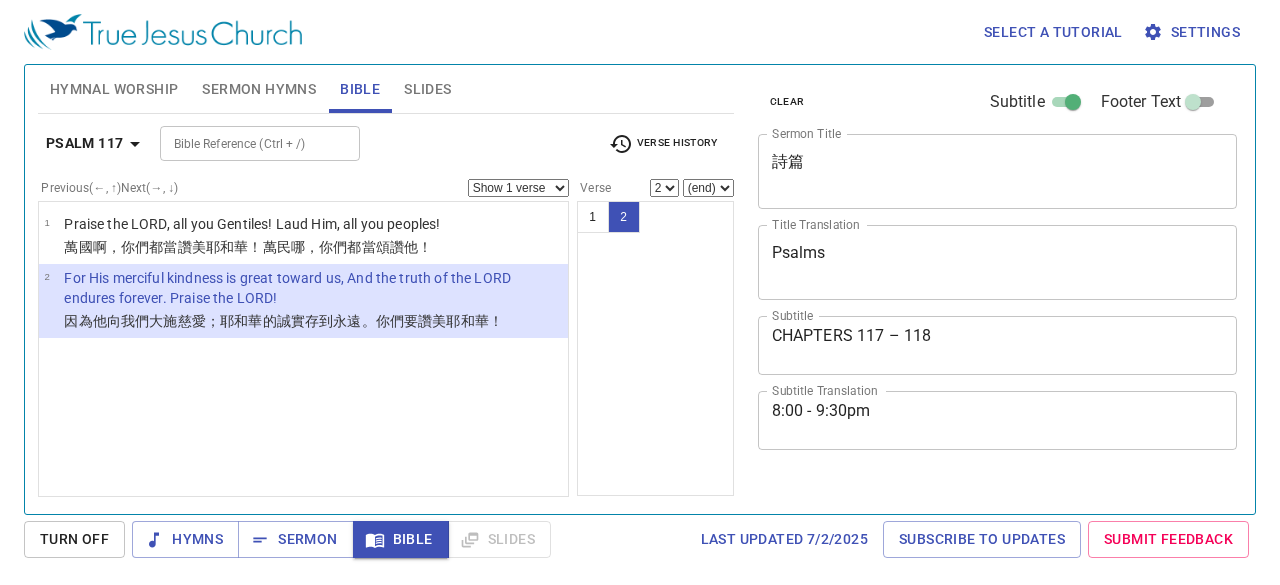 select on "2" 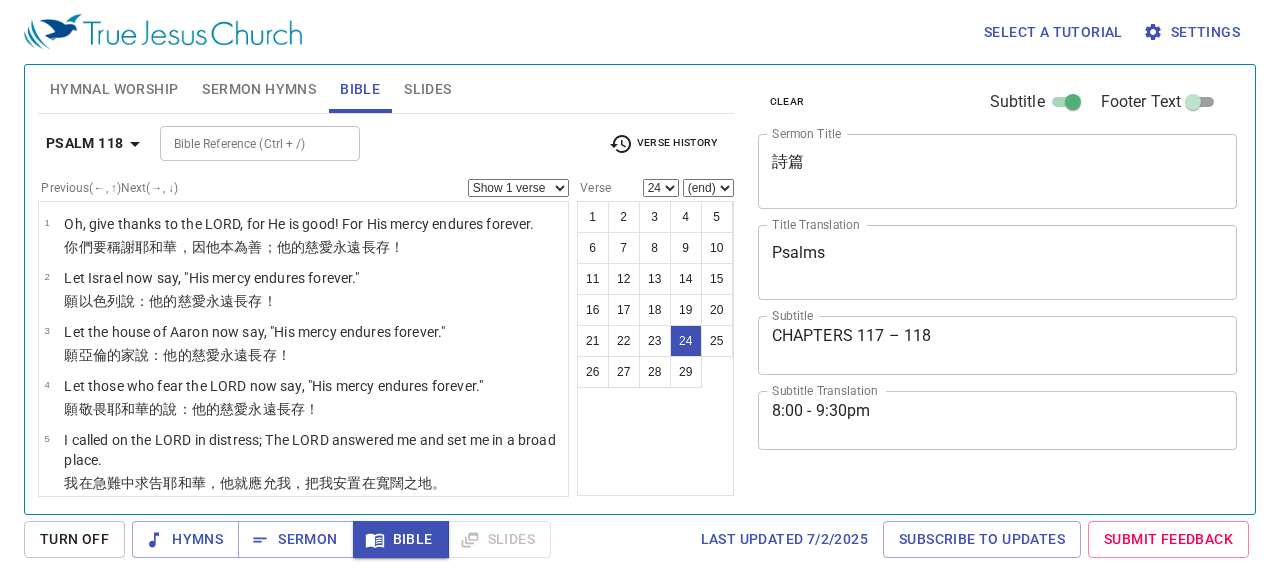 select on "24" 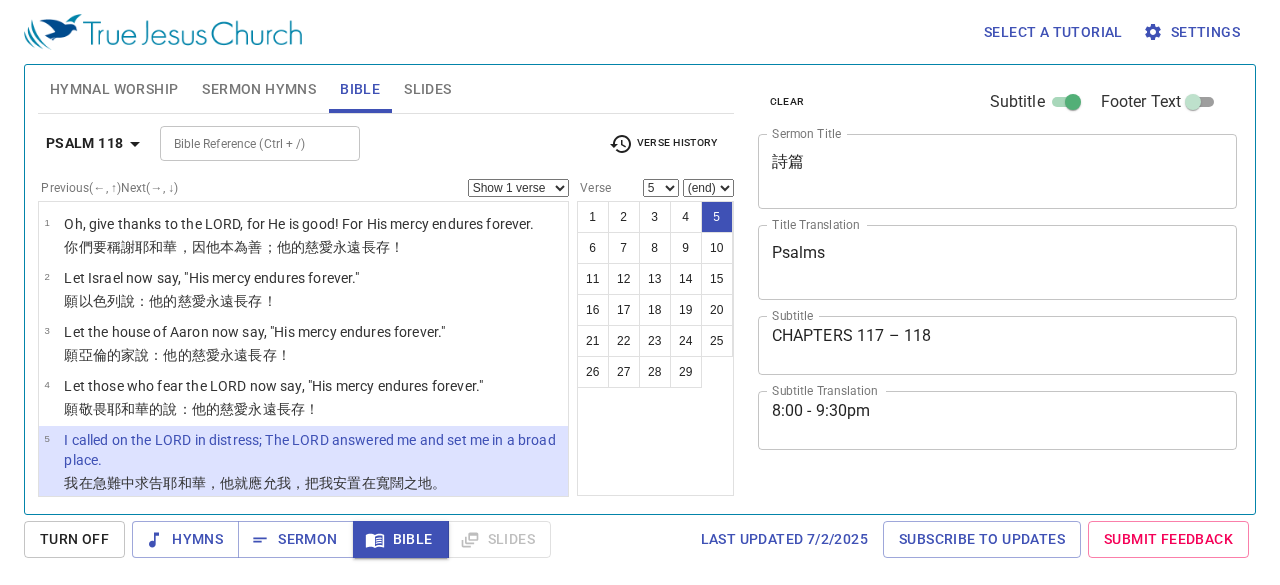 select on "5" 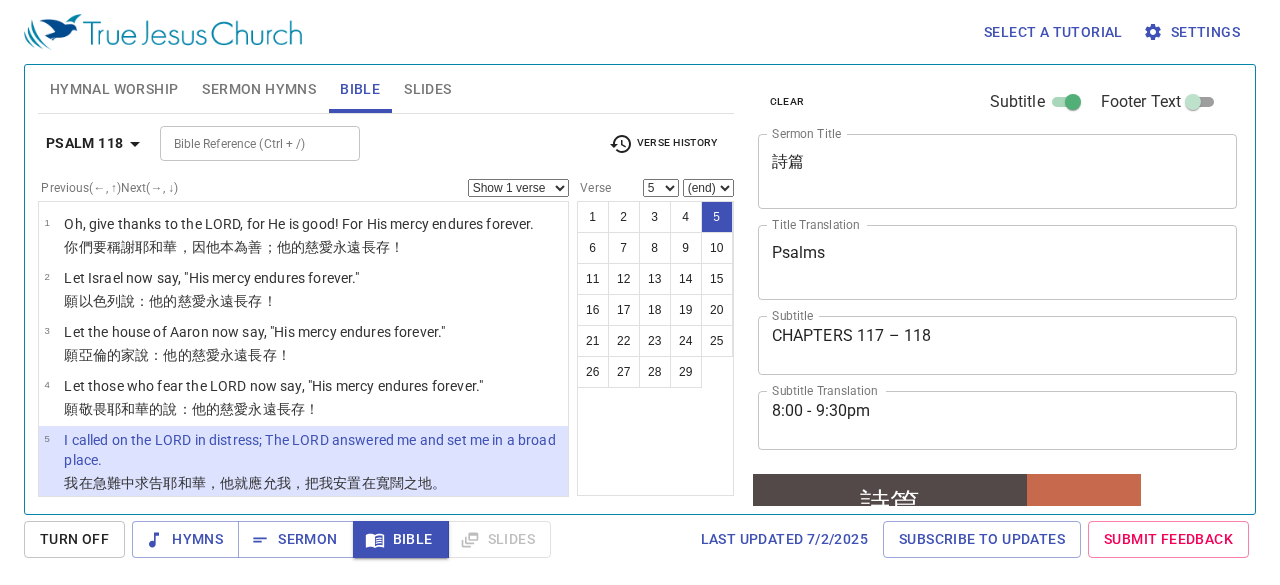scroll, scrollTop: 113, scrollLeft: 0, axis: vertical 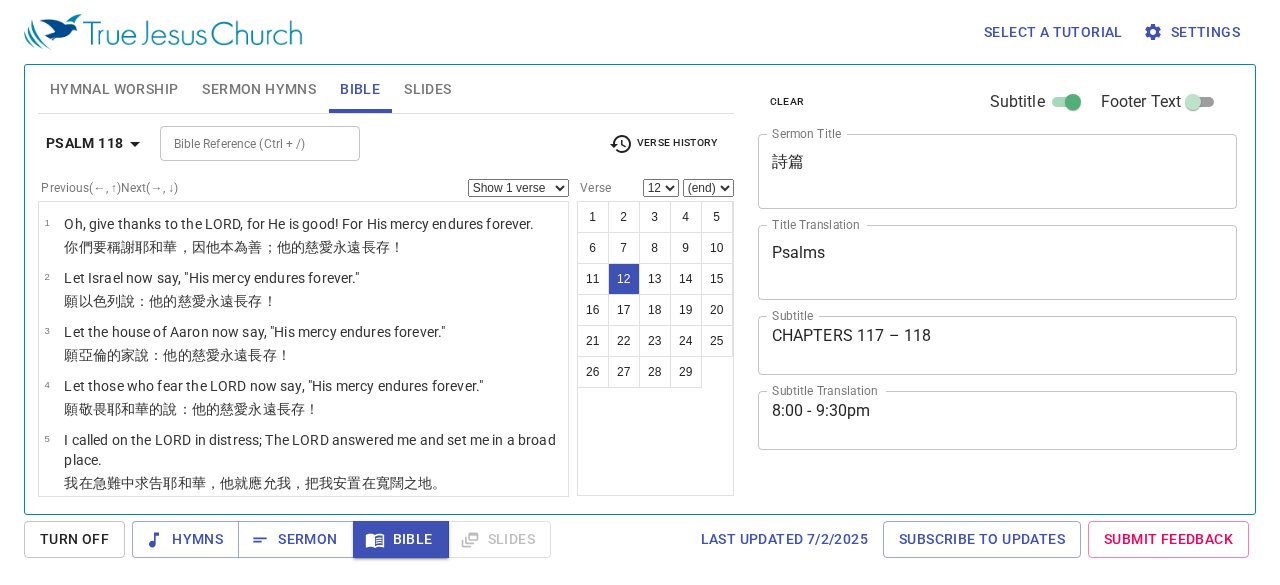 select on "12" 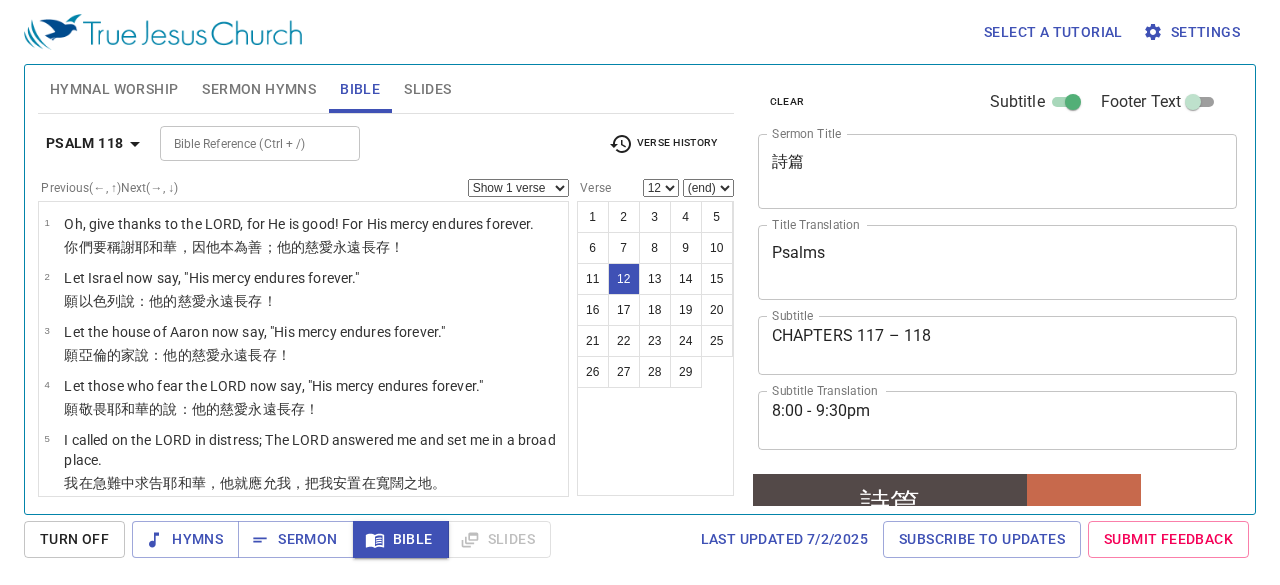 scroll, scrollTop: 561, scrollLeft: 0, axis: vertical 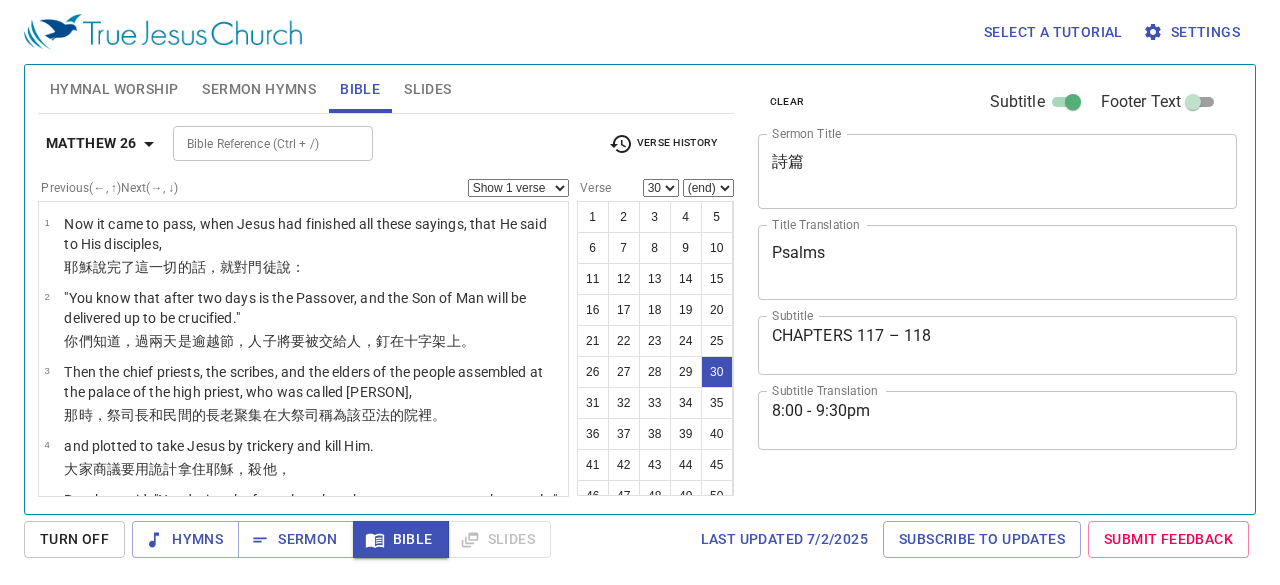 select on "30" 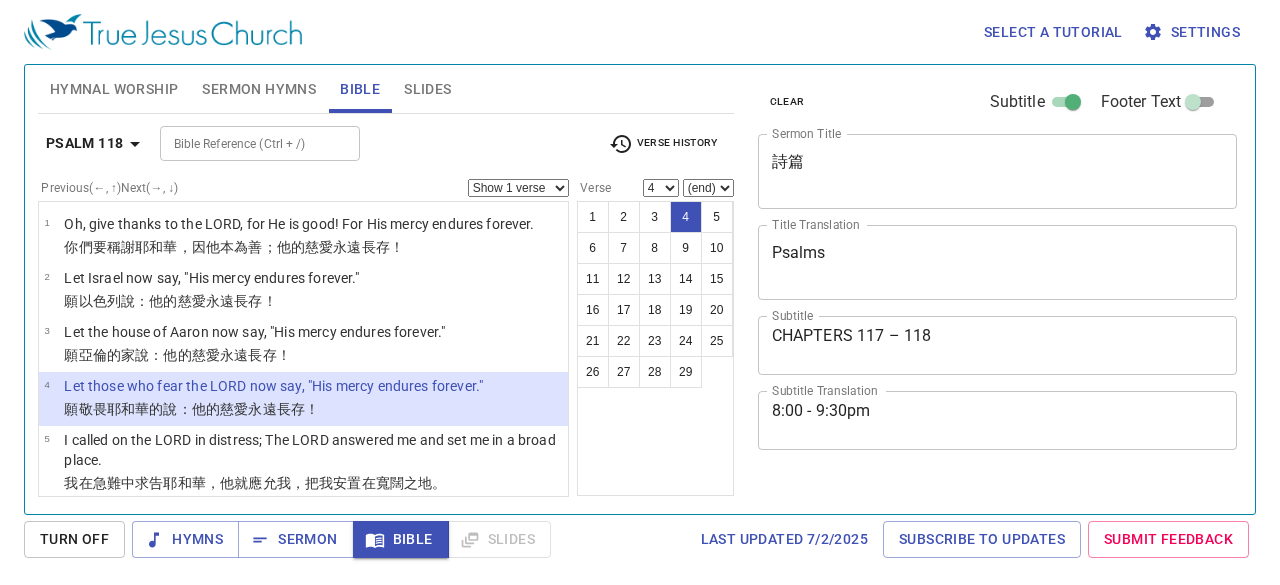 select on "4" 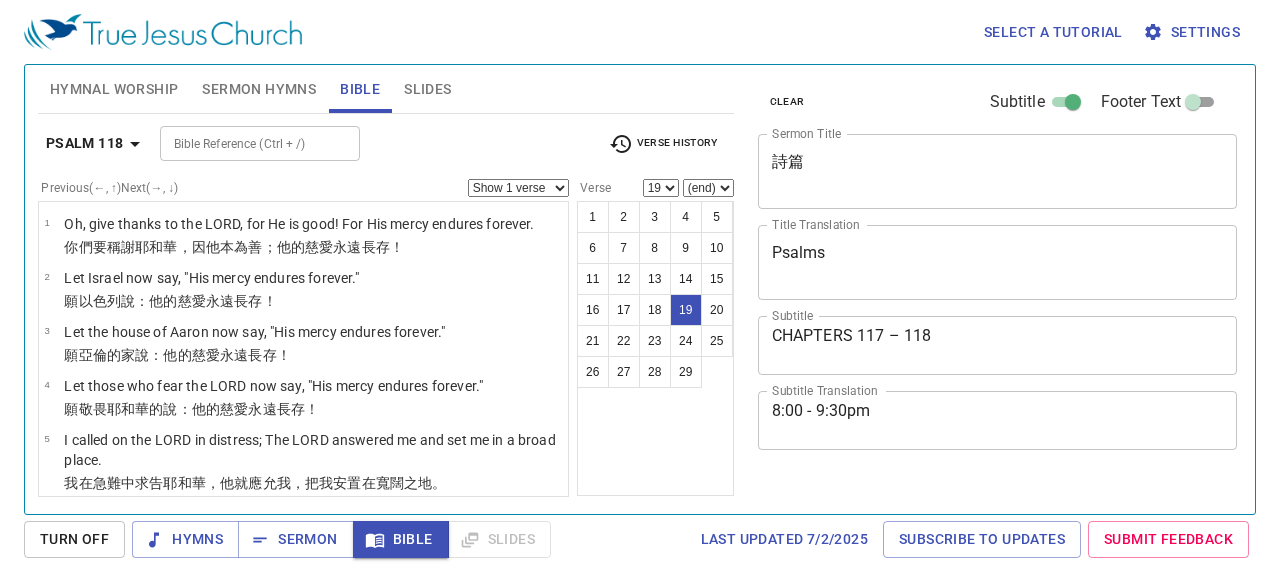 select on "19" 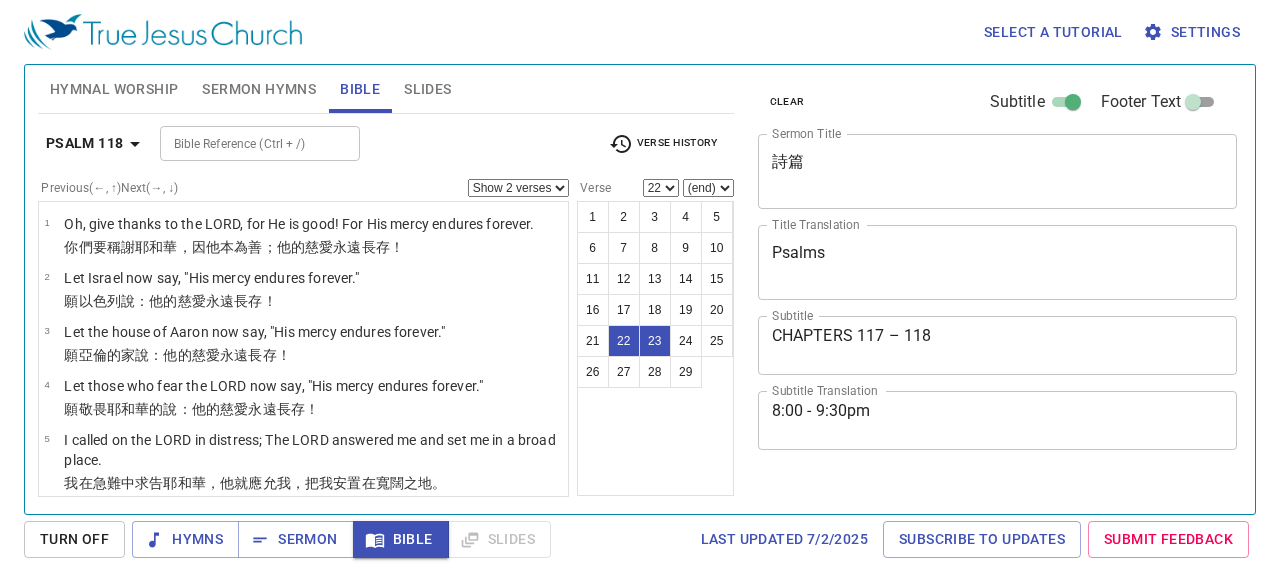 select on "2" 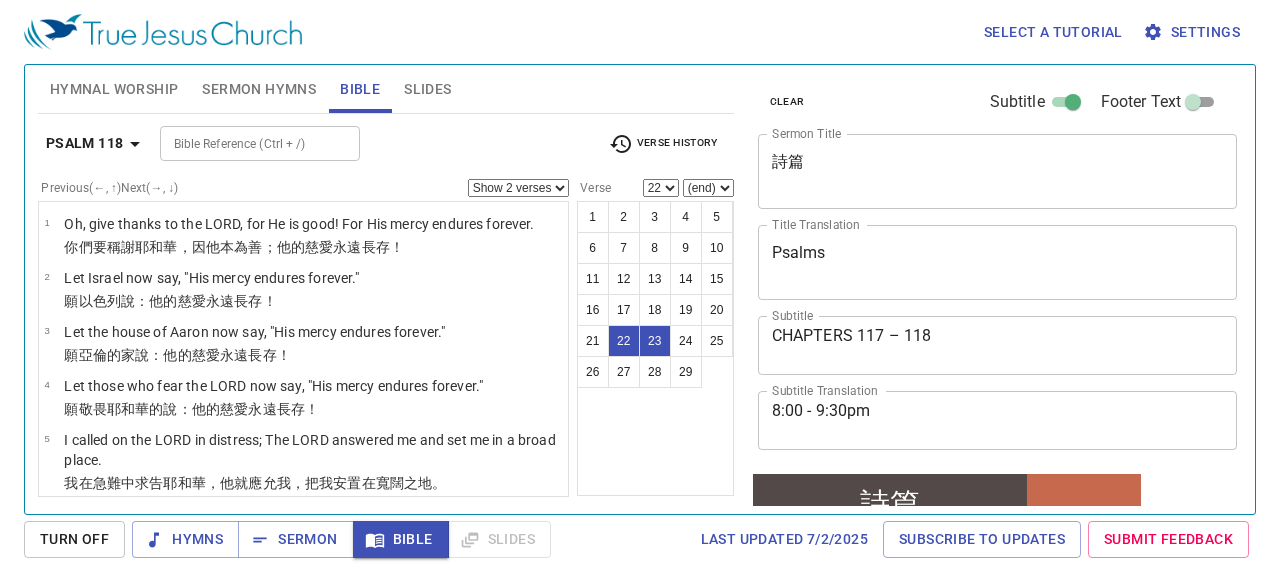 scroll, scrollTop: 1221, scrollLeft: 0, axis: vertical 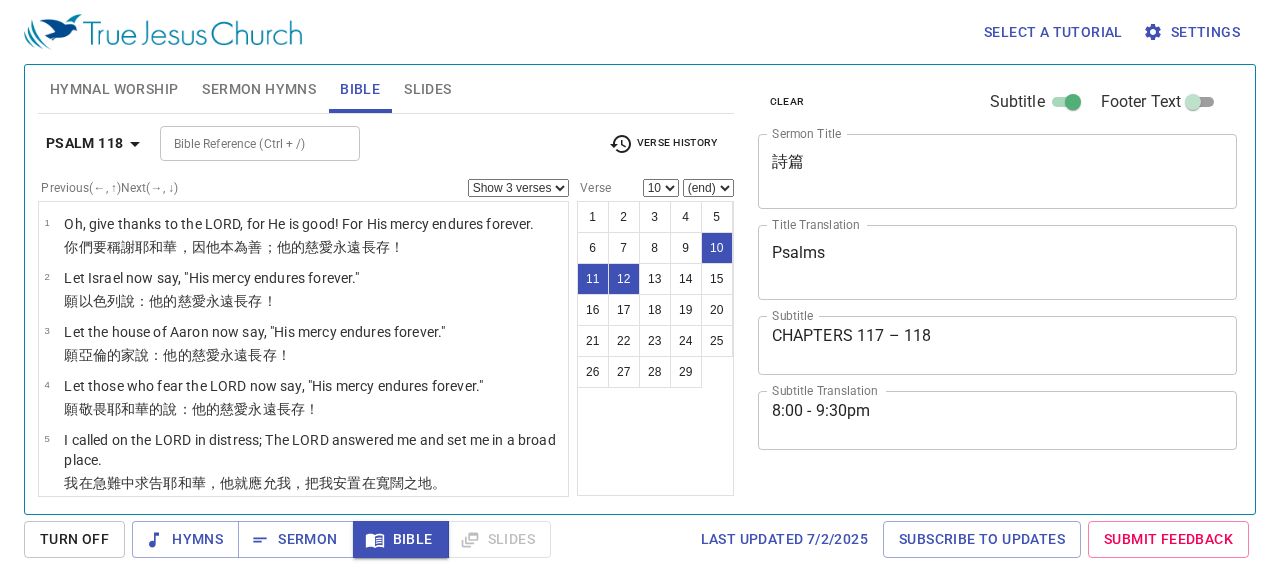 select on "3" 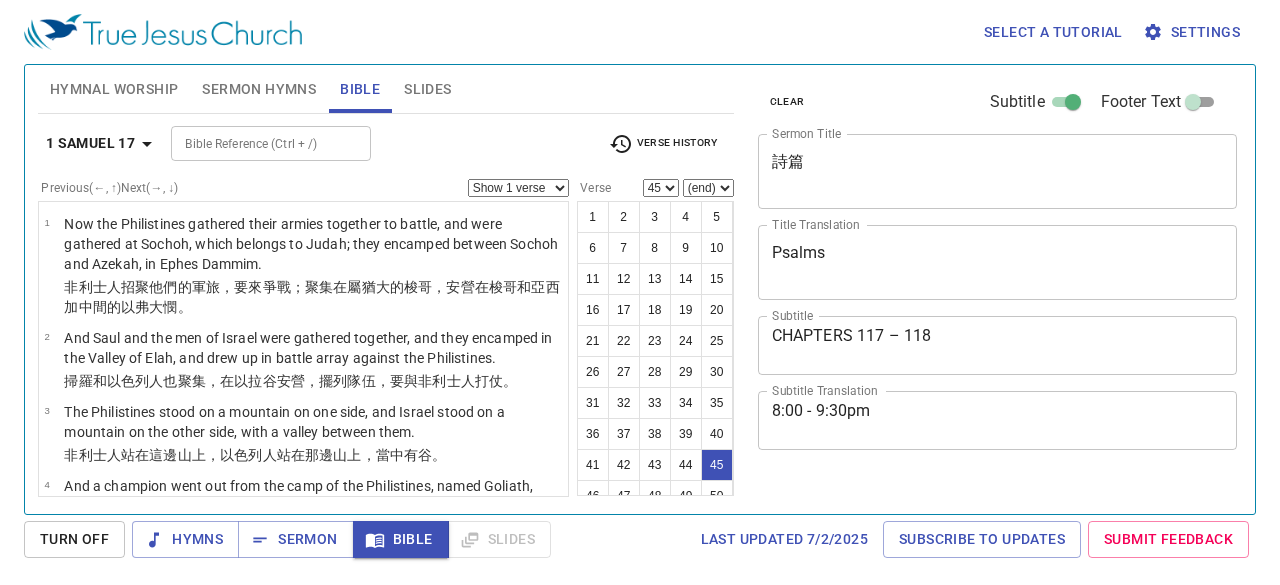 select on "45" 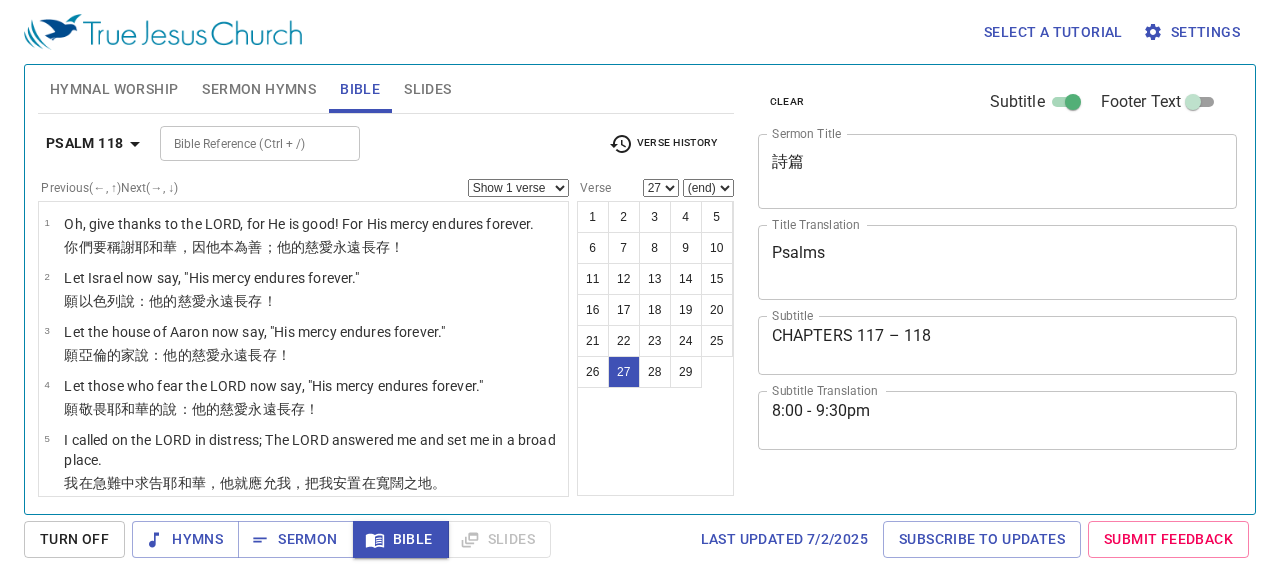 select on "27" 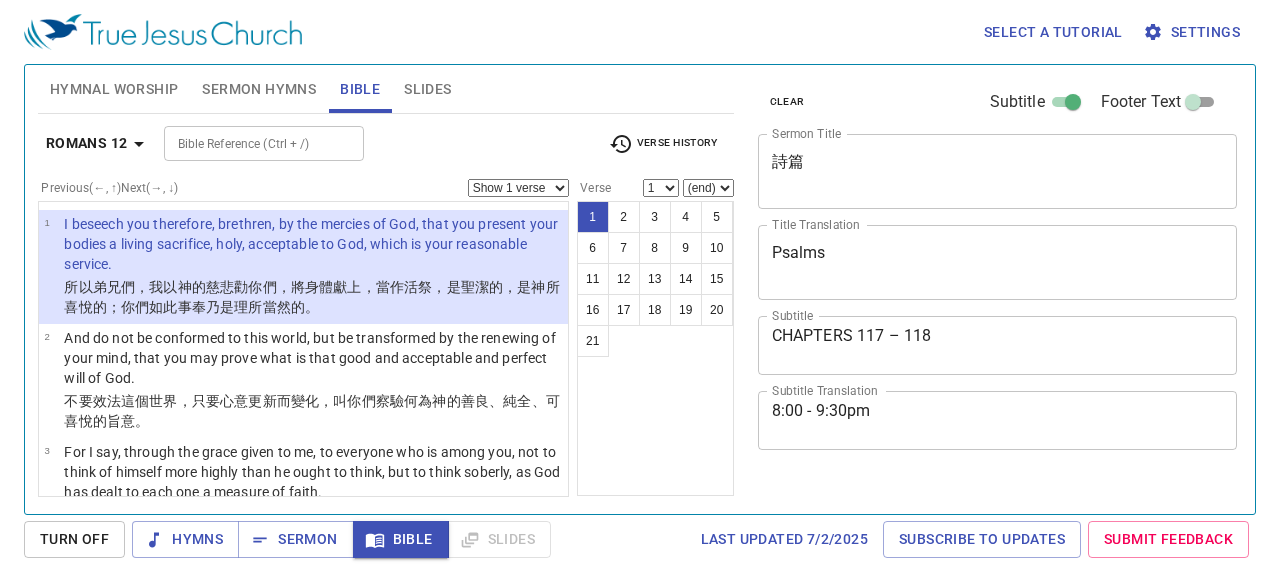 scroll, scrollTop: 0, scrollLeft: 0, axis: both 